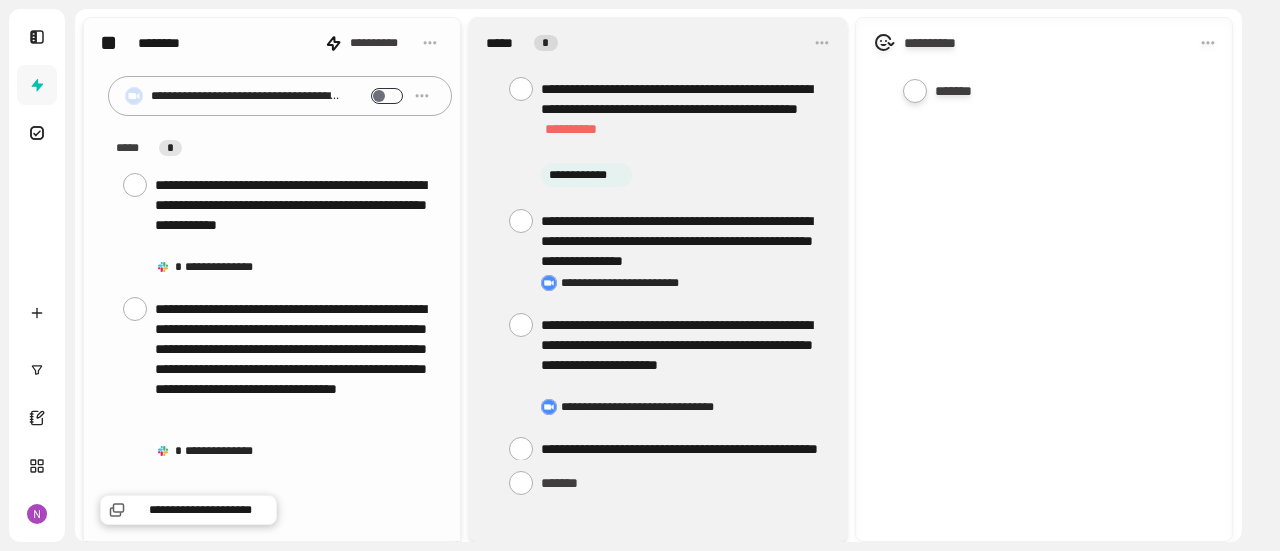 scroll, scrollTop: 0, scrollLeft: 0, axis: both 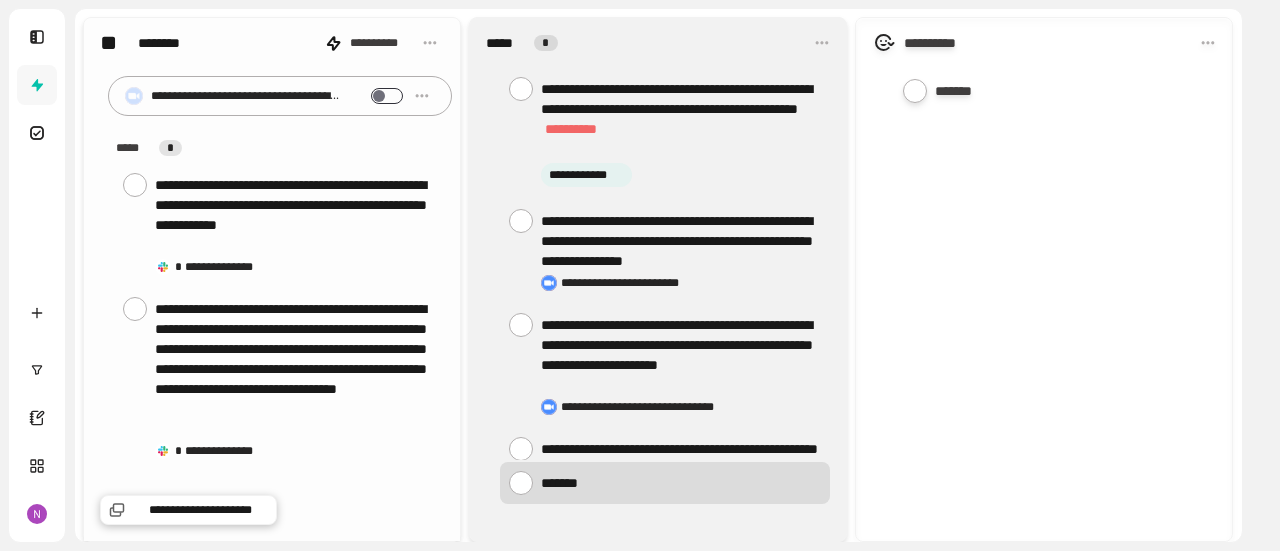 click at bounding box center (681, 482) 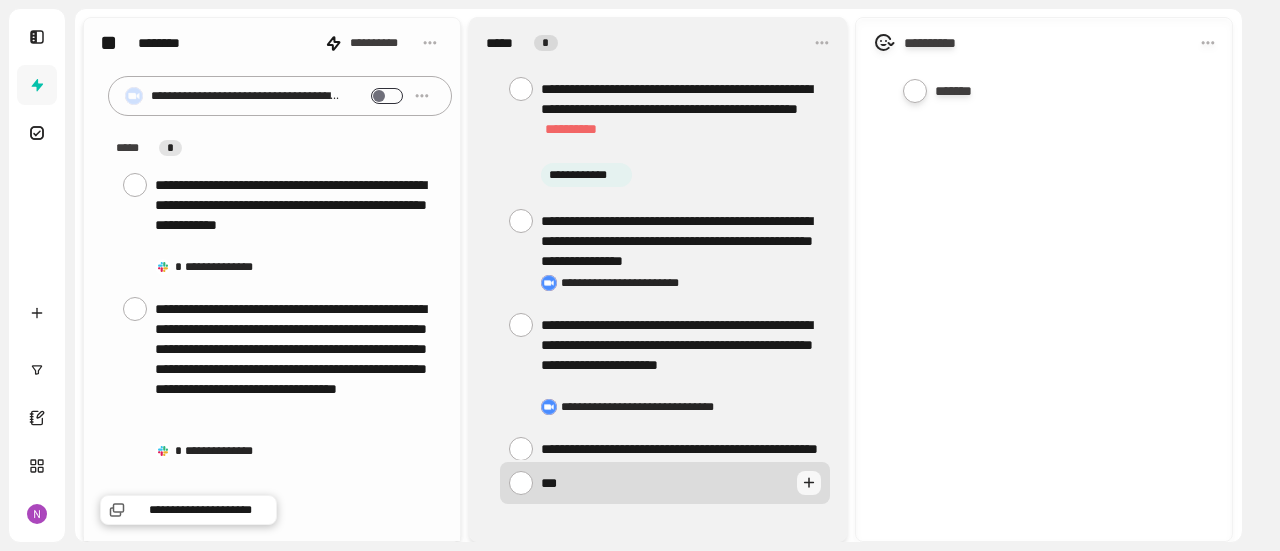 type on "****" 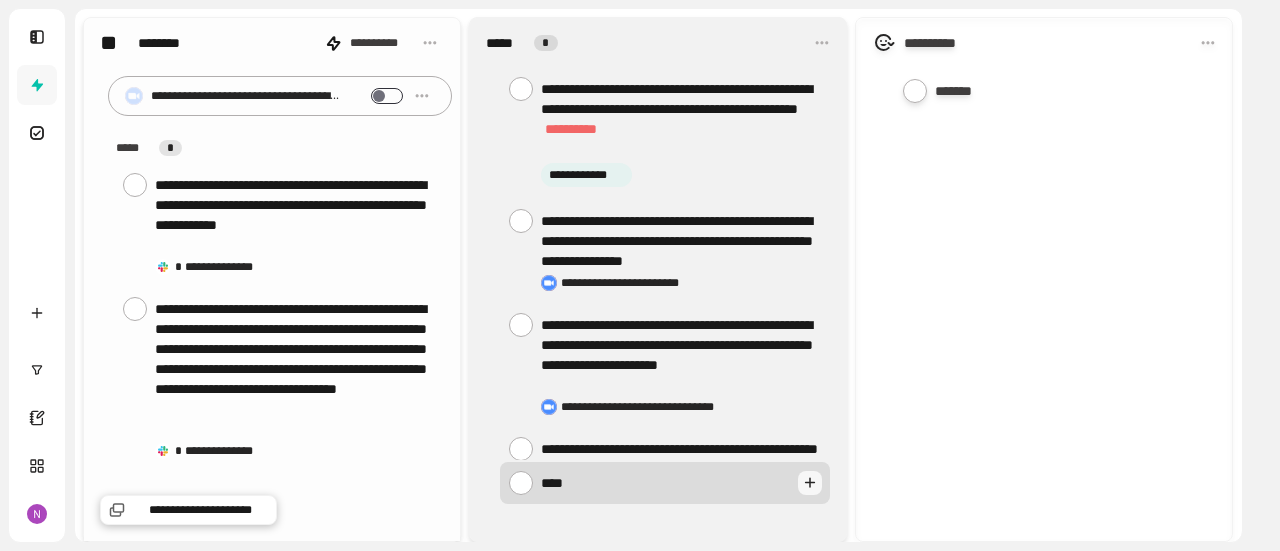 type on "*****" 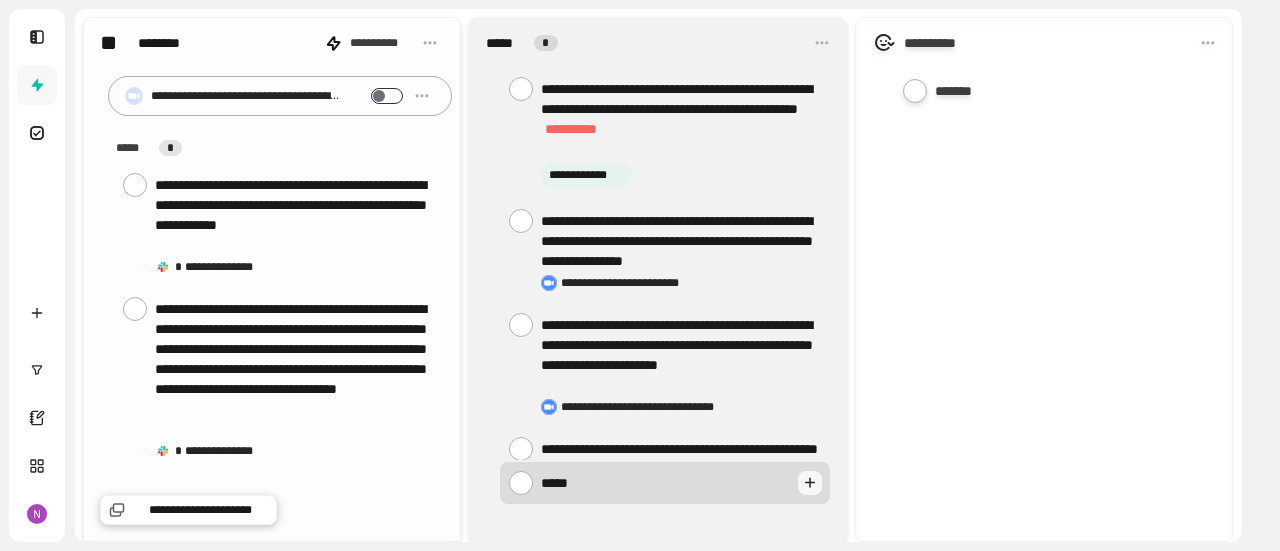 type on "*" 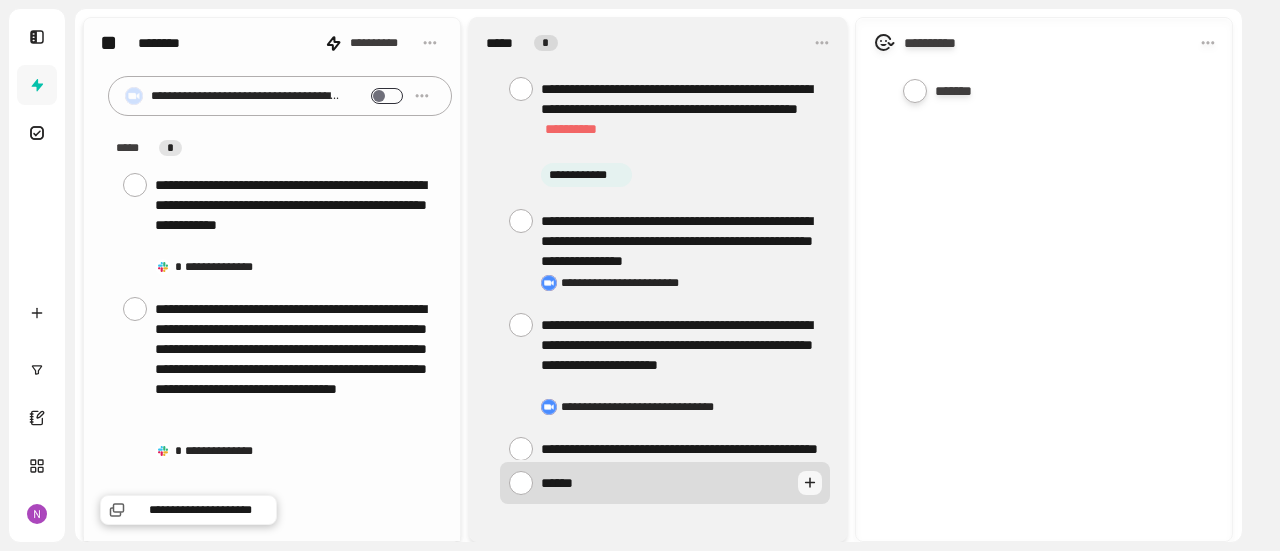 scroll, scrollTop: 0, scrollLeft: 0, axis: both 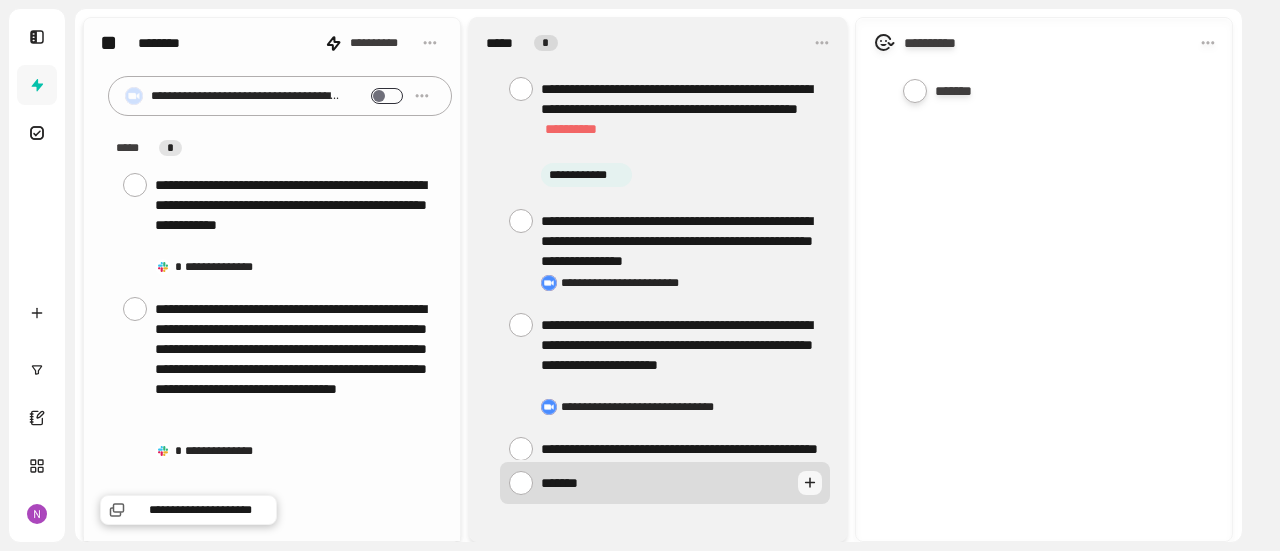 type on "********" 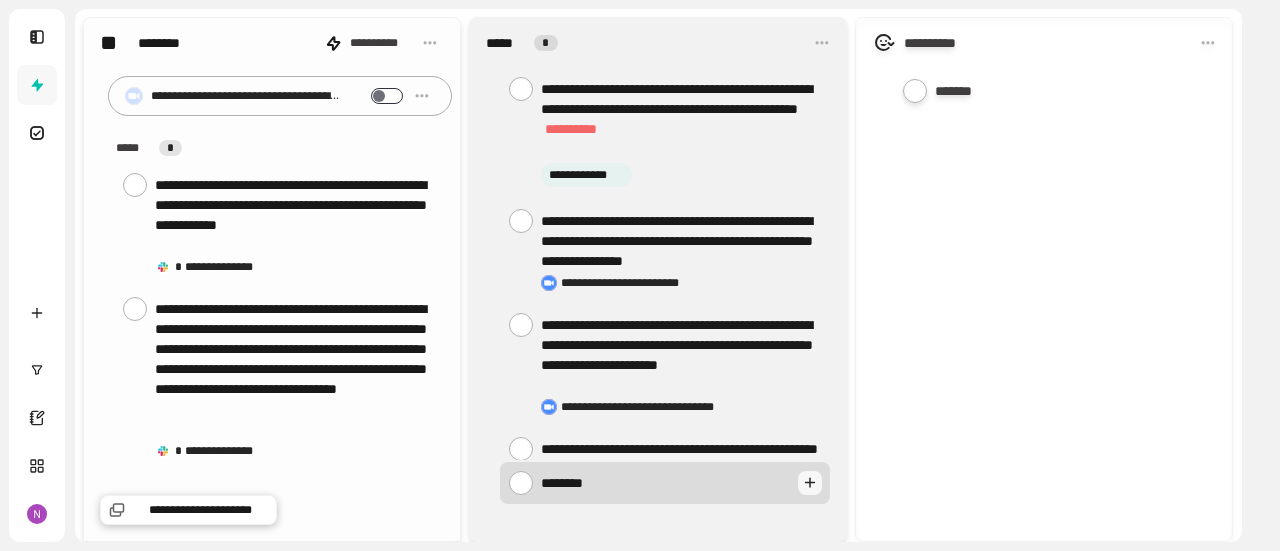 type on "*******" 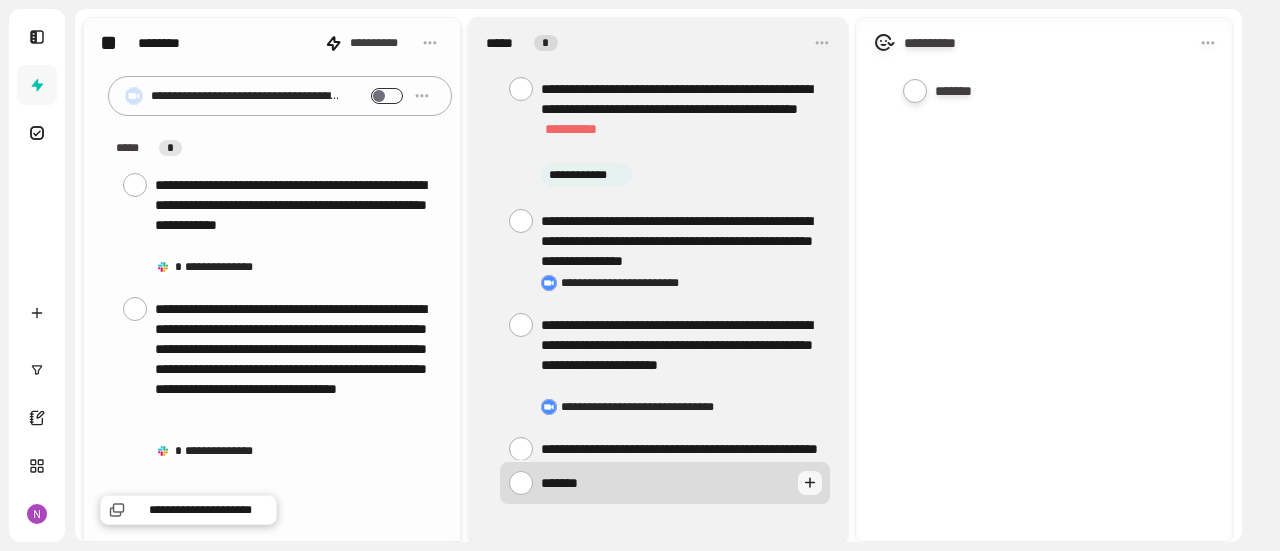 scroll, scrollTop: 0, scrollLeft: 0, axis: both 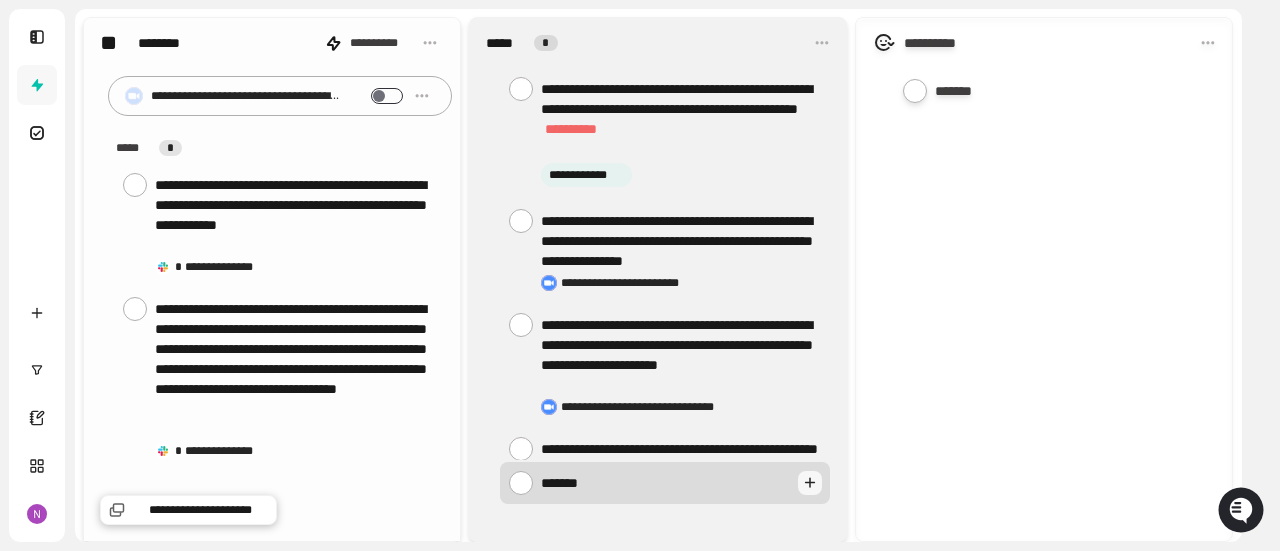 type on "*****" 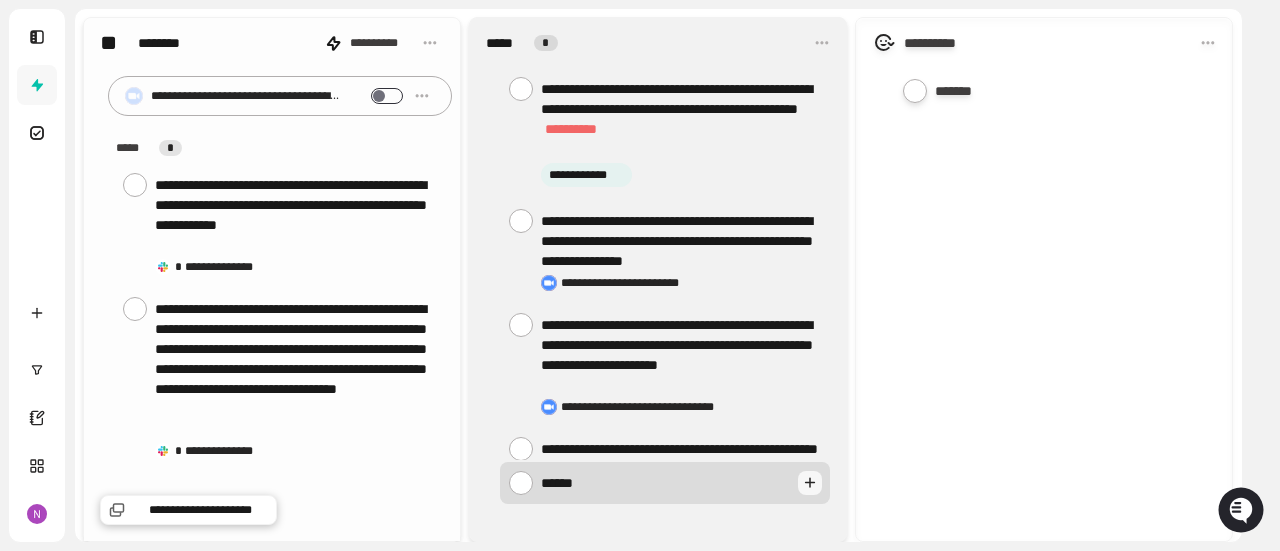 type on "*****" 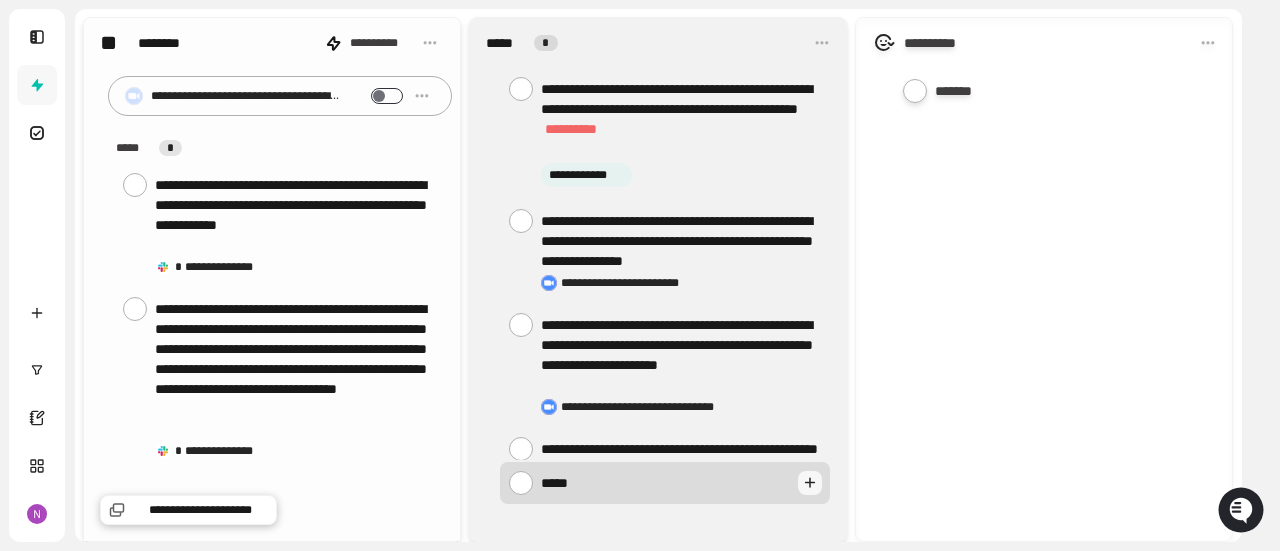 type on "****" 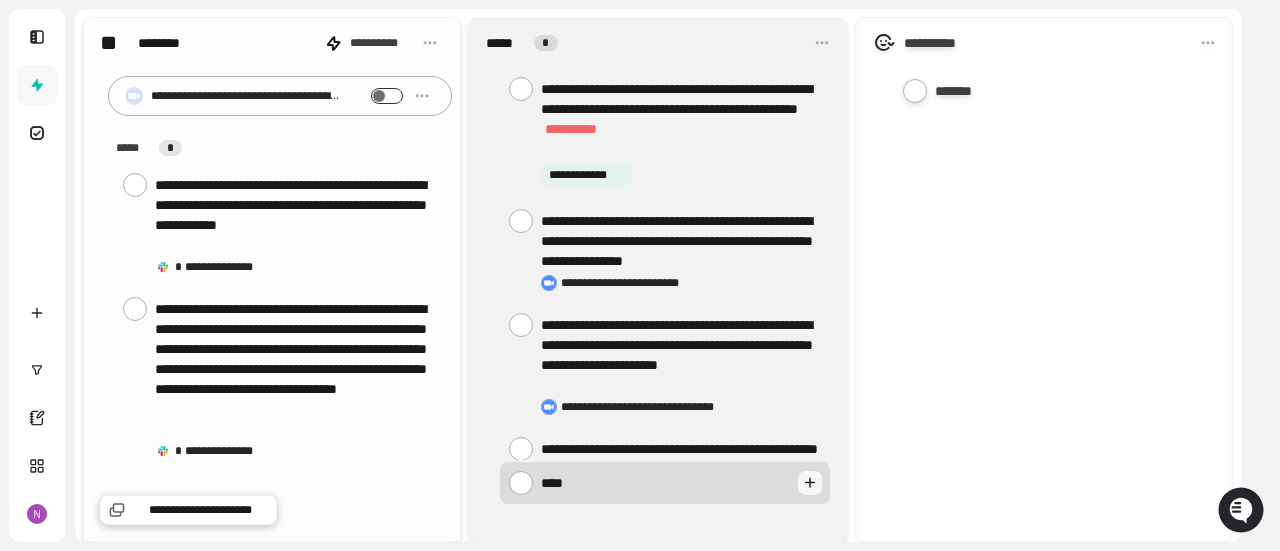 type on "***" 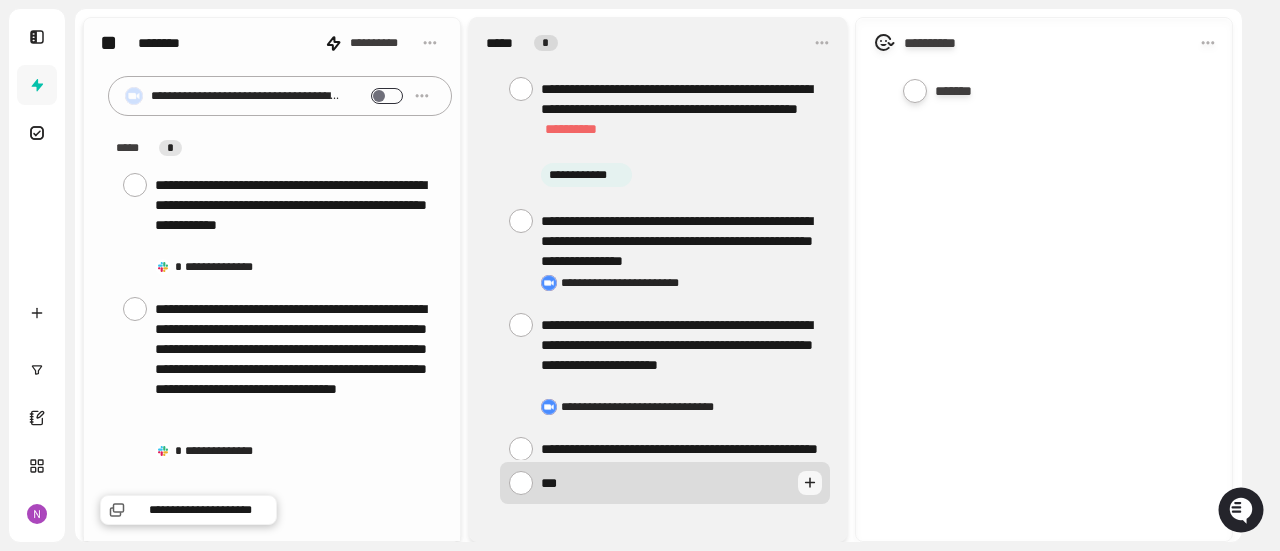 type on "**" 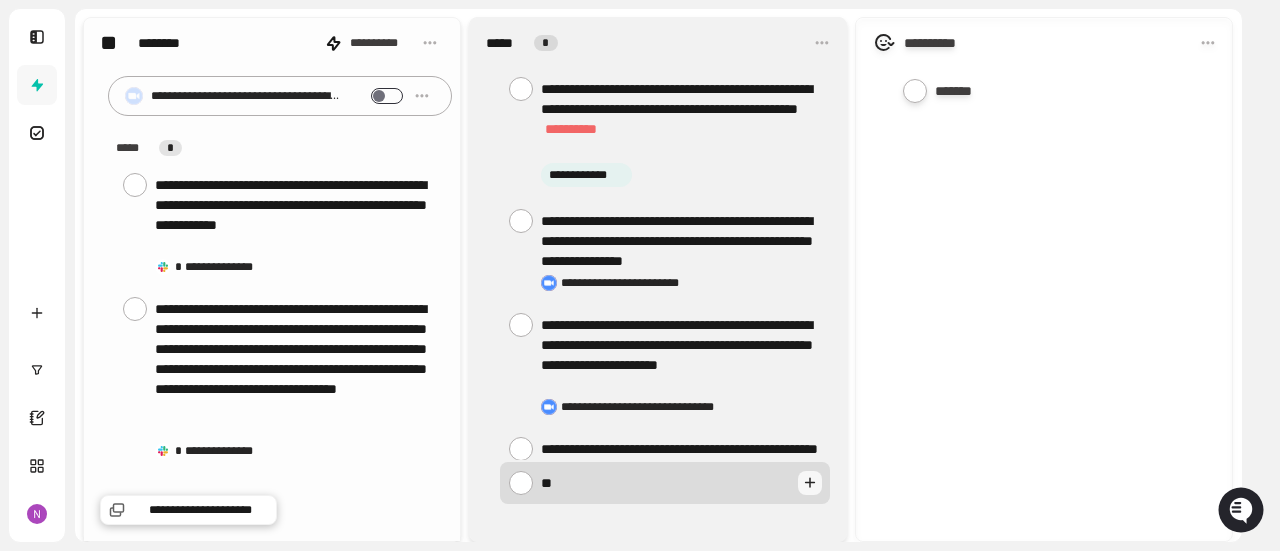 type on "*" 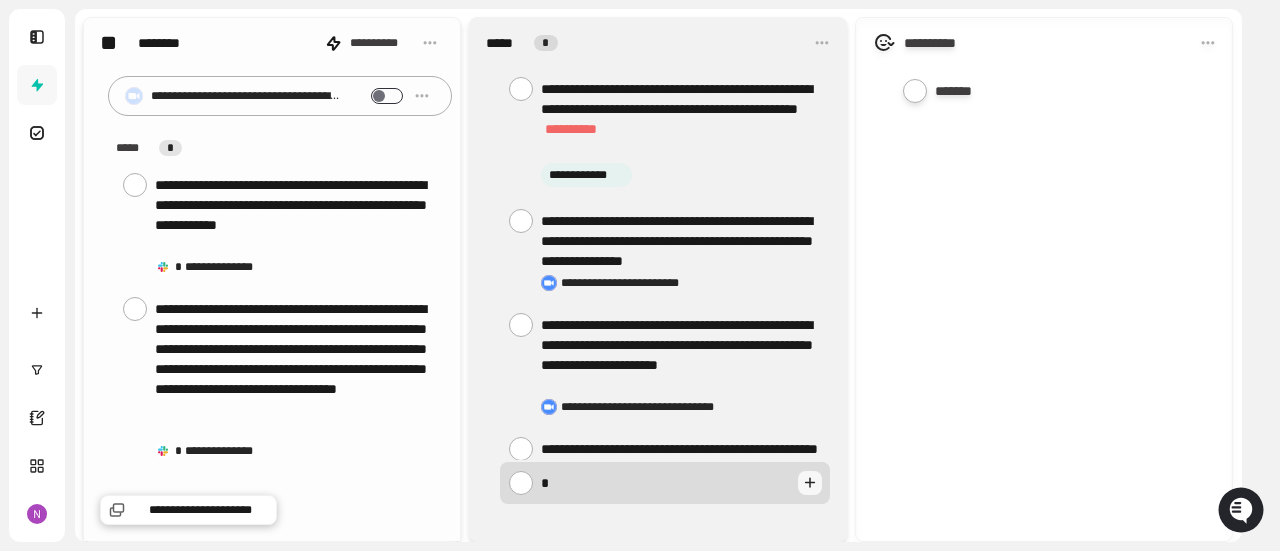 type 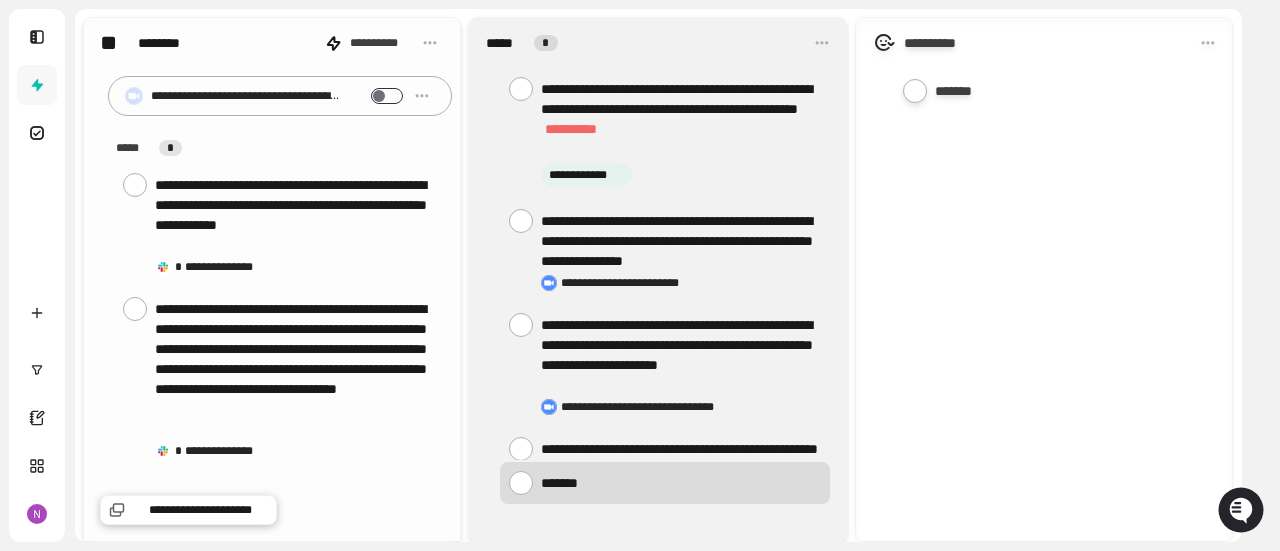 type on "*" 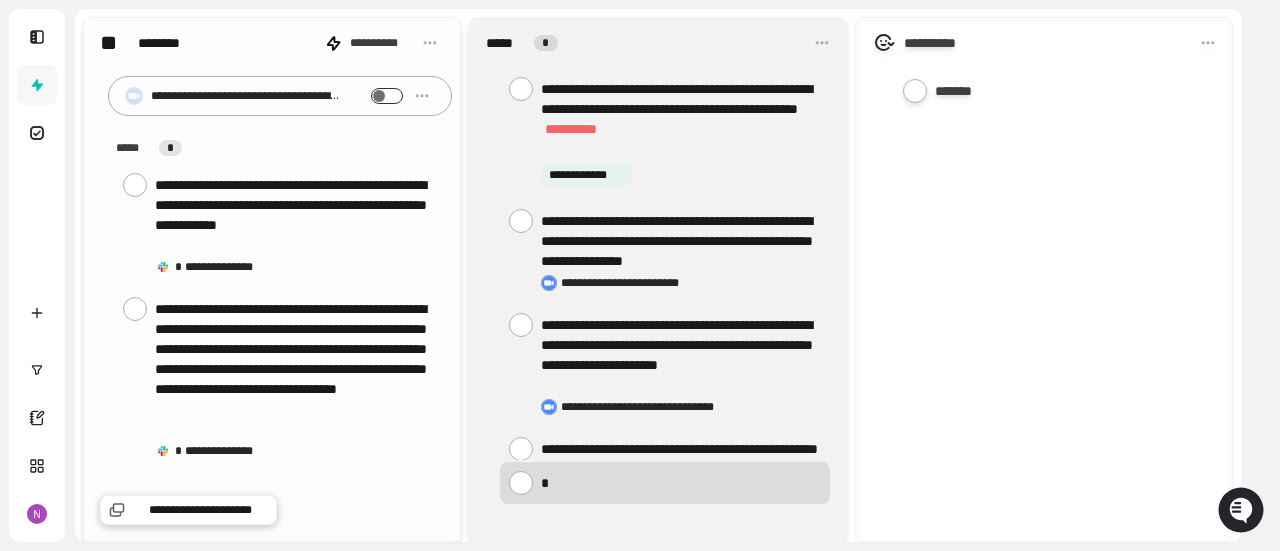type on "**" 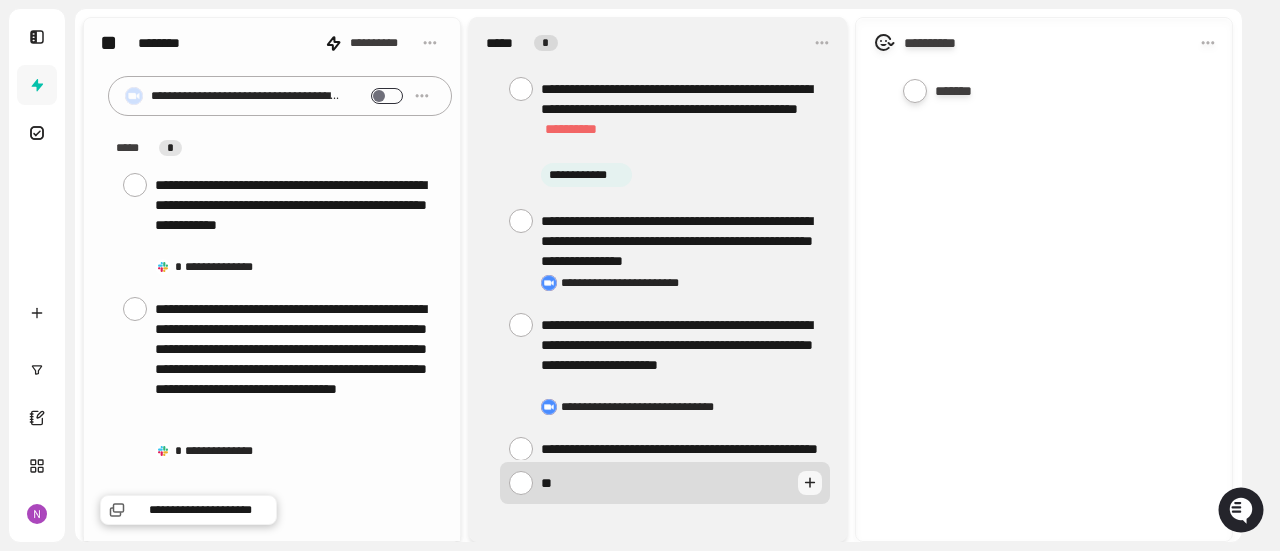 type on "***" 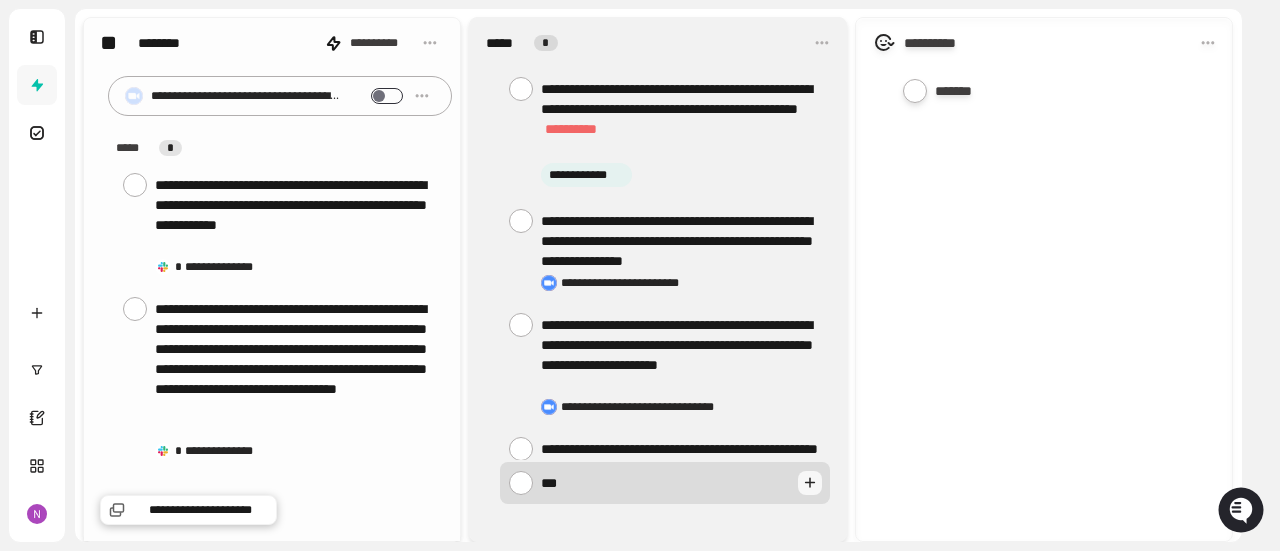 type on "*" 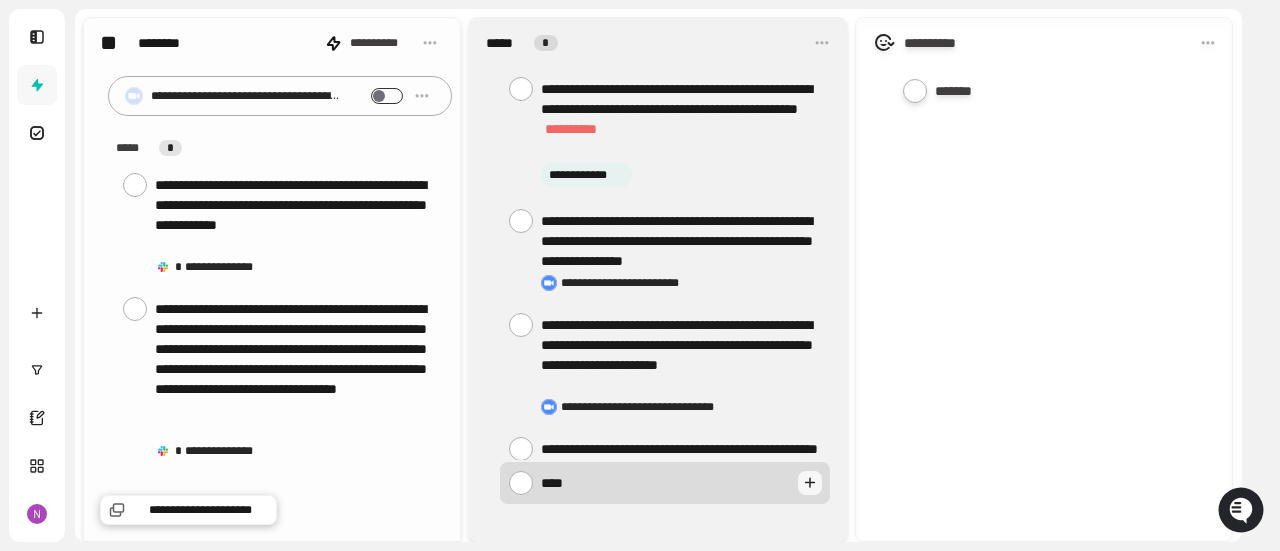 type on "*" 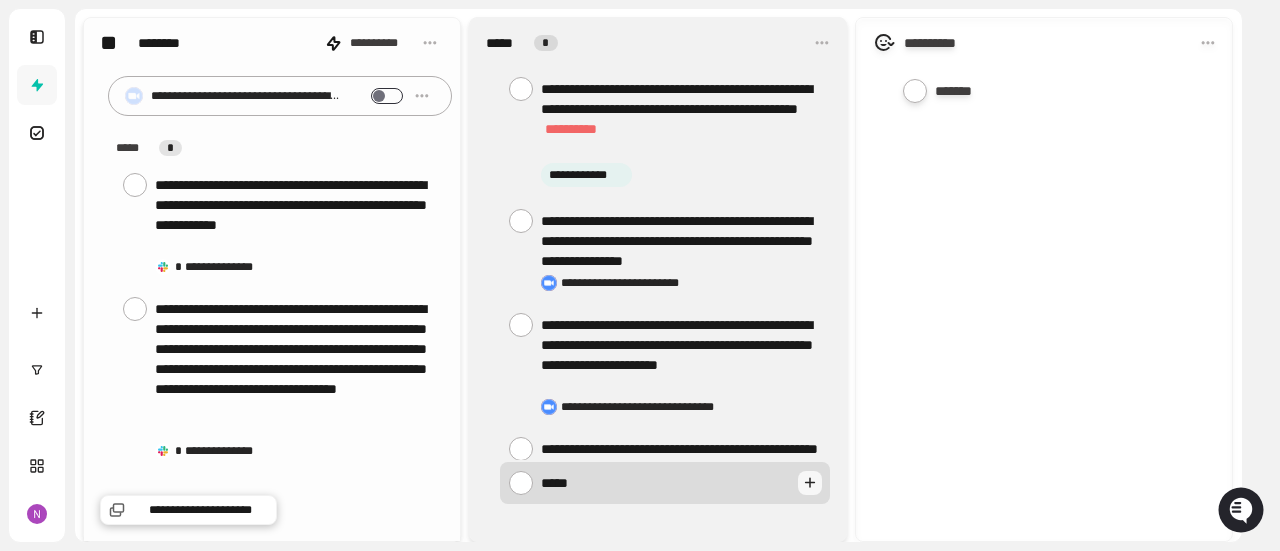 type on "******" 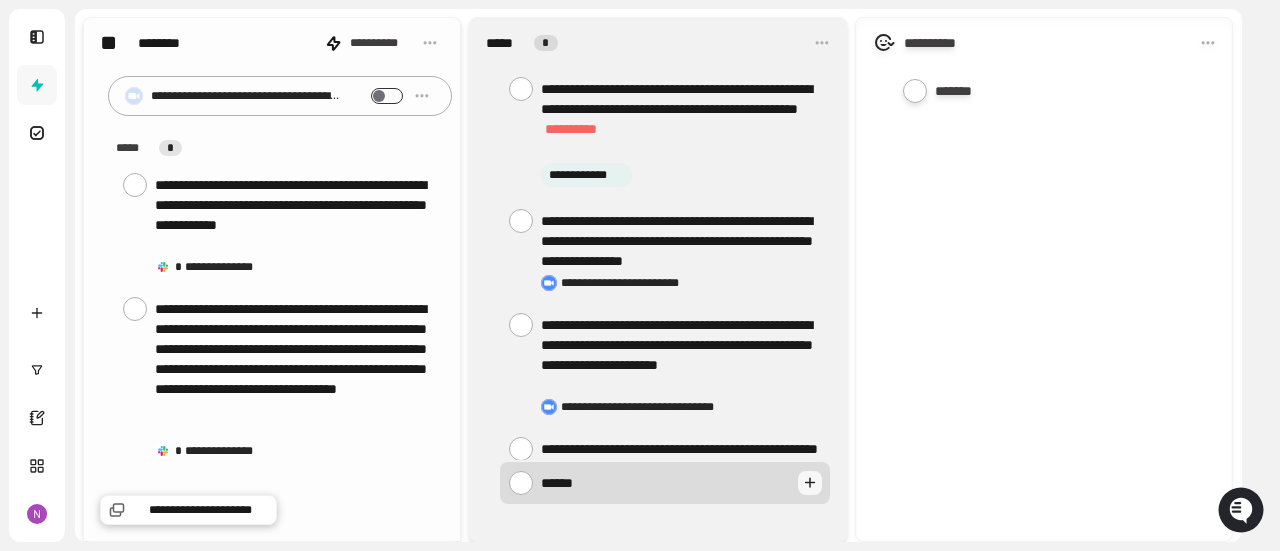 type on "*******" 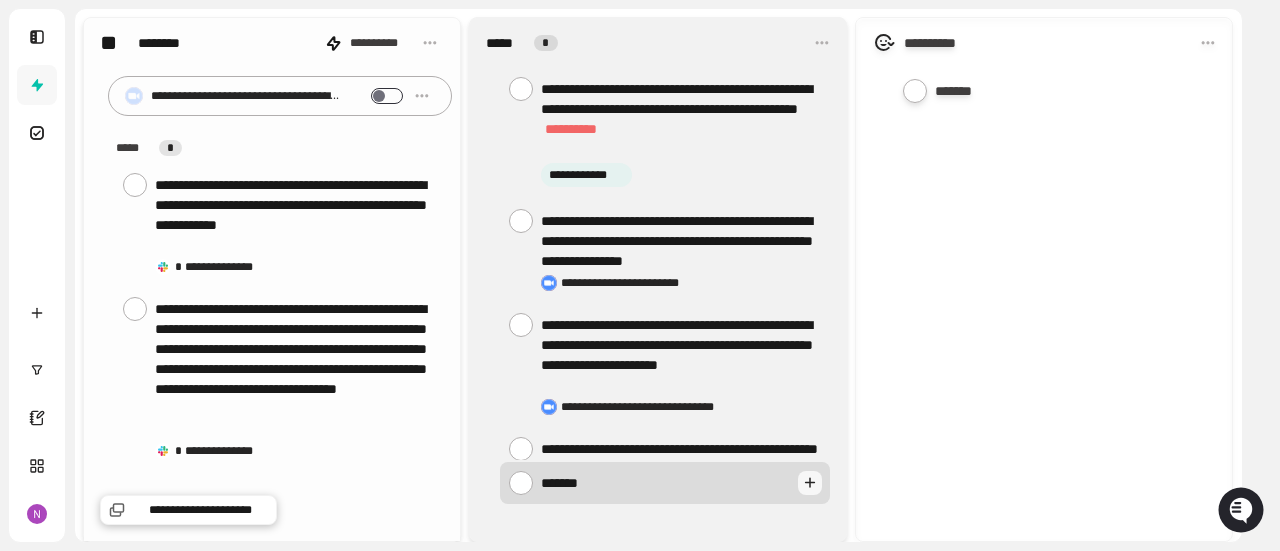 type on "********" 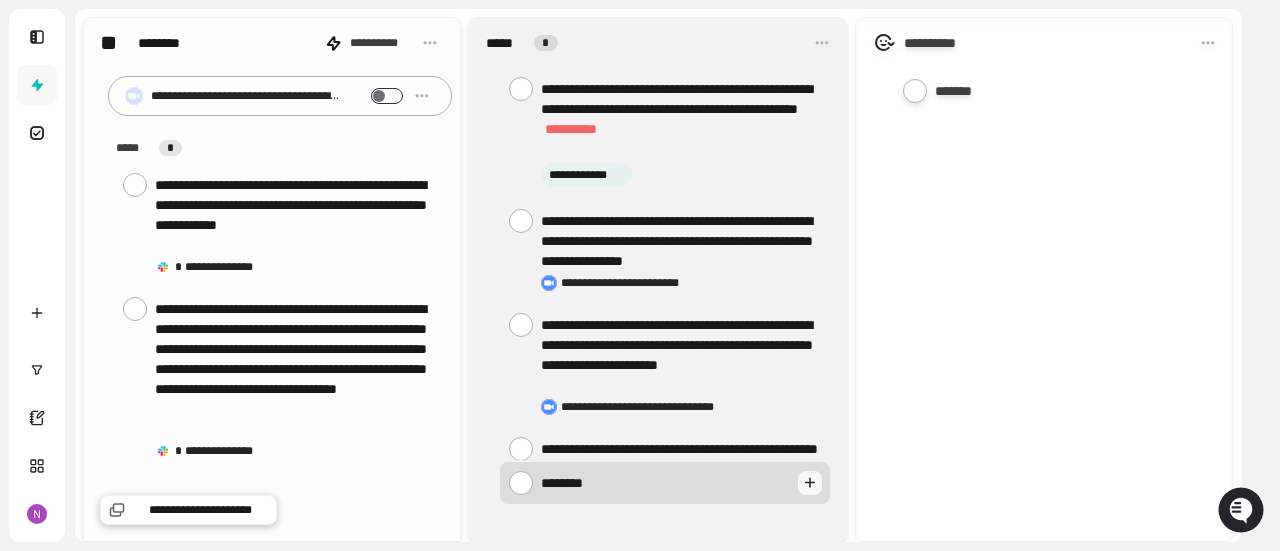 type on "*********" 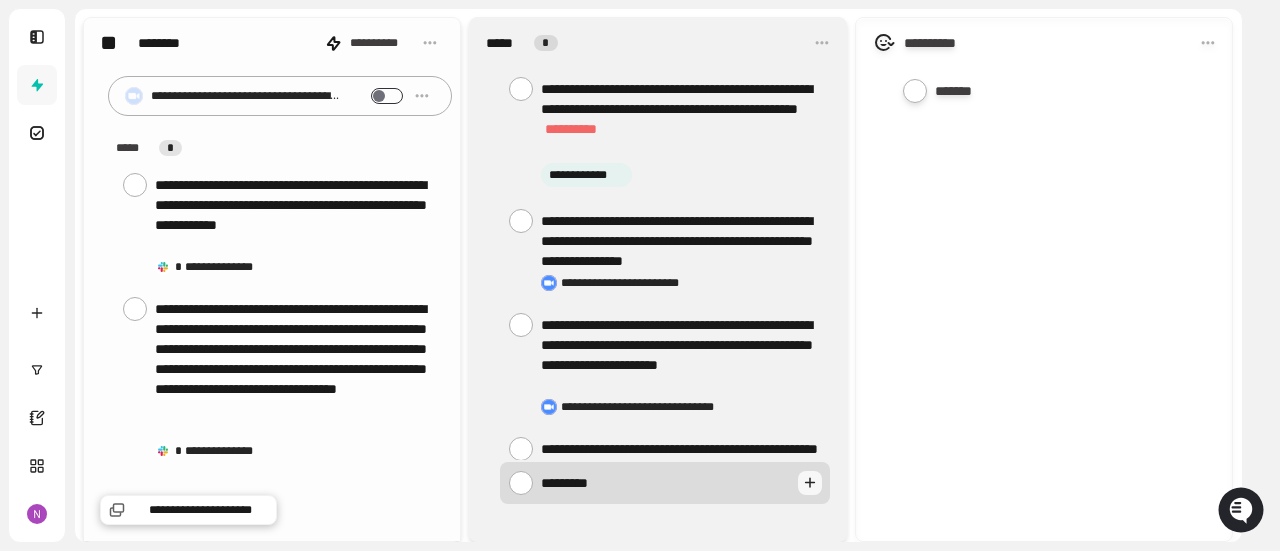 type on "**********" 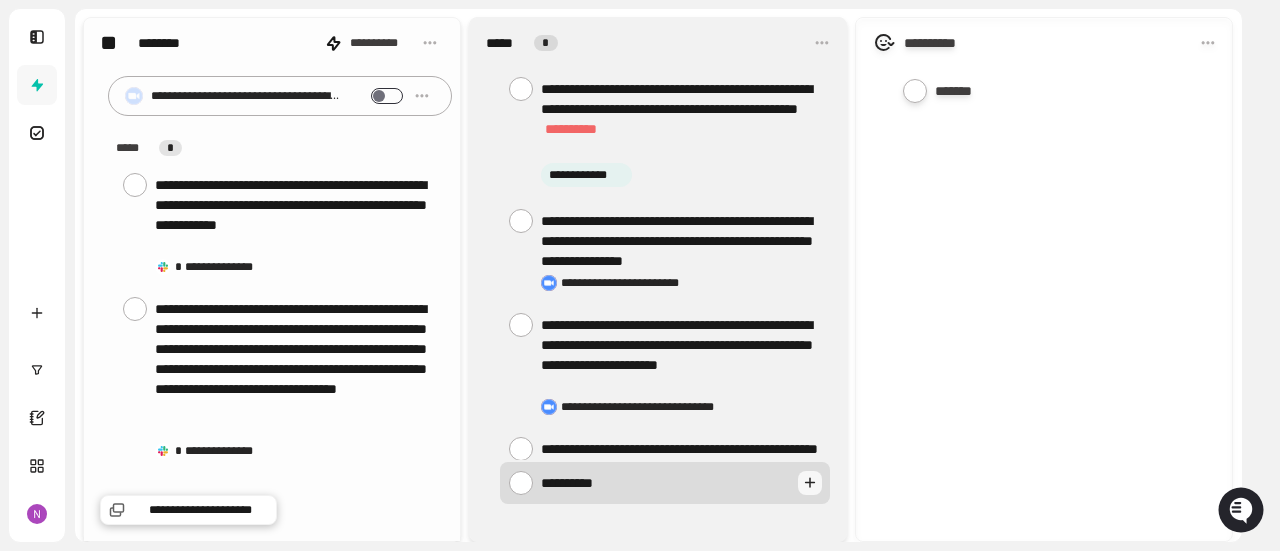 type on "**********" 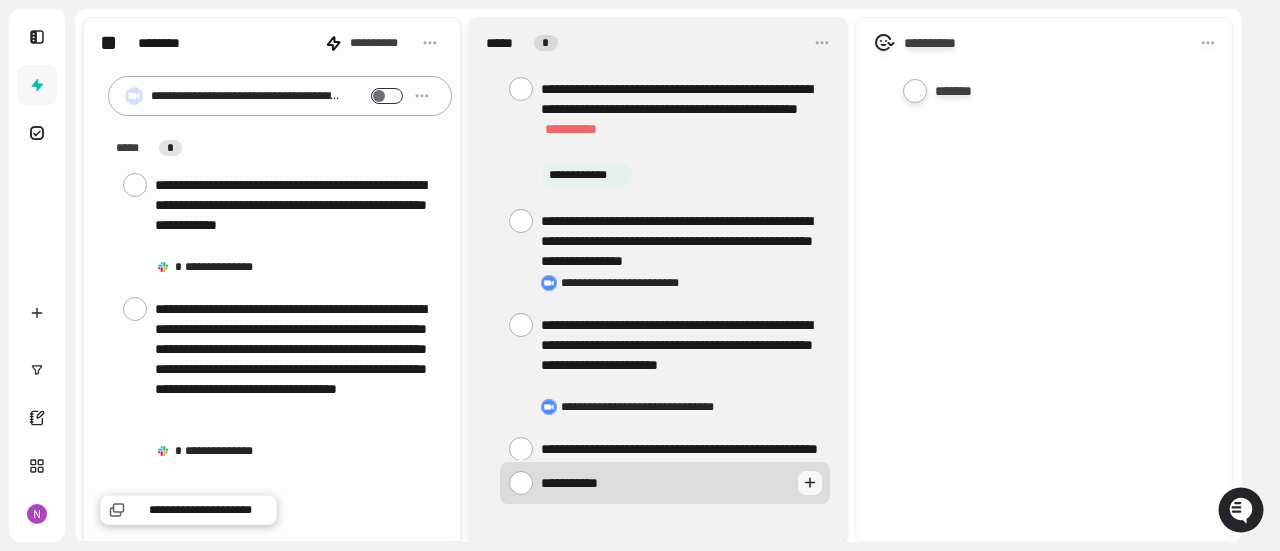 type on "**********" 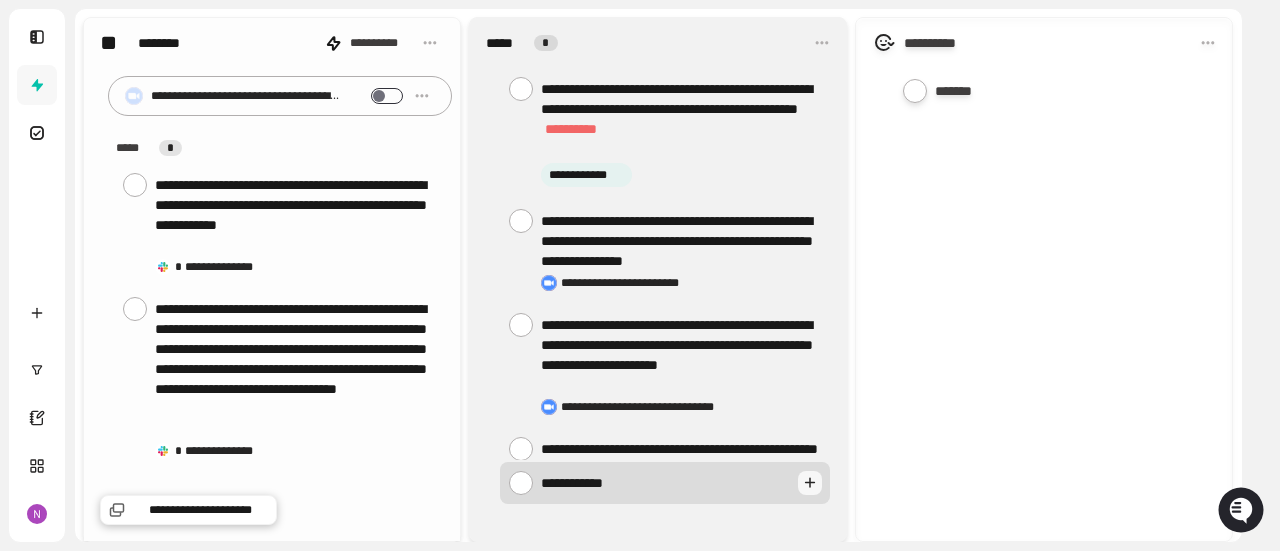 type on "**********" 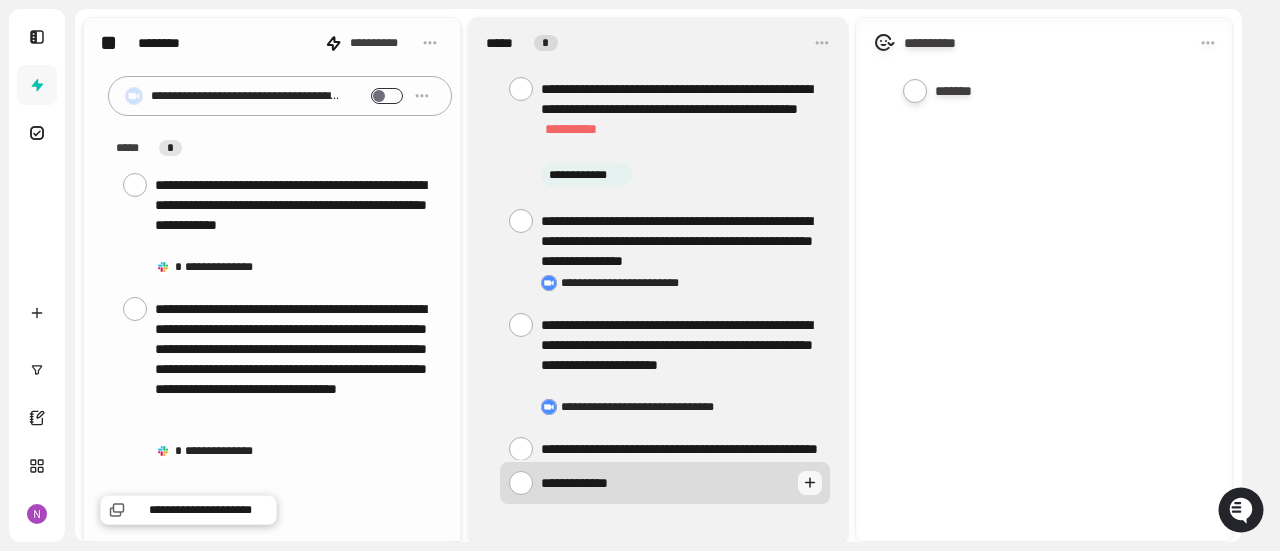 type on "**********" 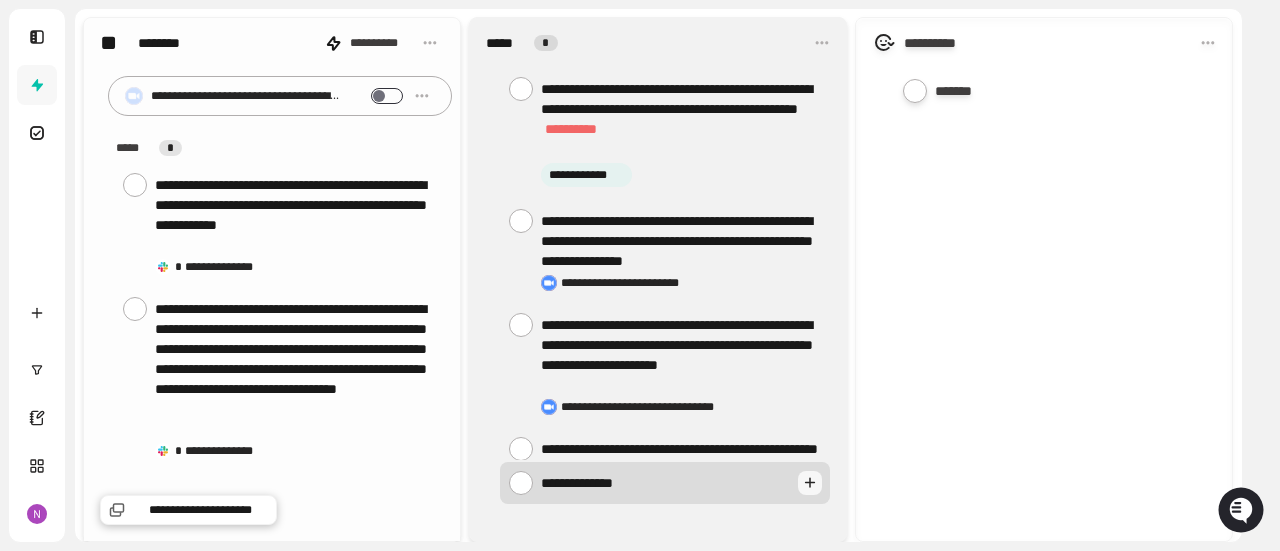 type on "**********" 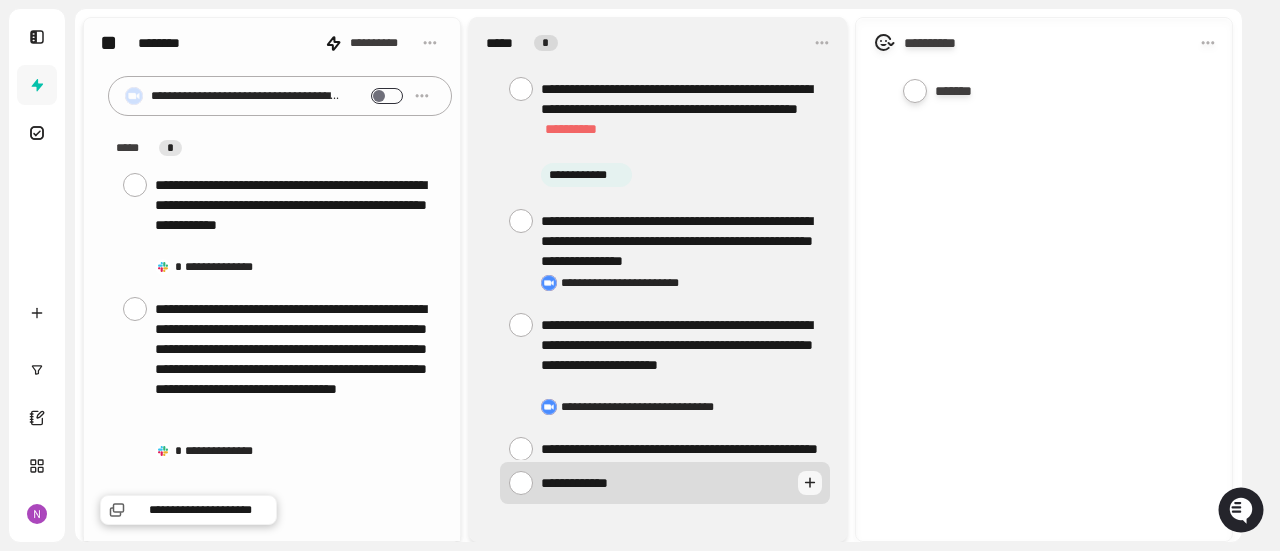 type on "**********" 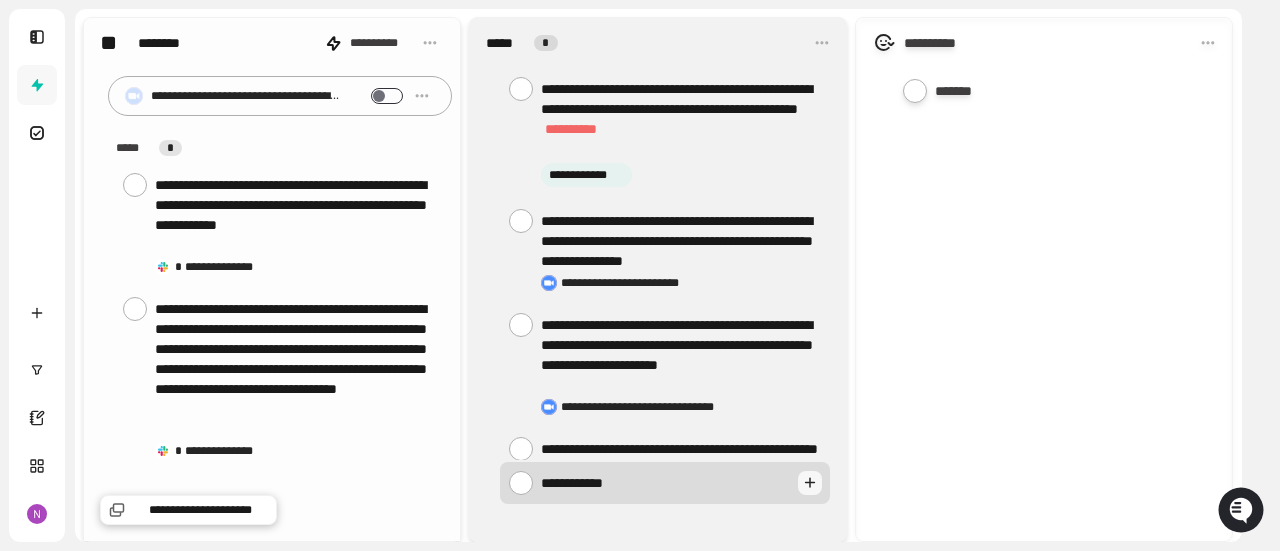 type on "**********" 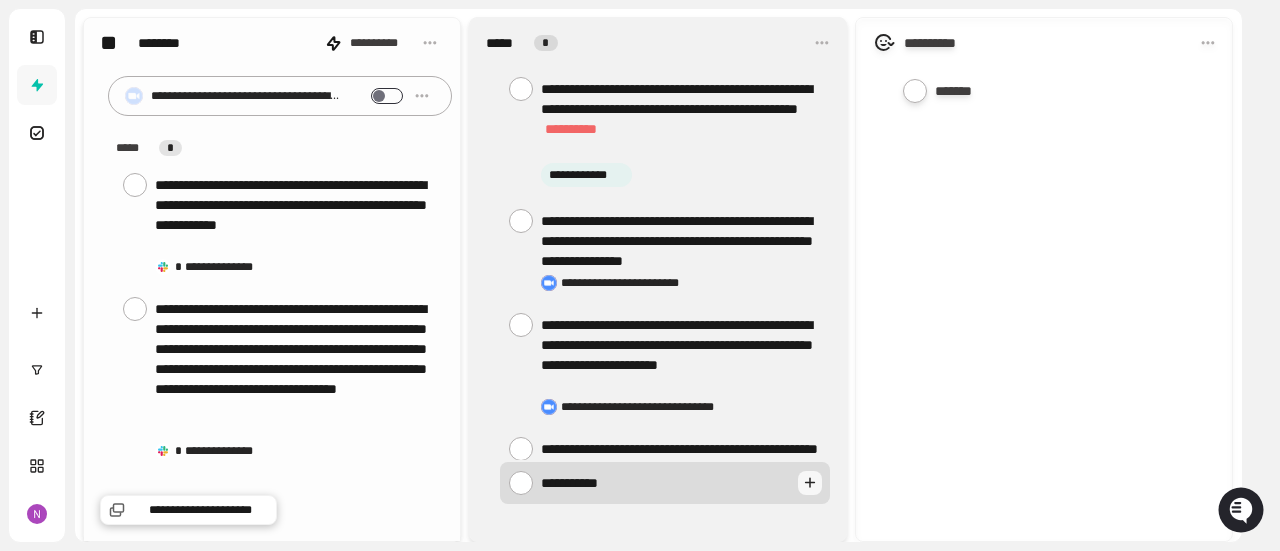 type on "**********" 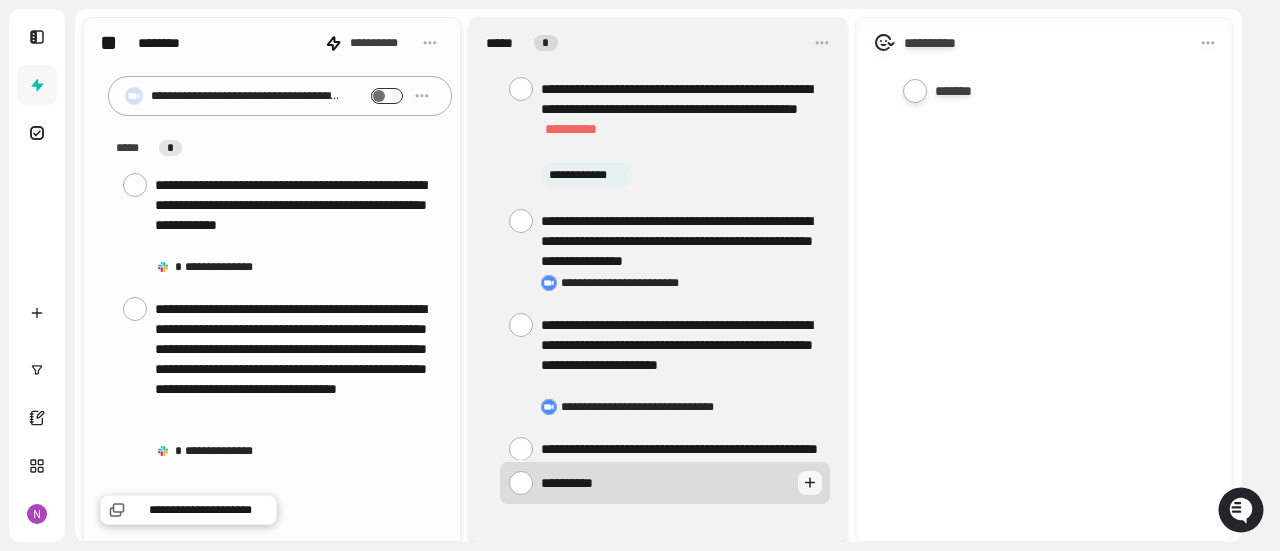 type on "*********" 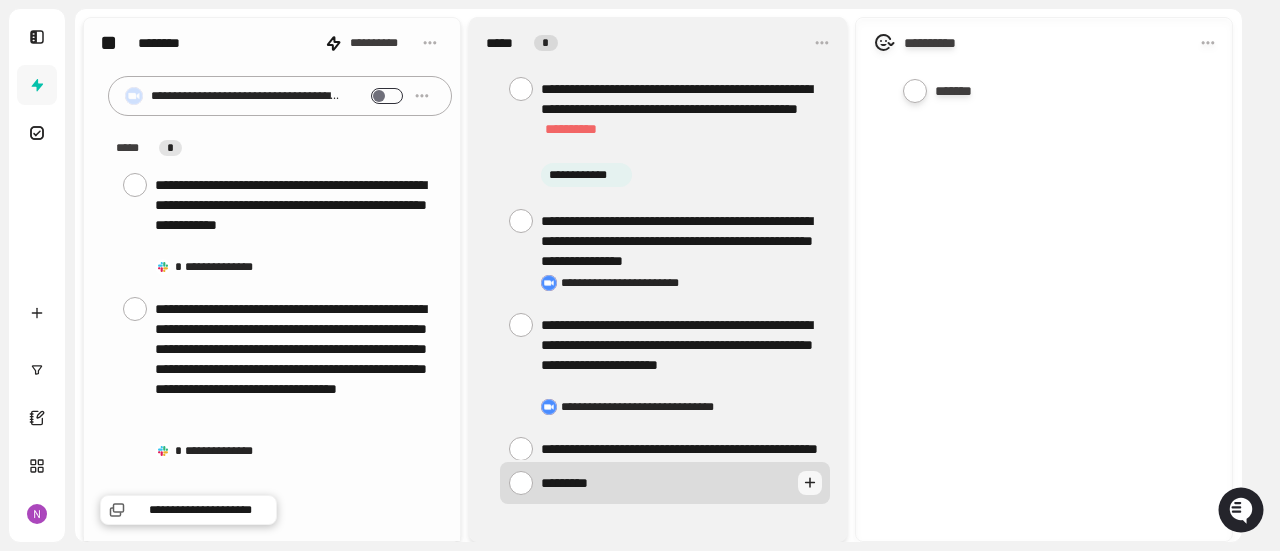 type on "********" 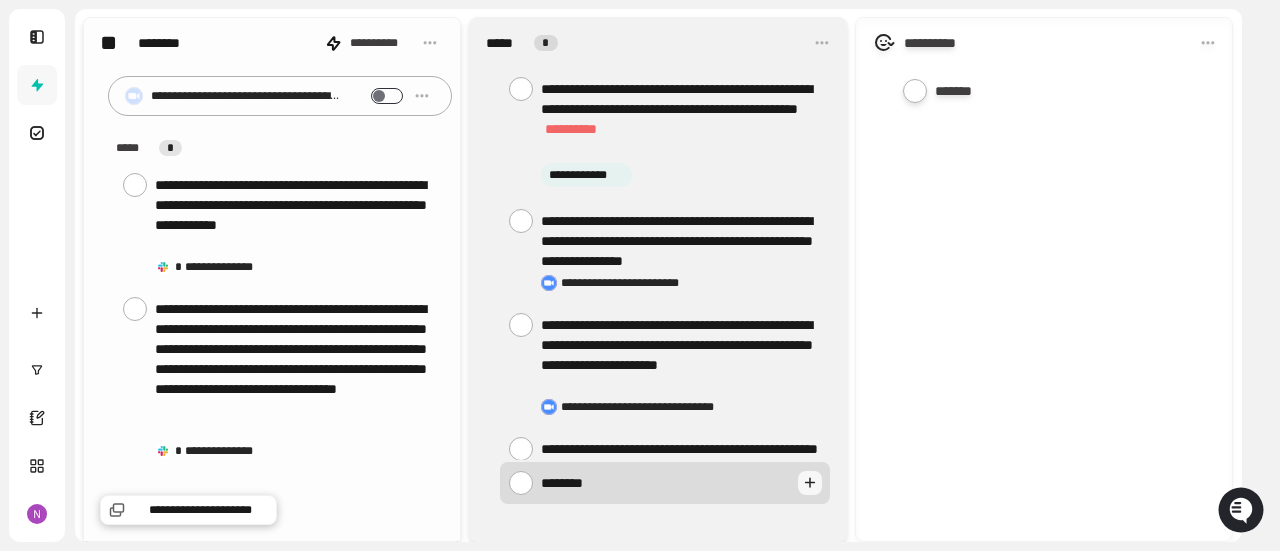 type on "*******" 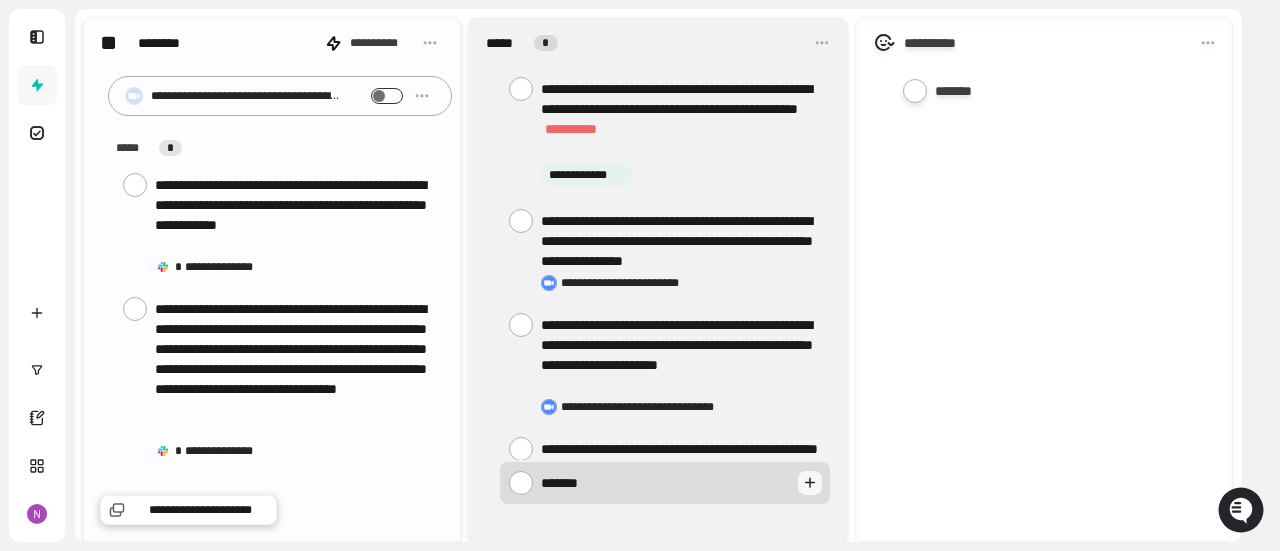 type on "******" 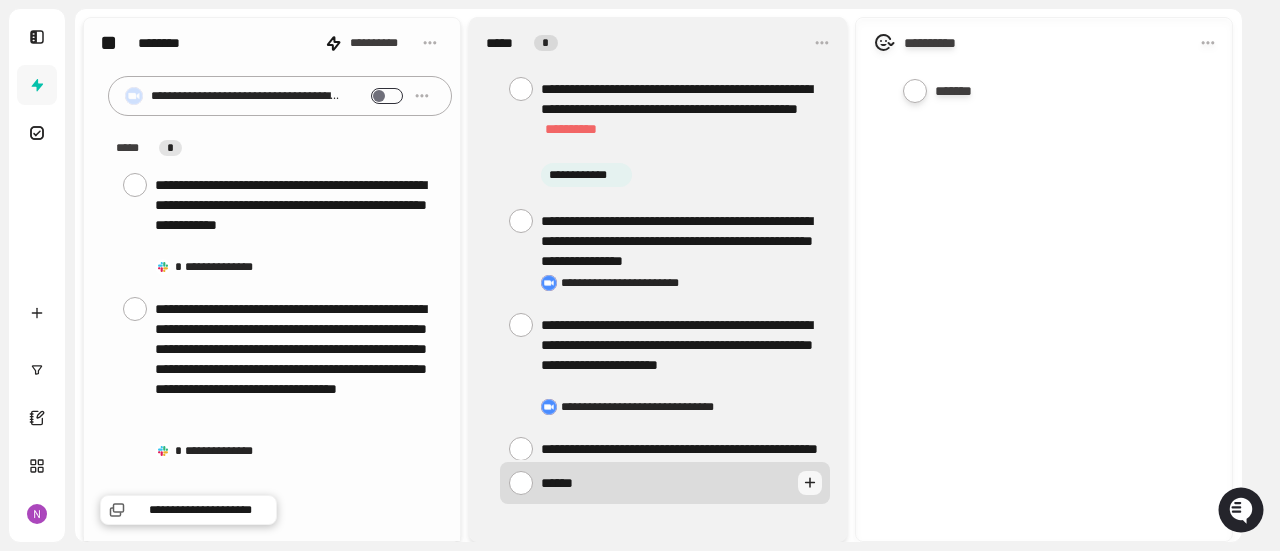 type on "****" 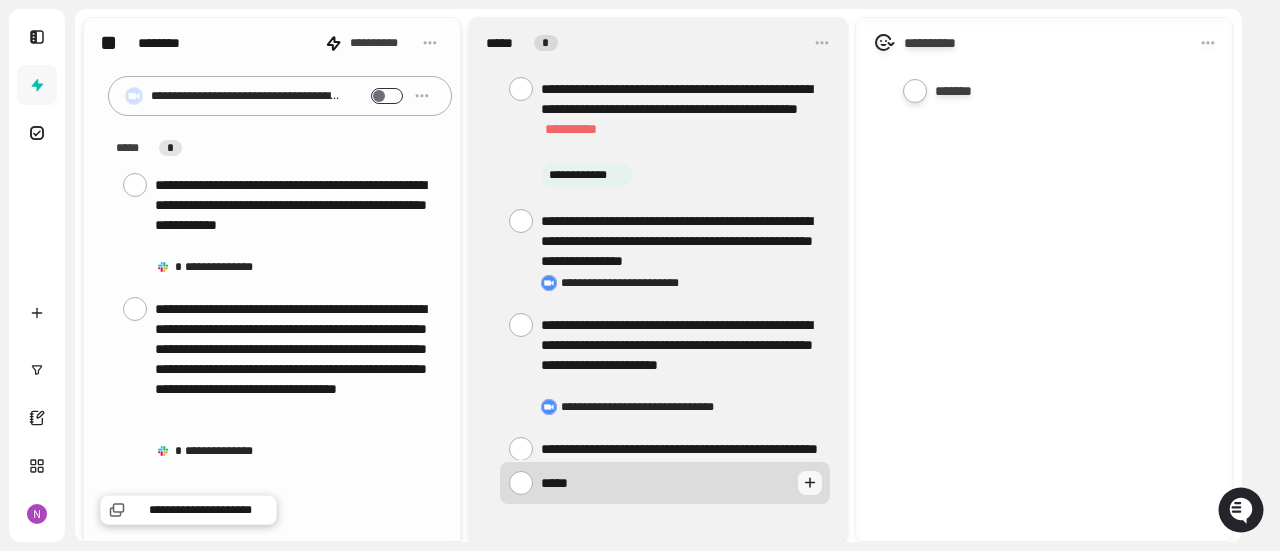 type on "******" 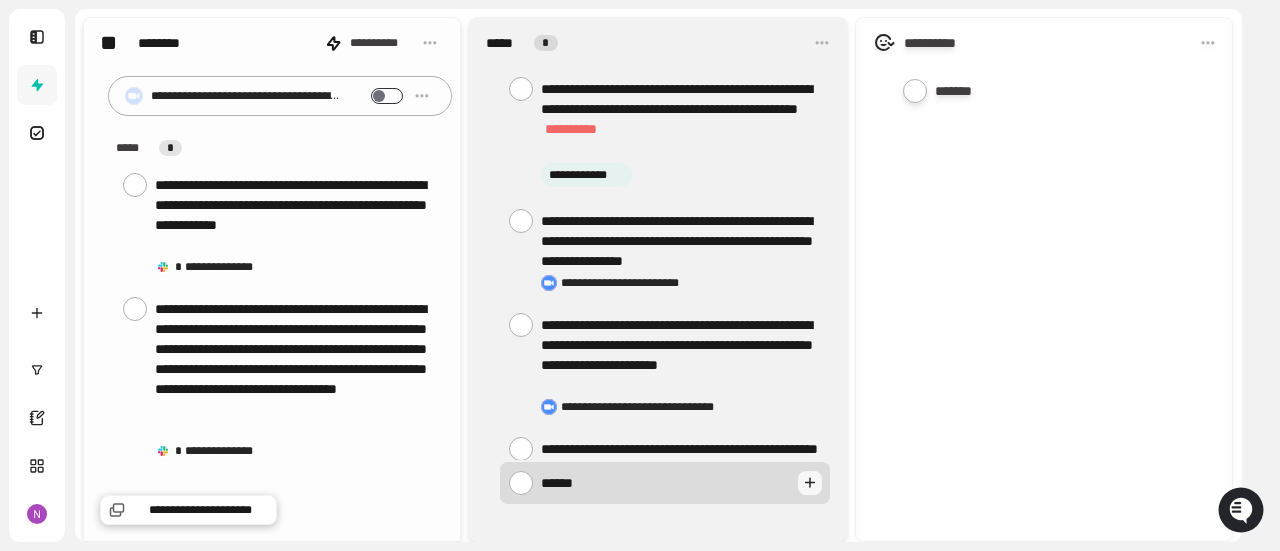 type on "*******" 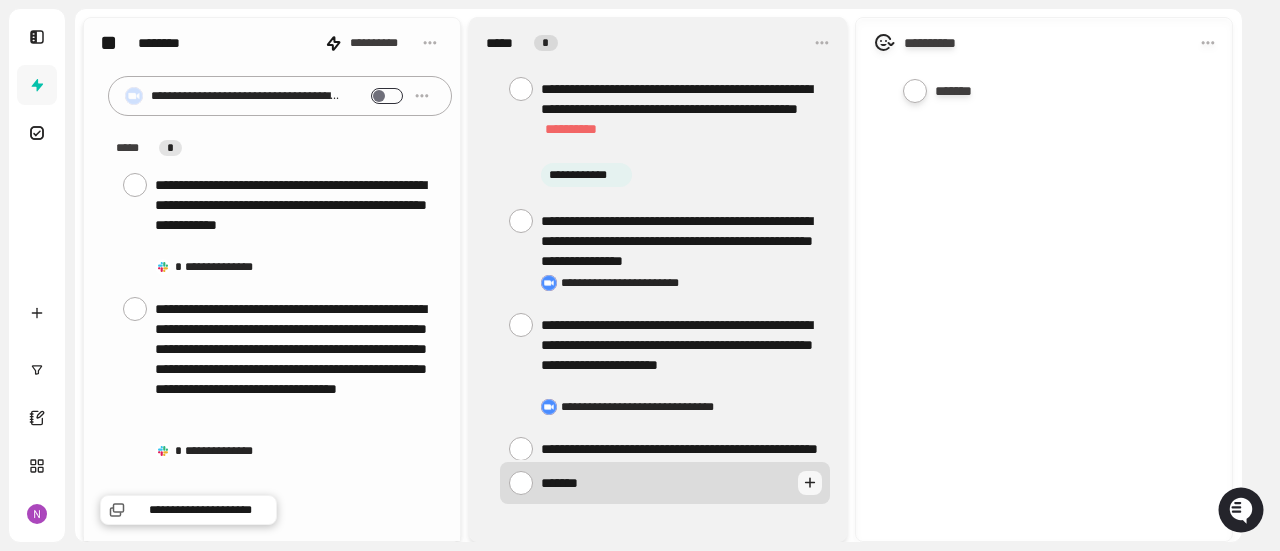type on "*******" 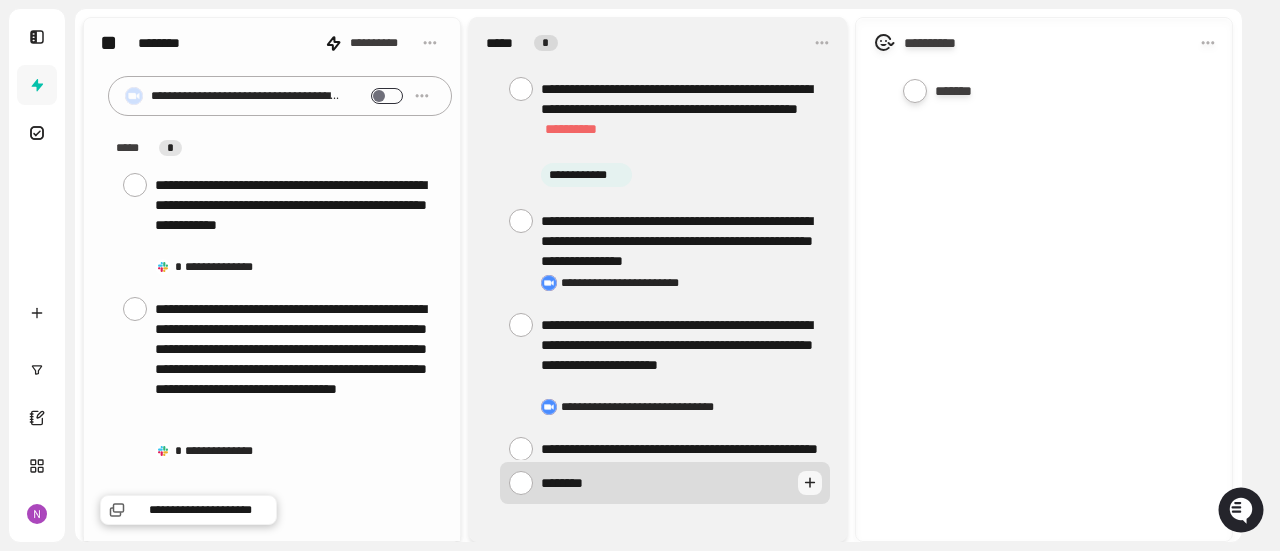 type on "*********" 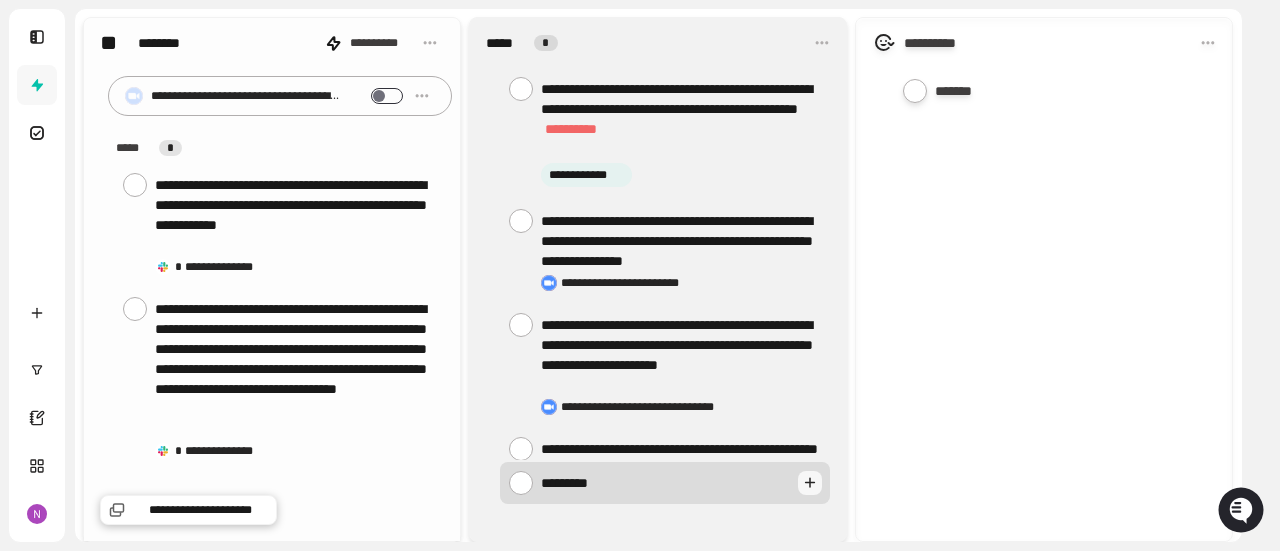 type on "**********" 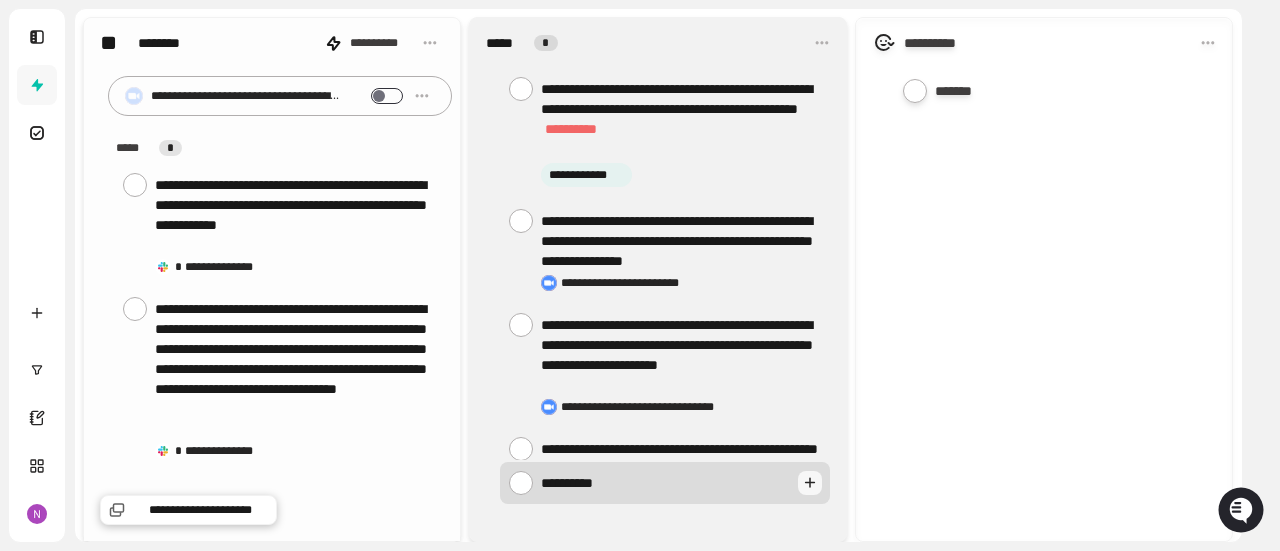 type on "**********" 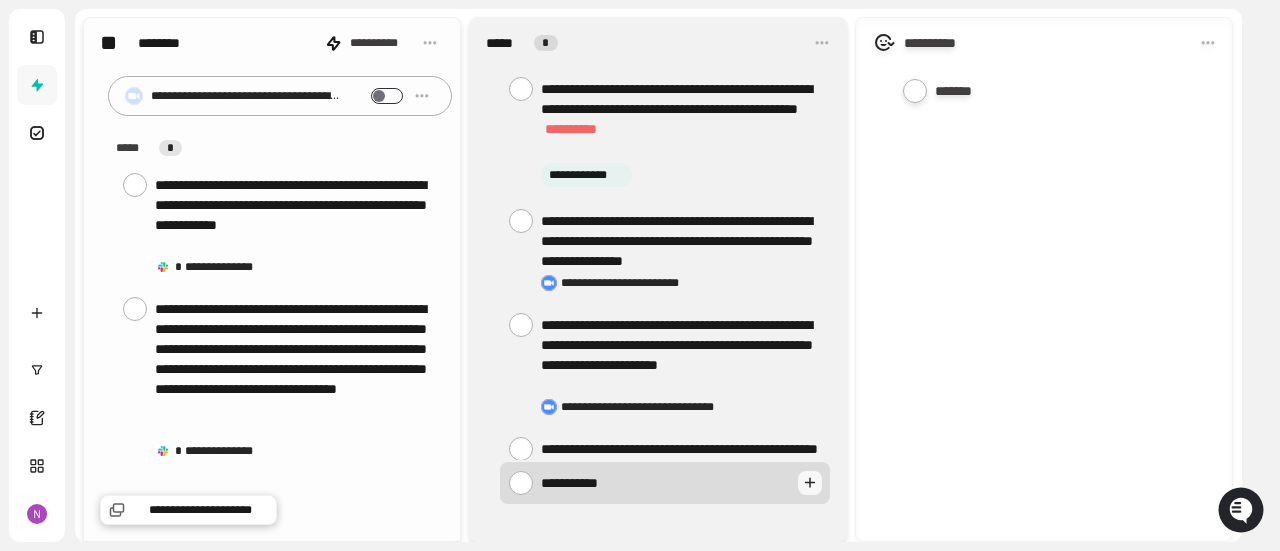 type on "**********" 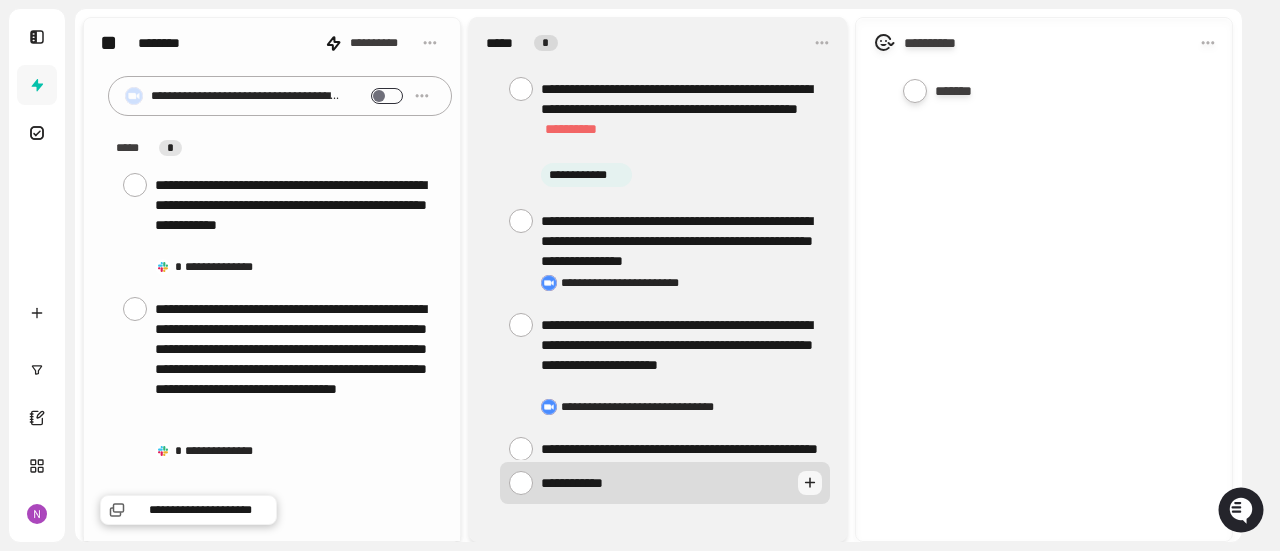 type on "**********" 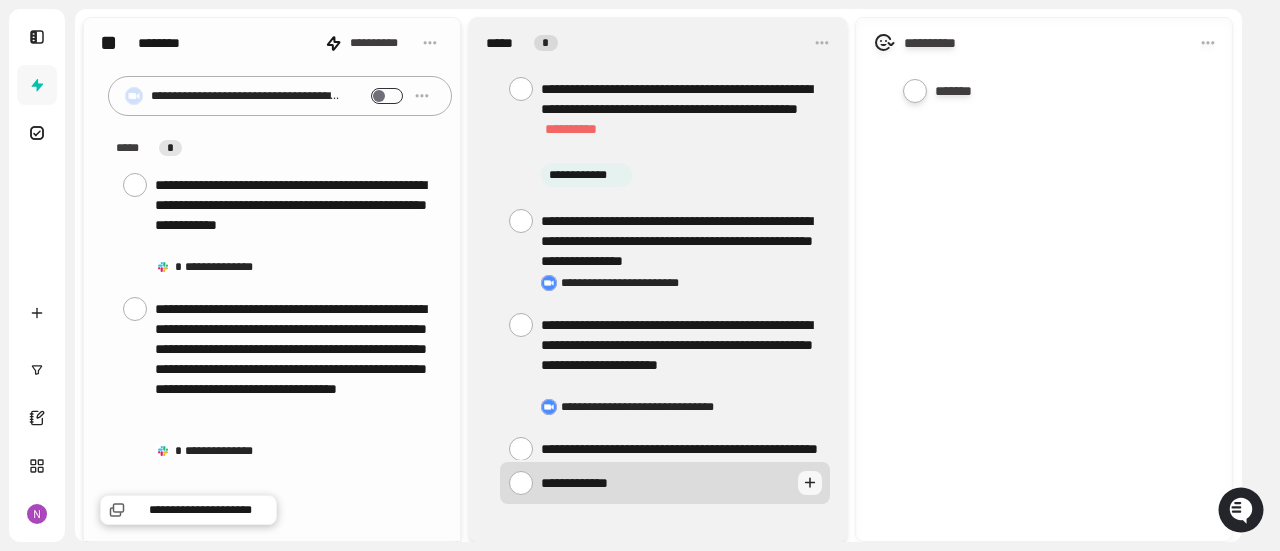 type on "**********" 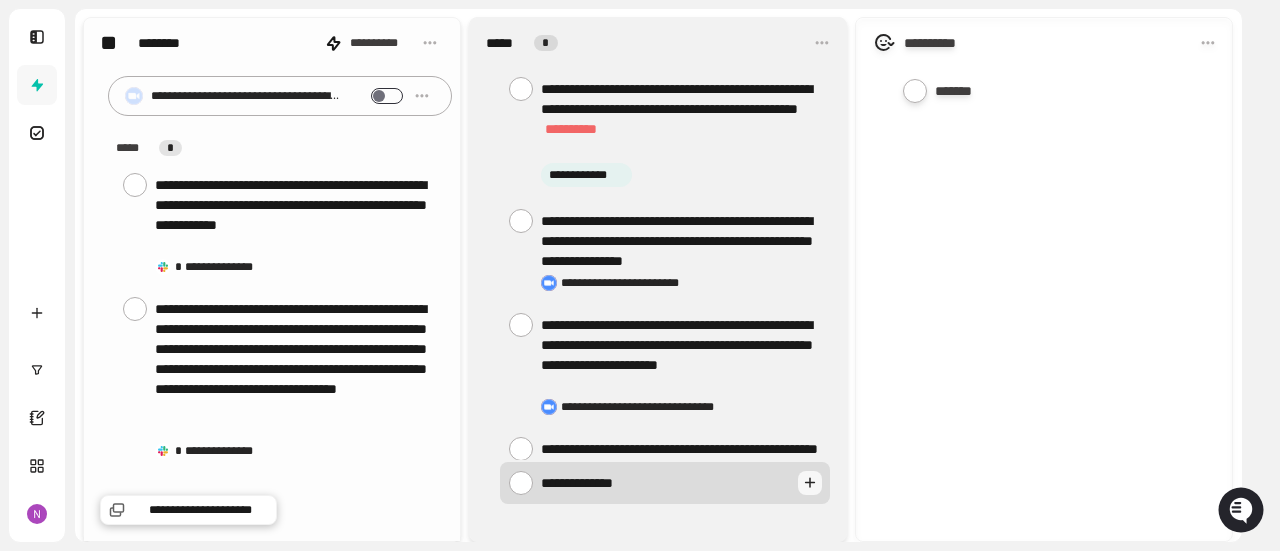 type on "**********" 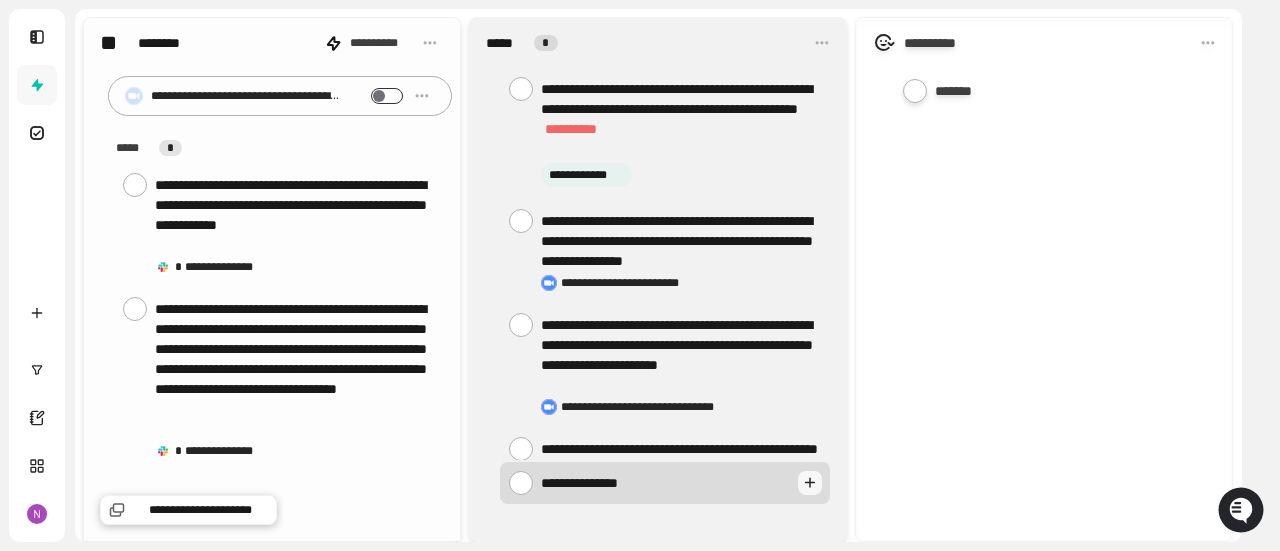 type on "**********" 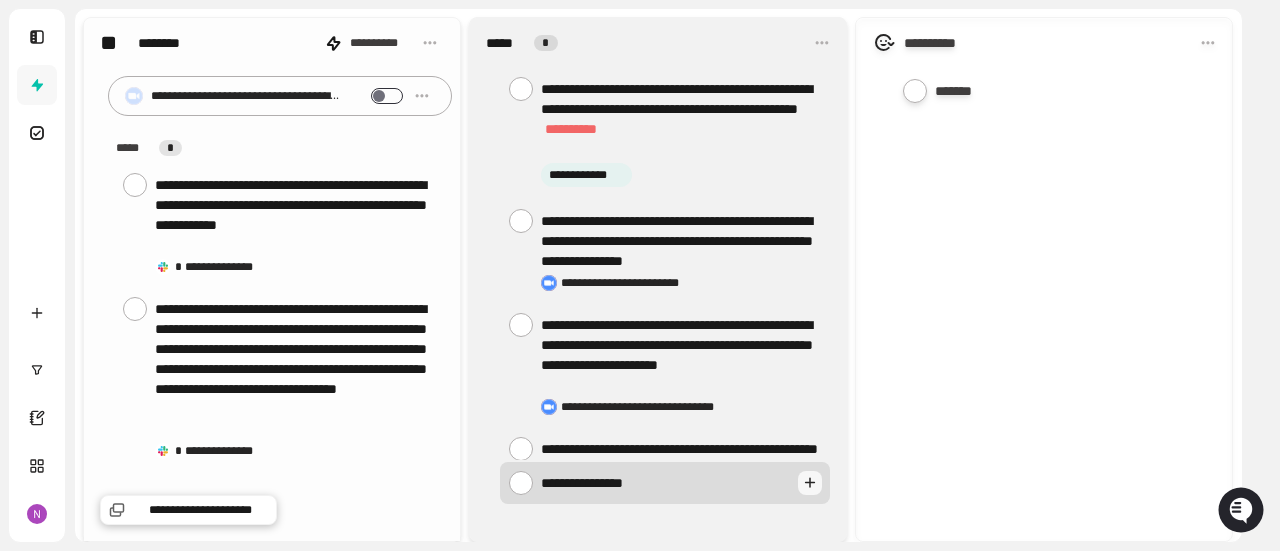 type on "**********" 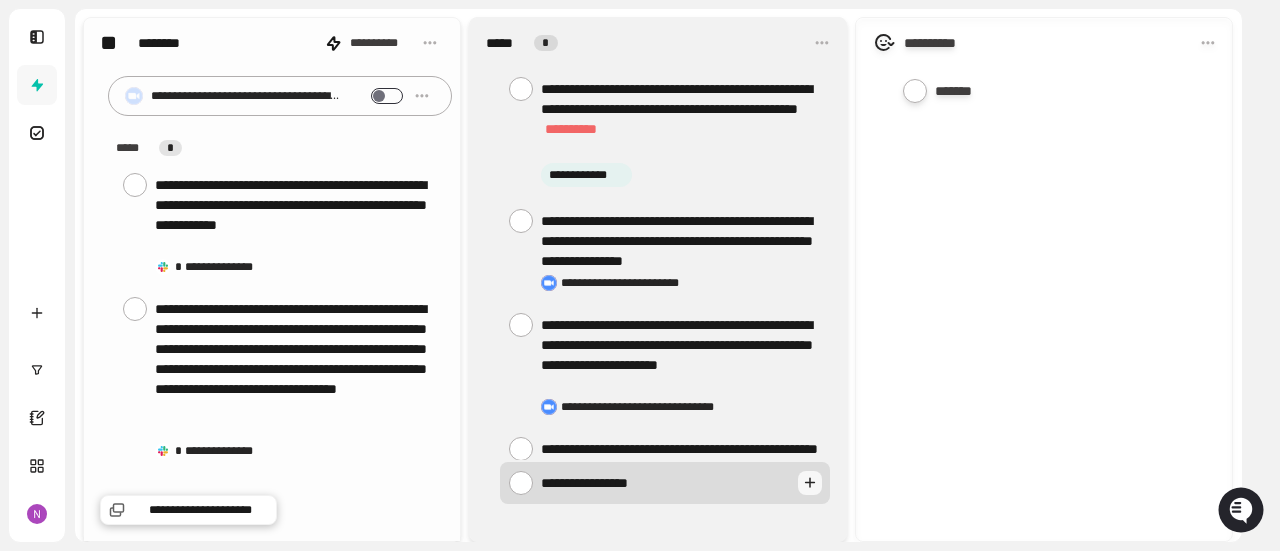 type on "**********" 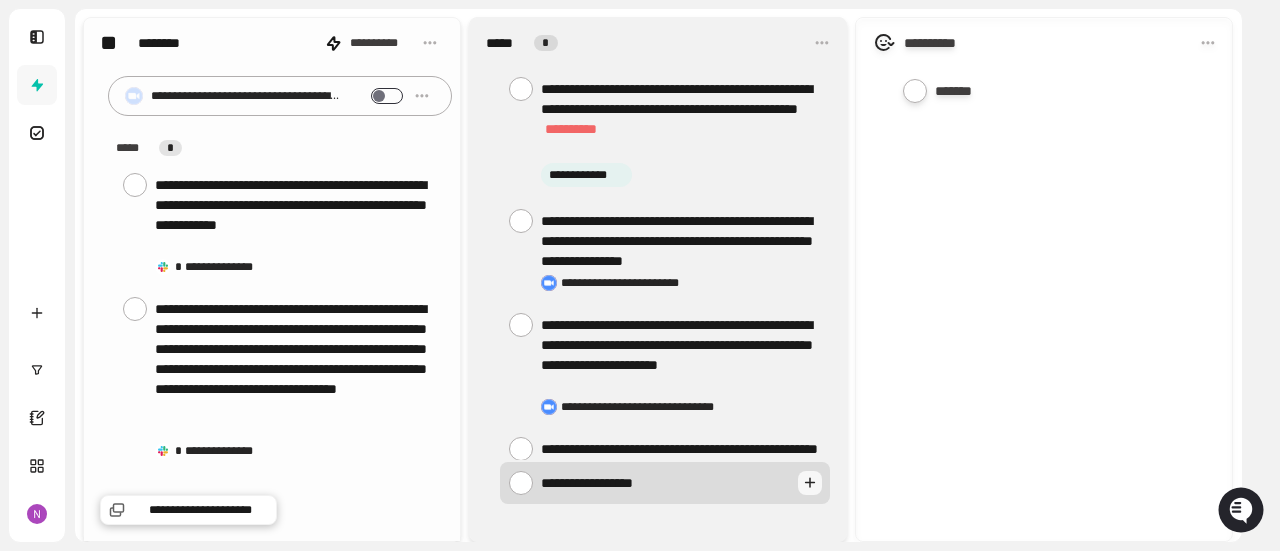 type on "**********" 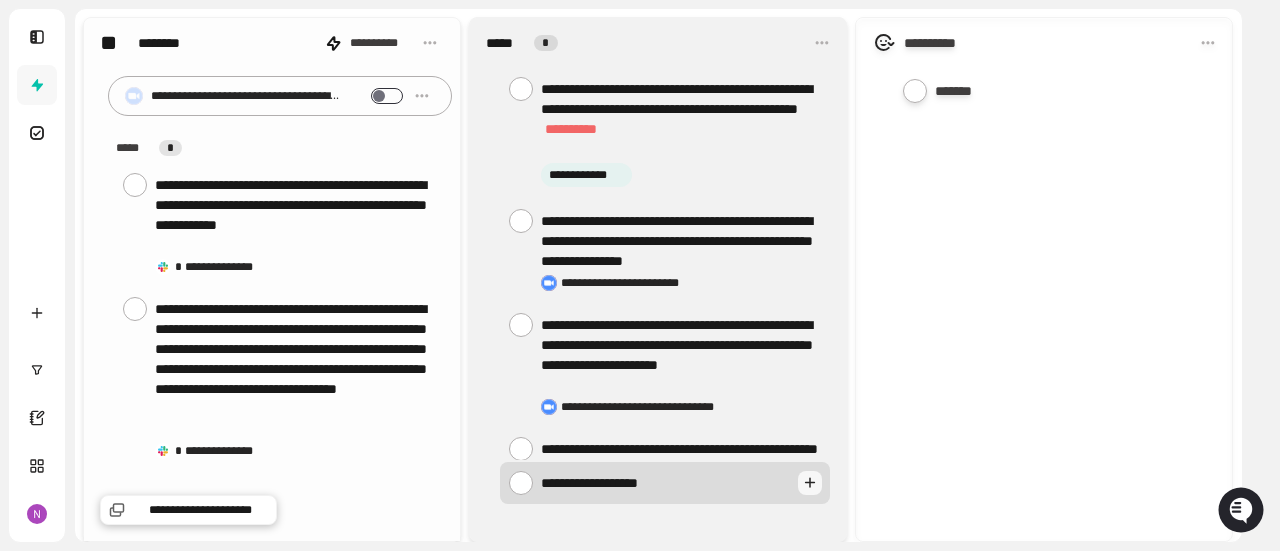type on "**********" 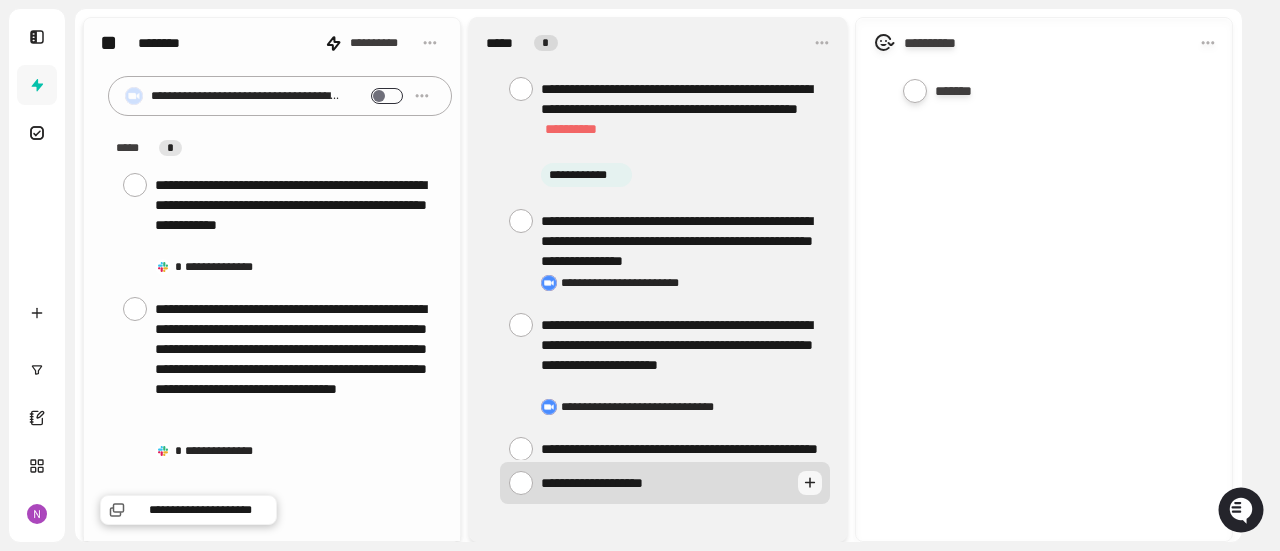 type on "**********" 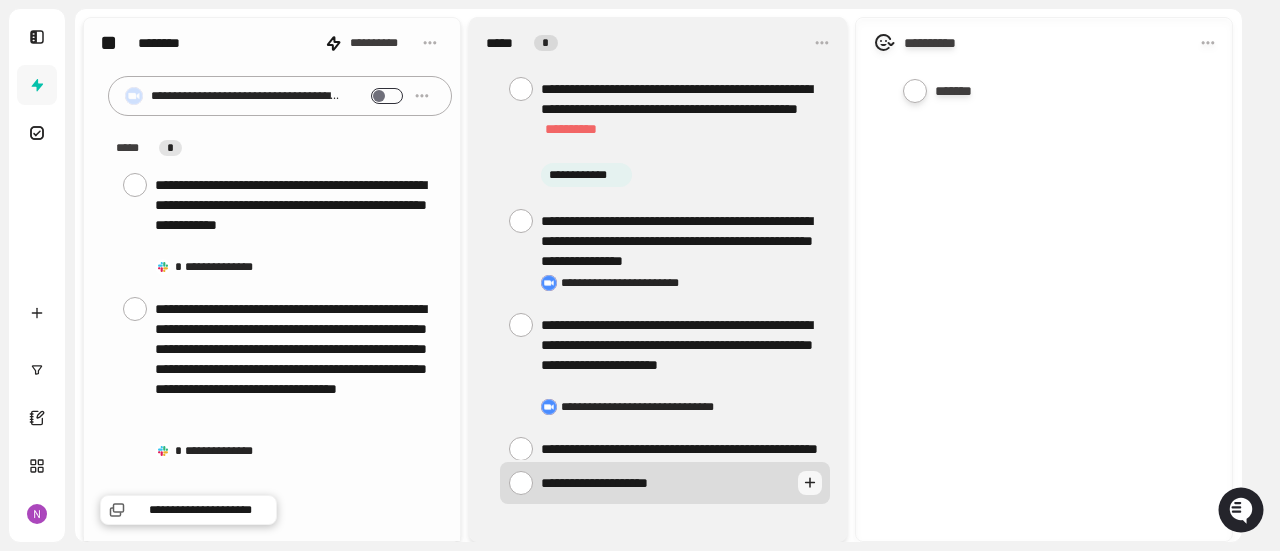 type on "**********" 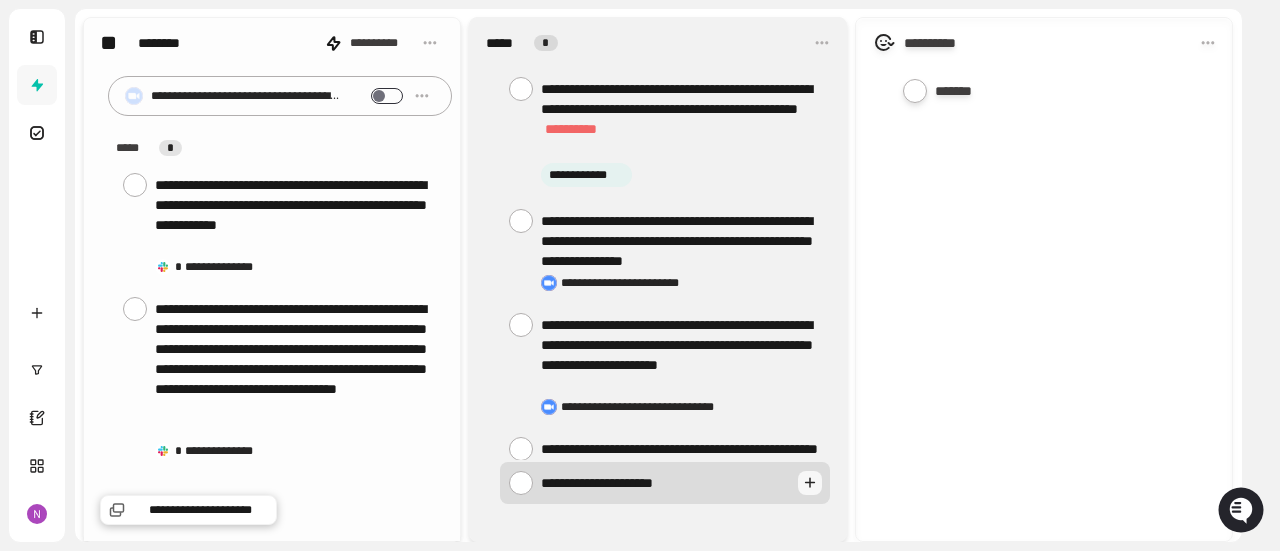 type on "**********" 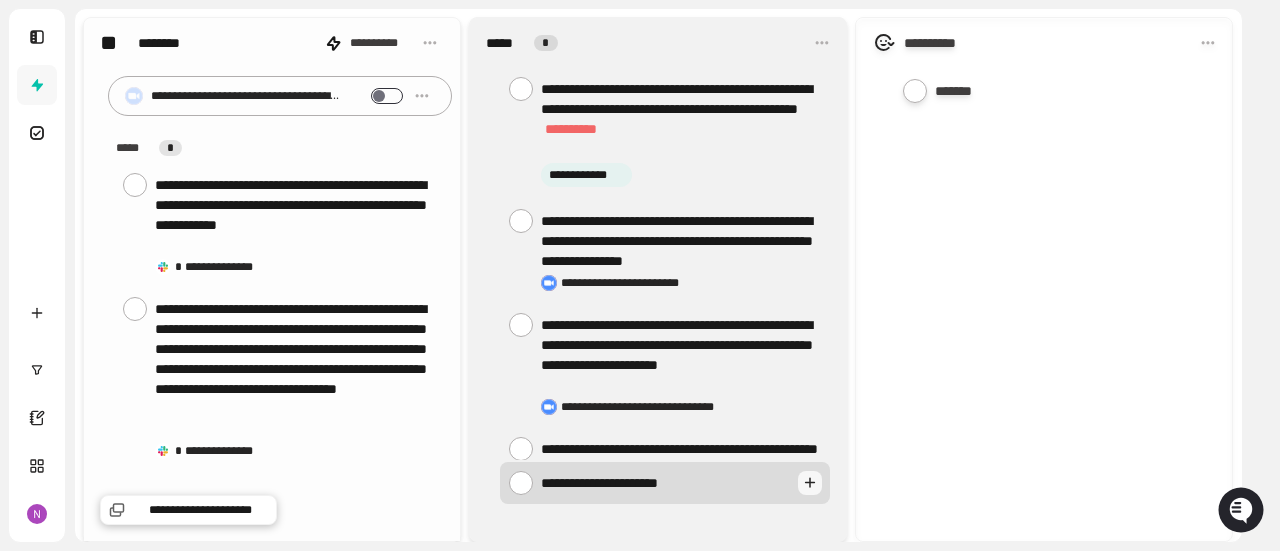 type on "**********" 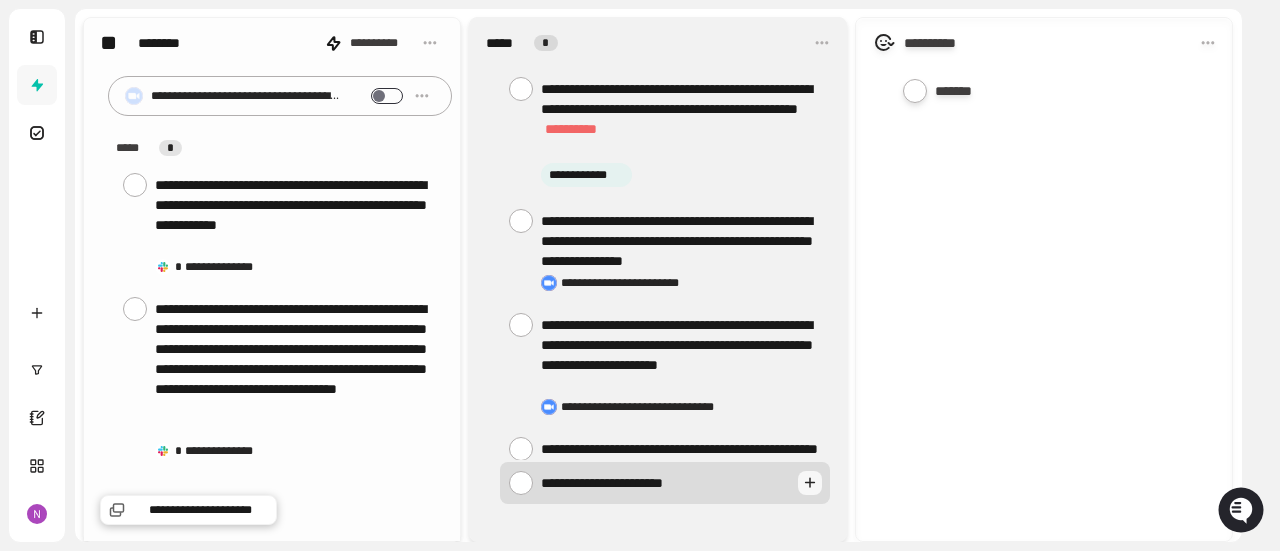 type on "**********" 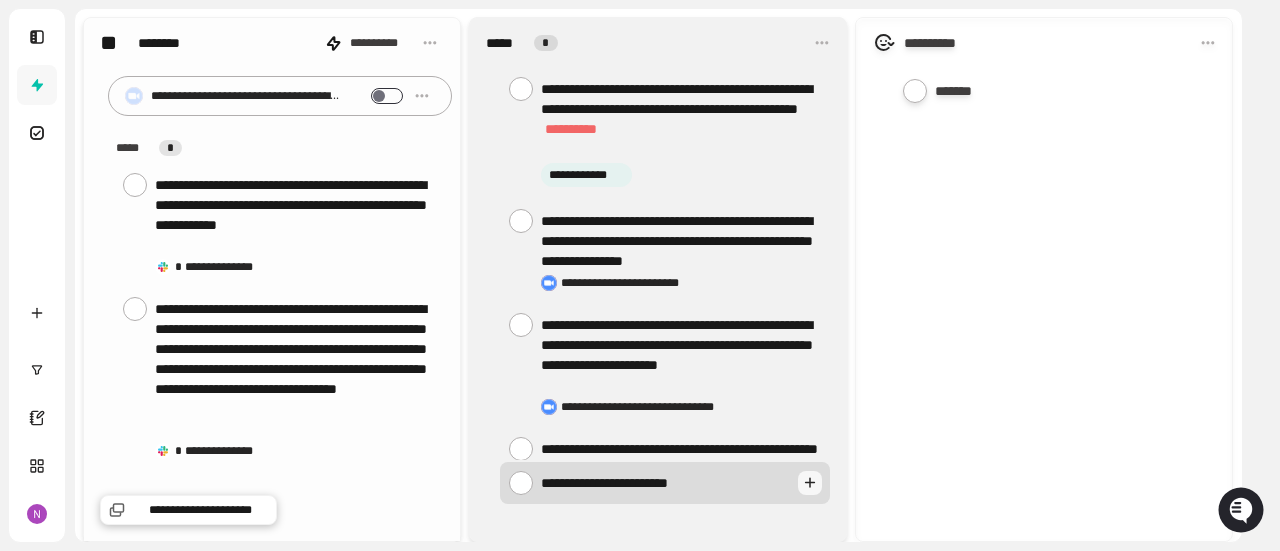 type on "**********" 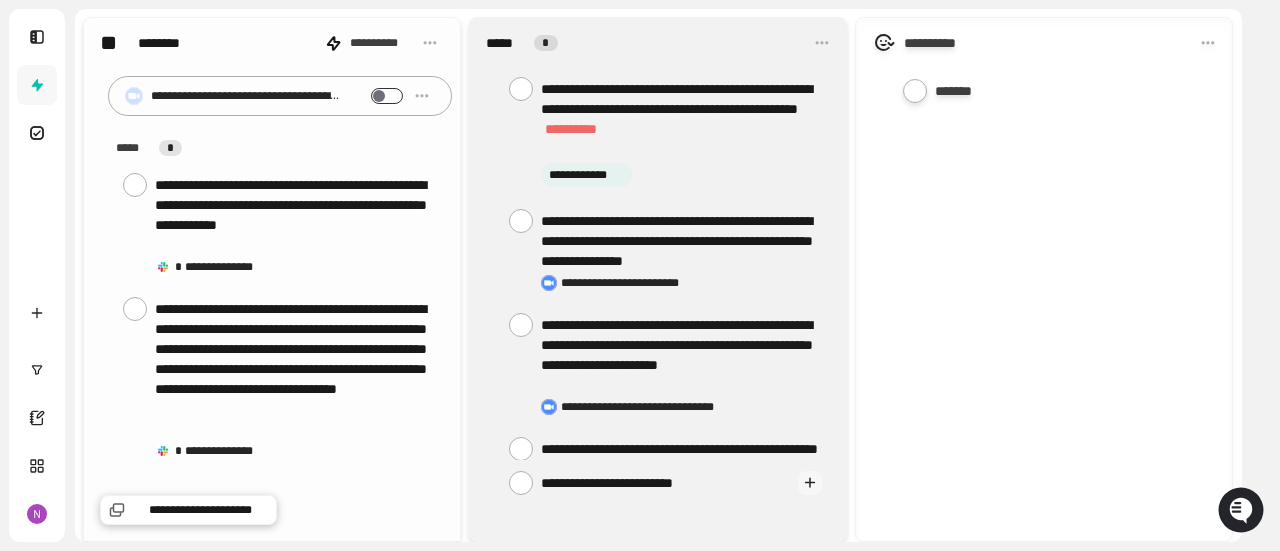 type on "**********" 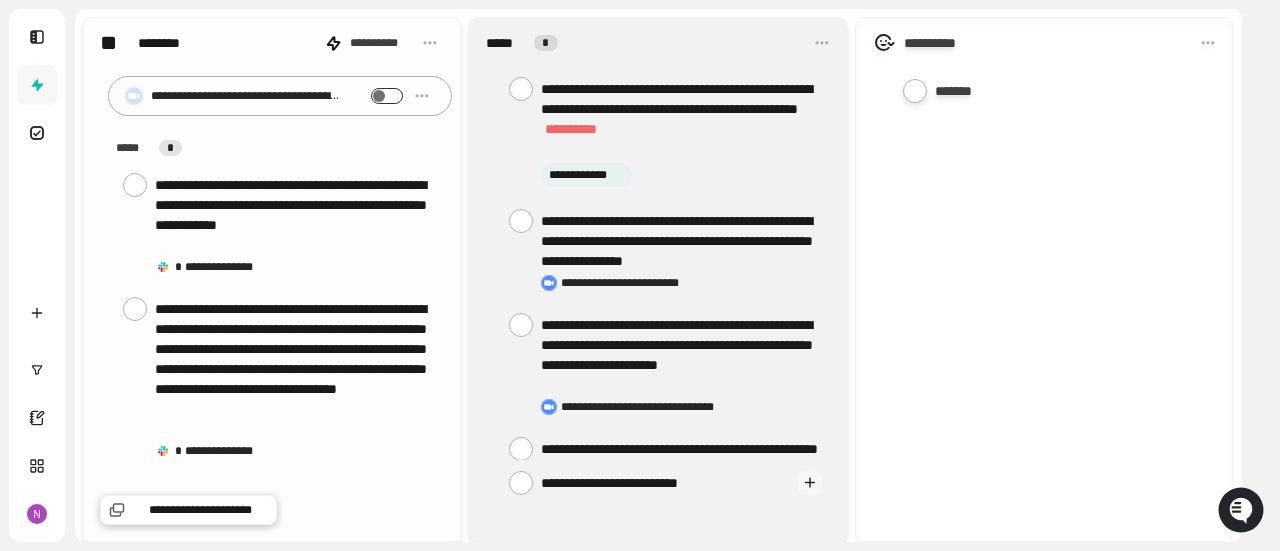 type on "**********" 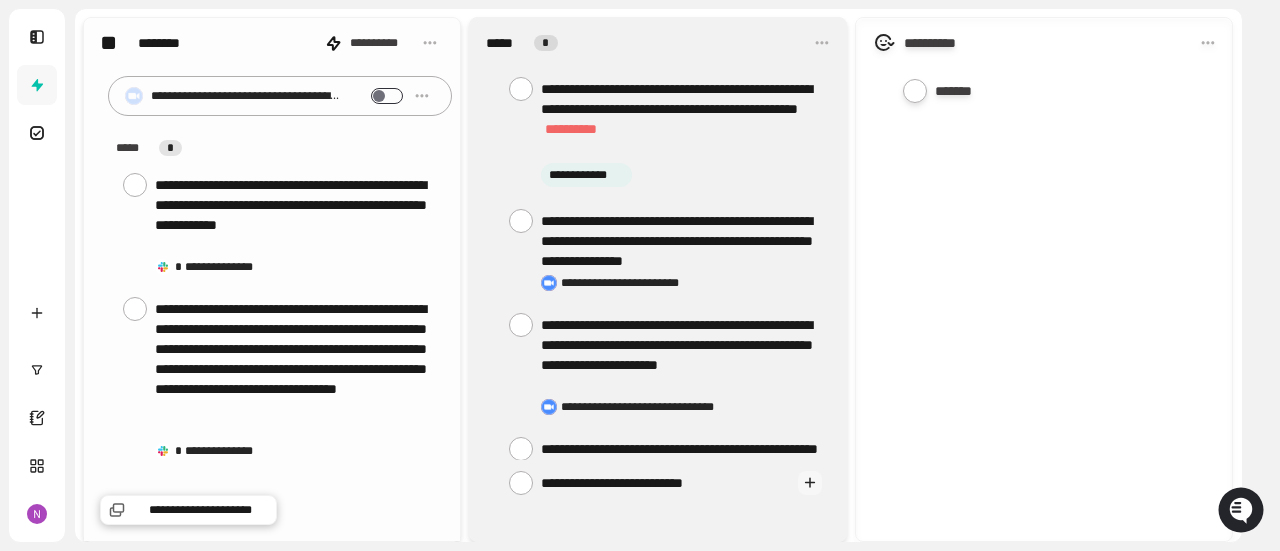 type on "**********" 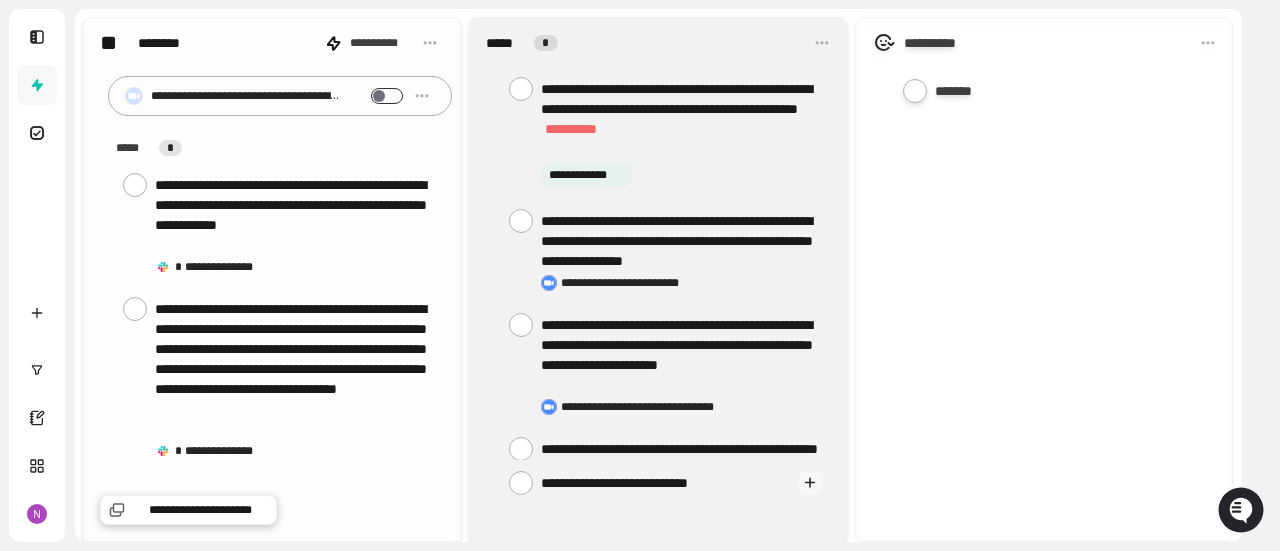 type on "**********" 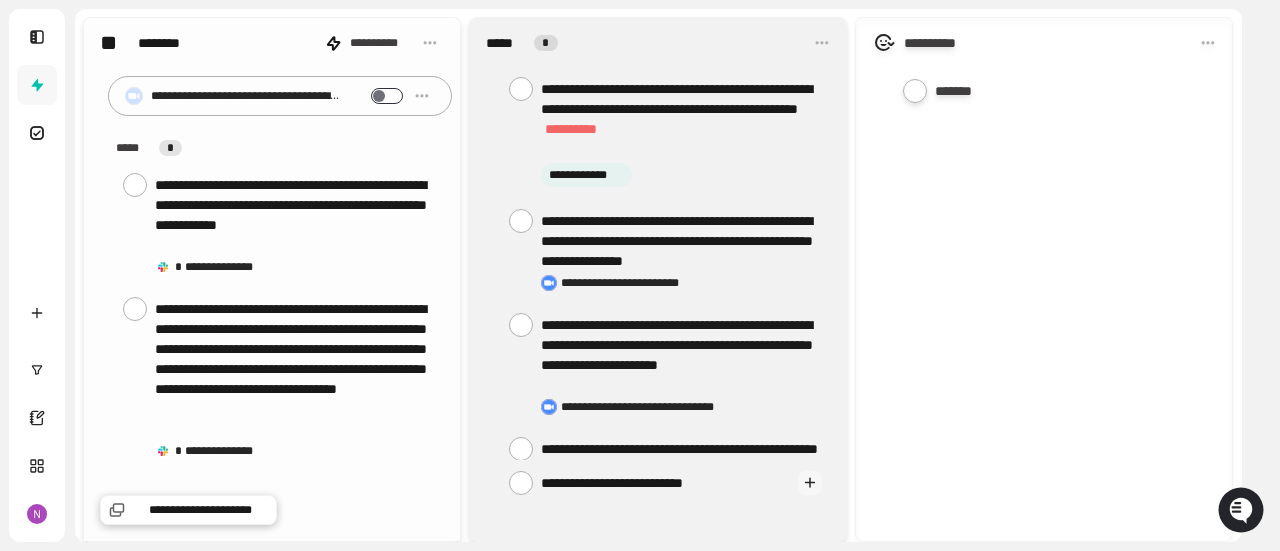 type on "**********" 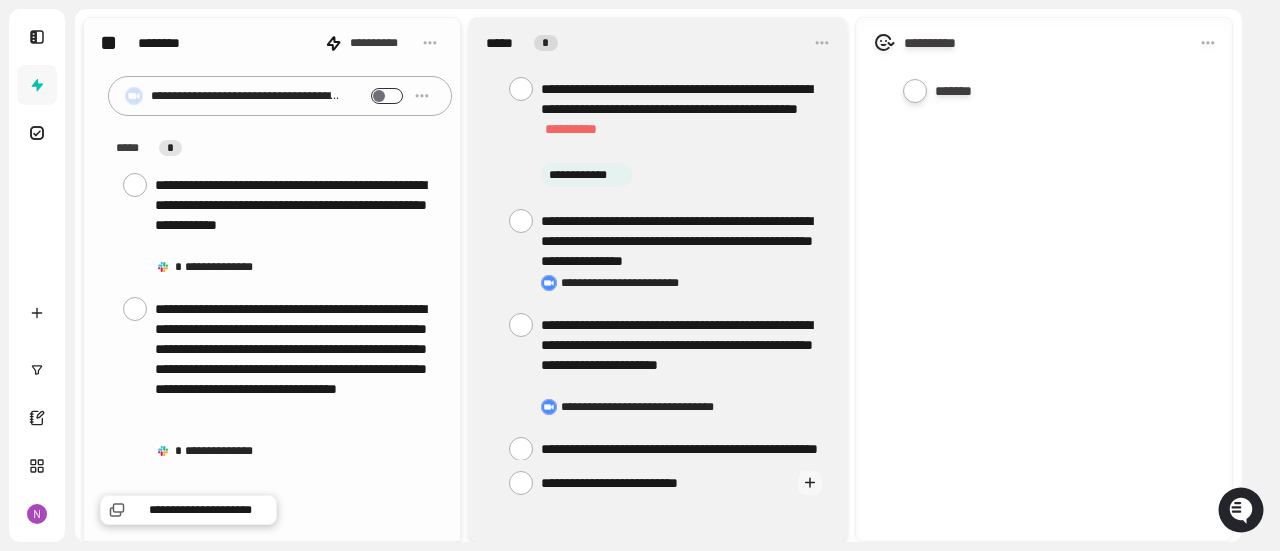 type on "**********" 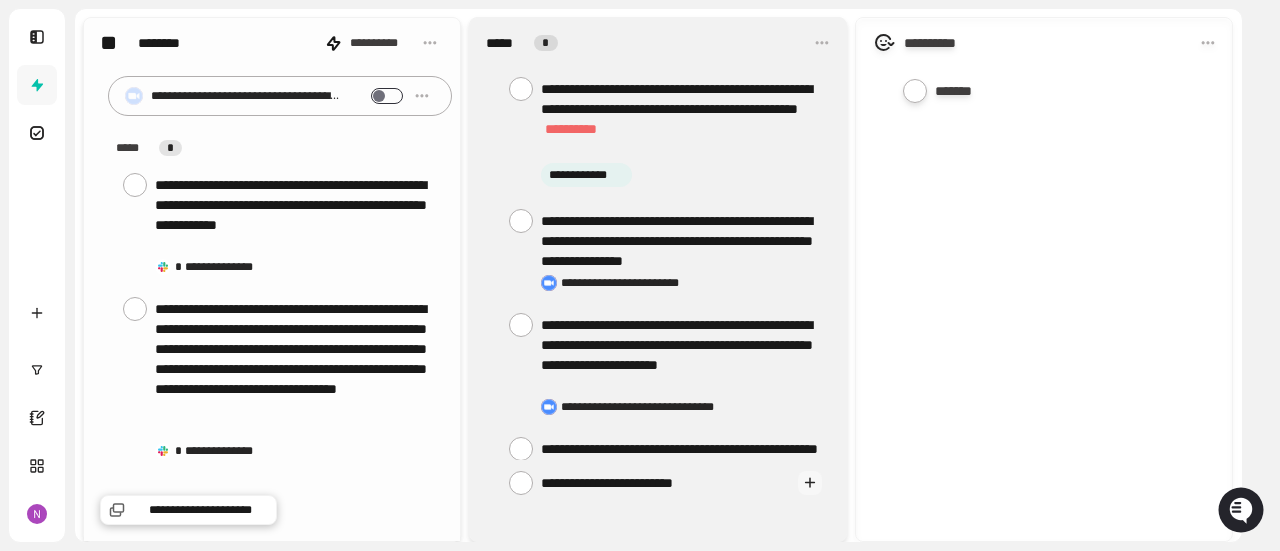 type on "**********" 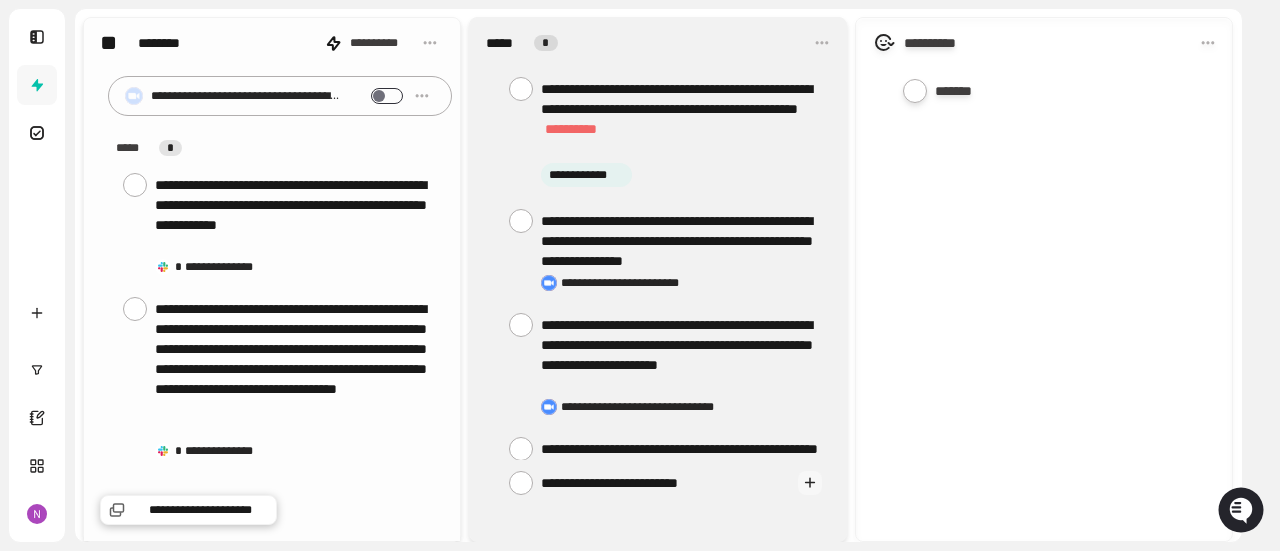 type on "**********" 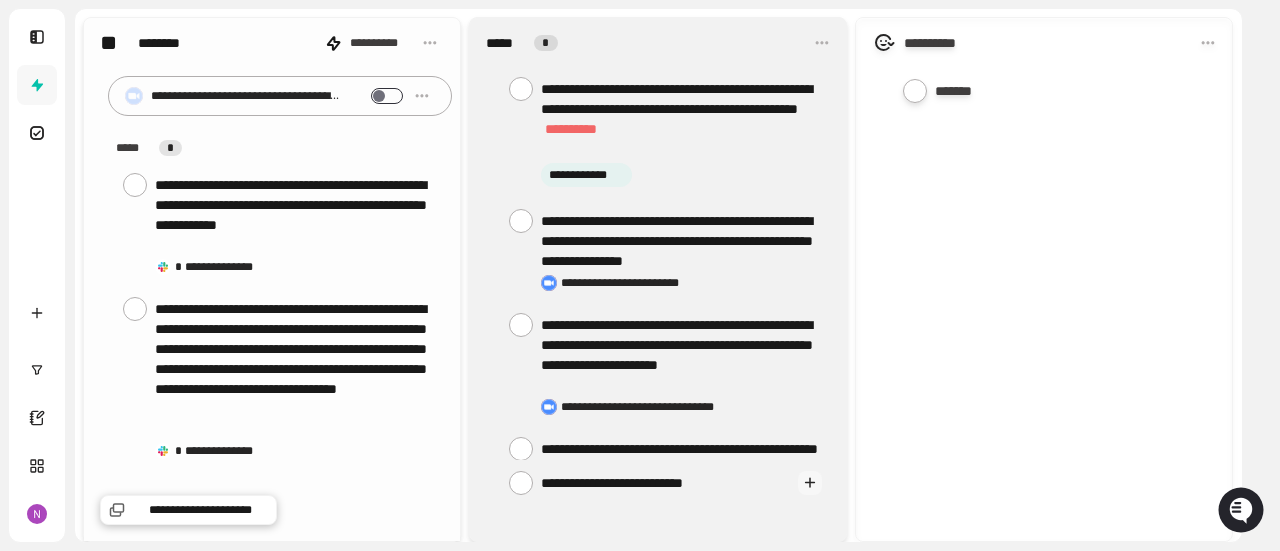 type on "**********" 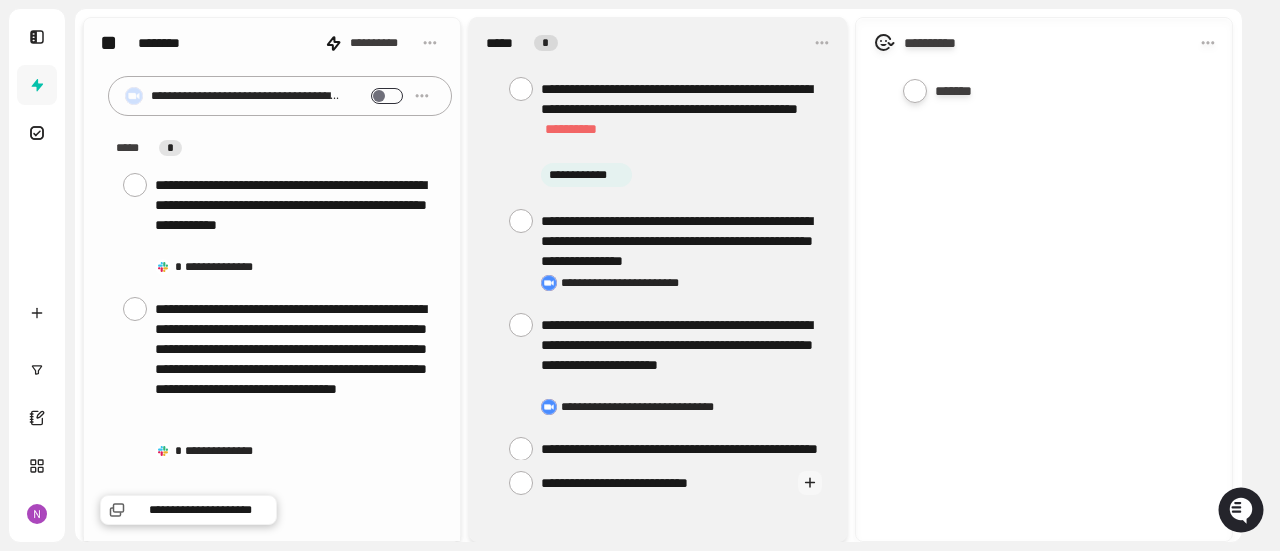 type on "**********" 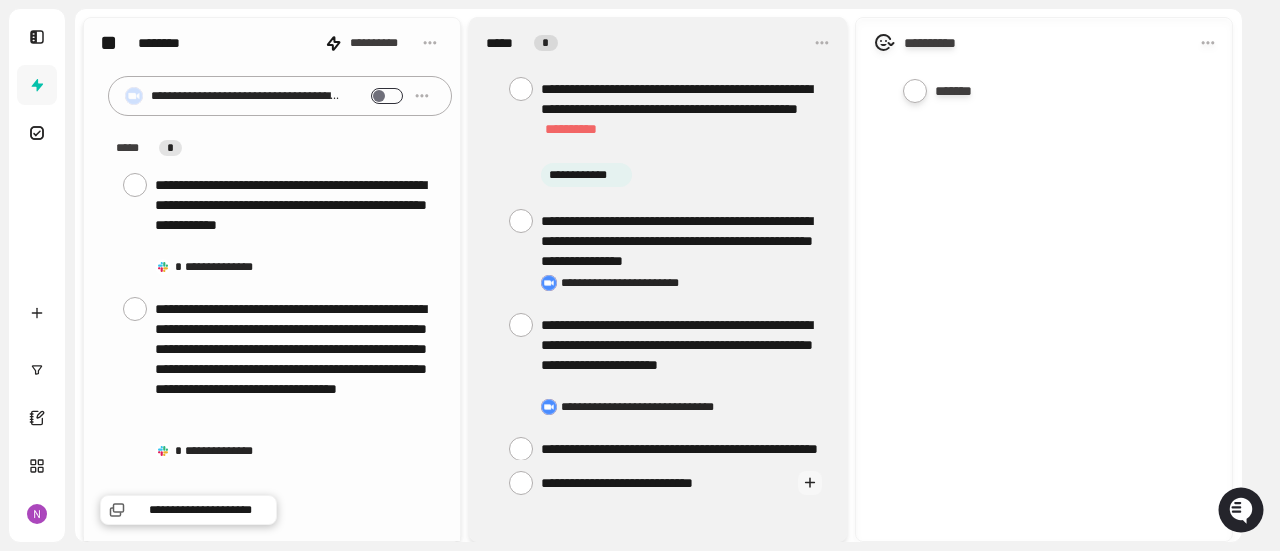 type on "**********" 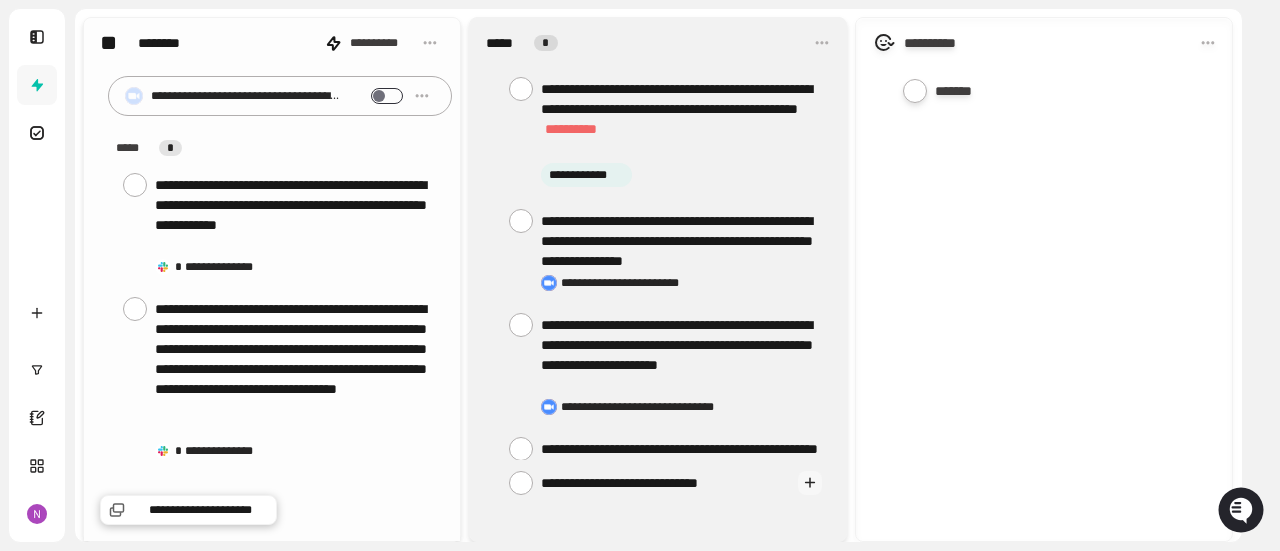 type on "**********" 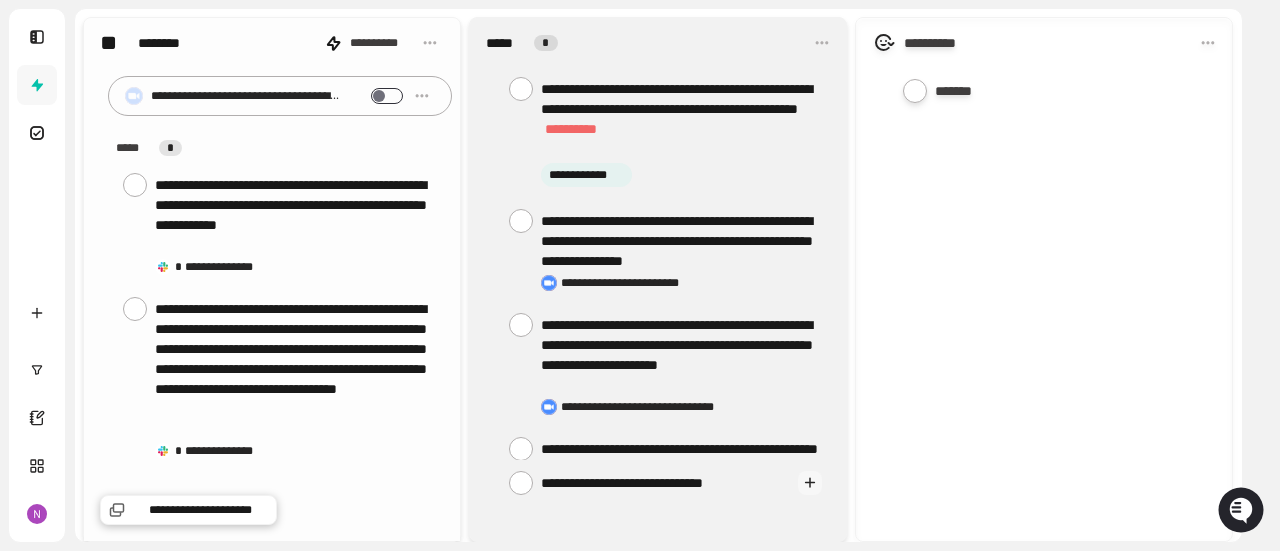 type on "**********" 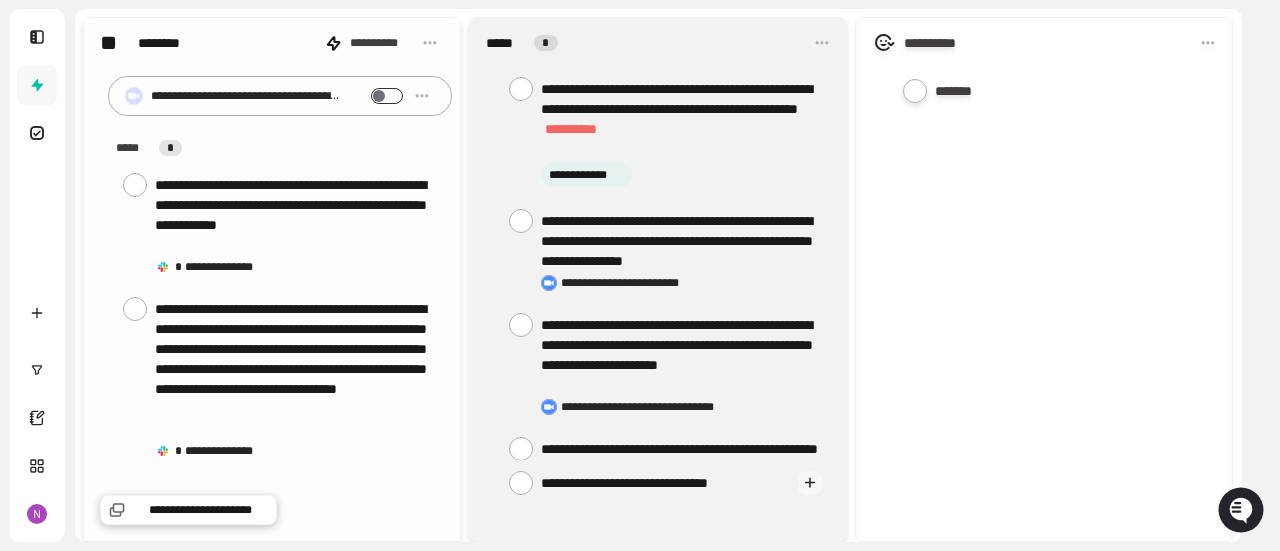 type on "*" 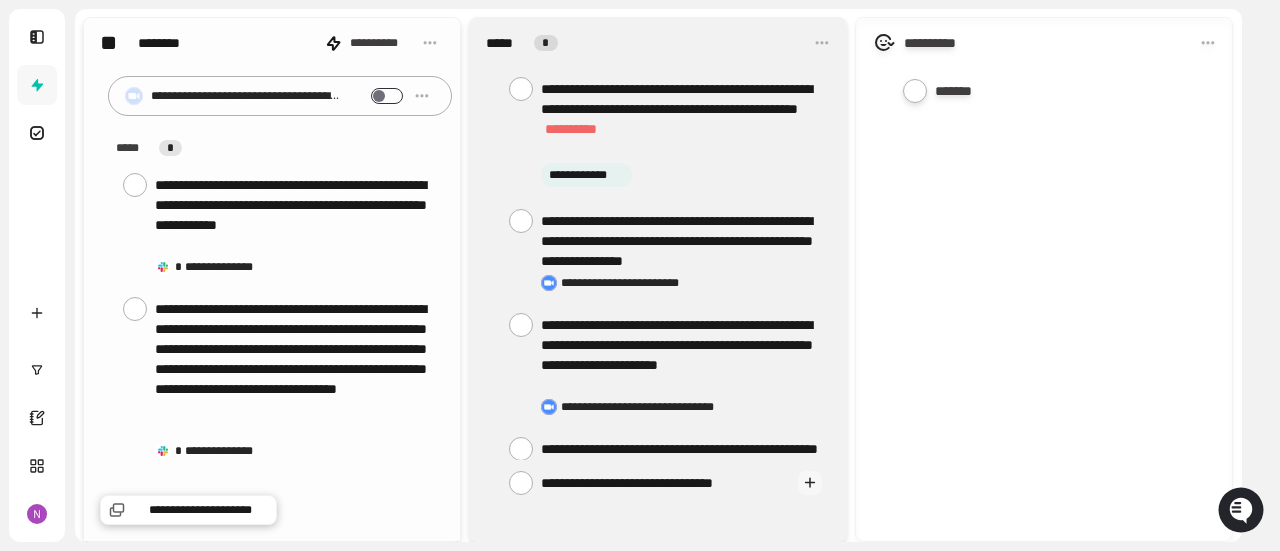 type on "**********" 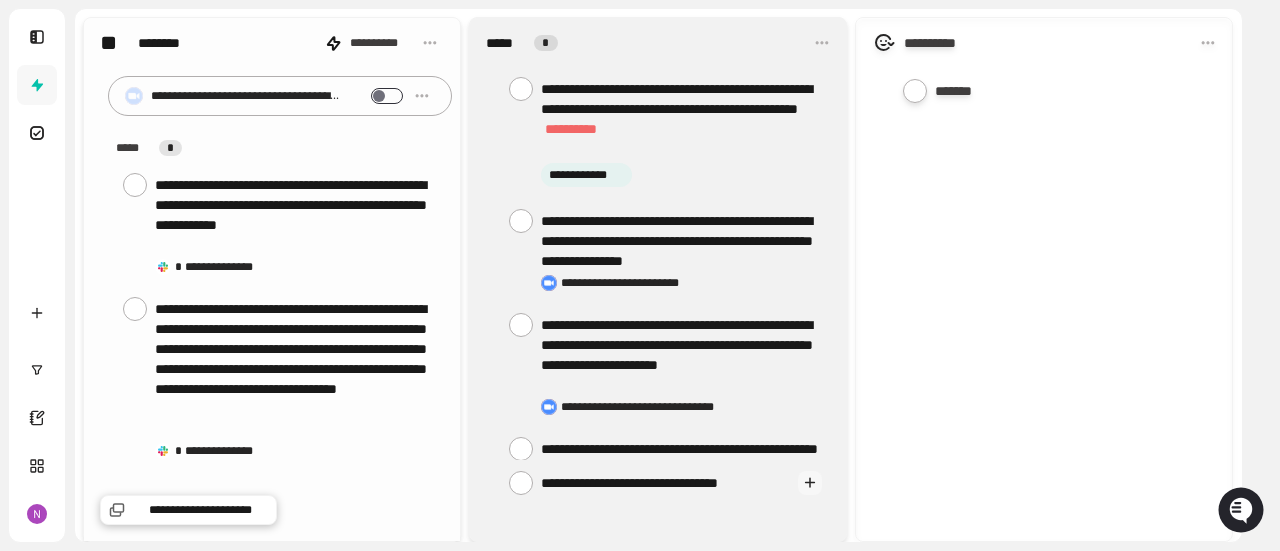 type on "**********" 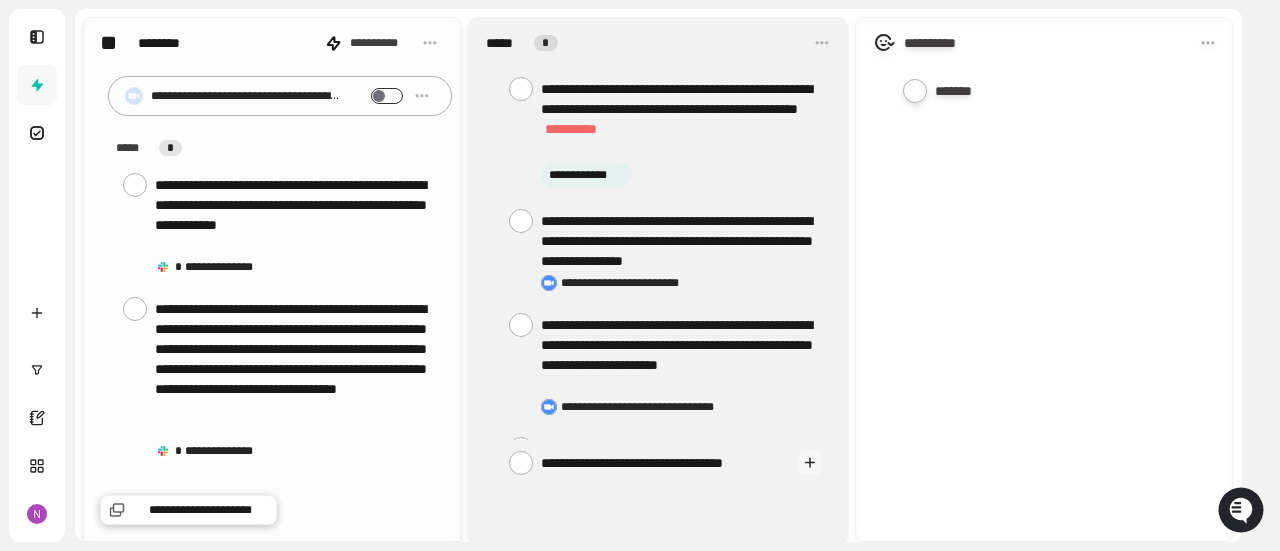 type on "**********" 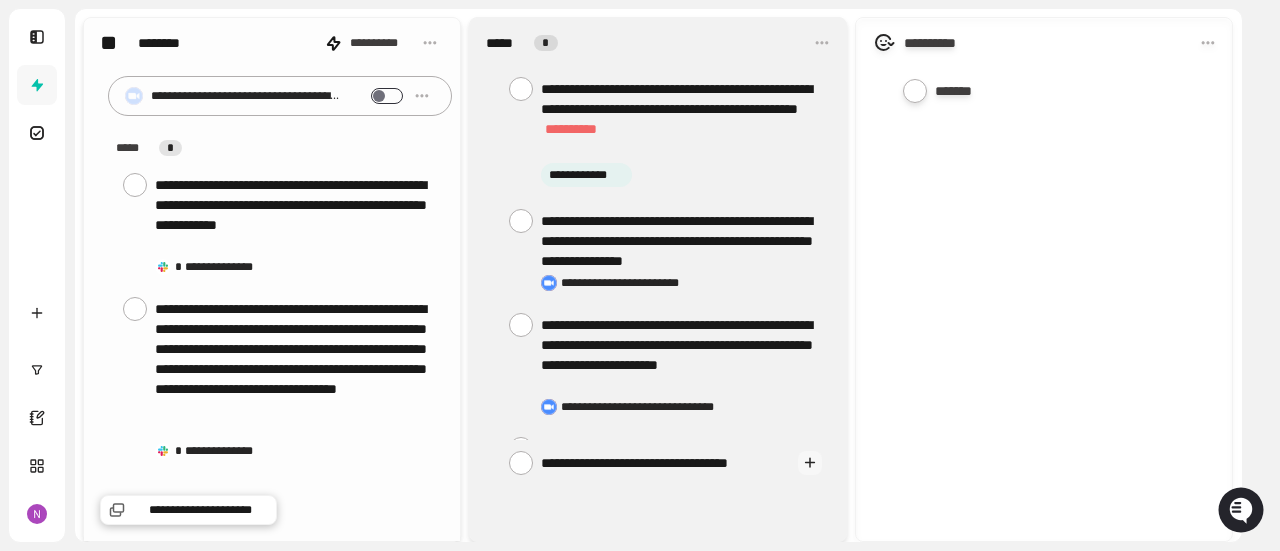 type on "**********" 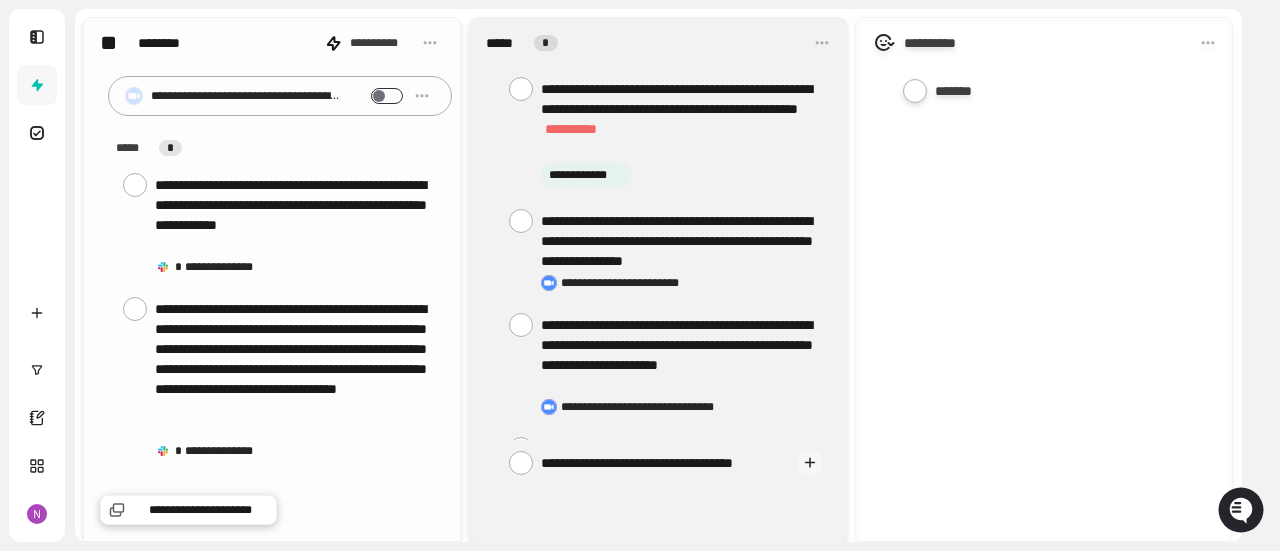 type on "**********" 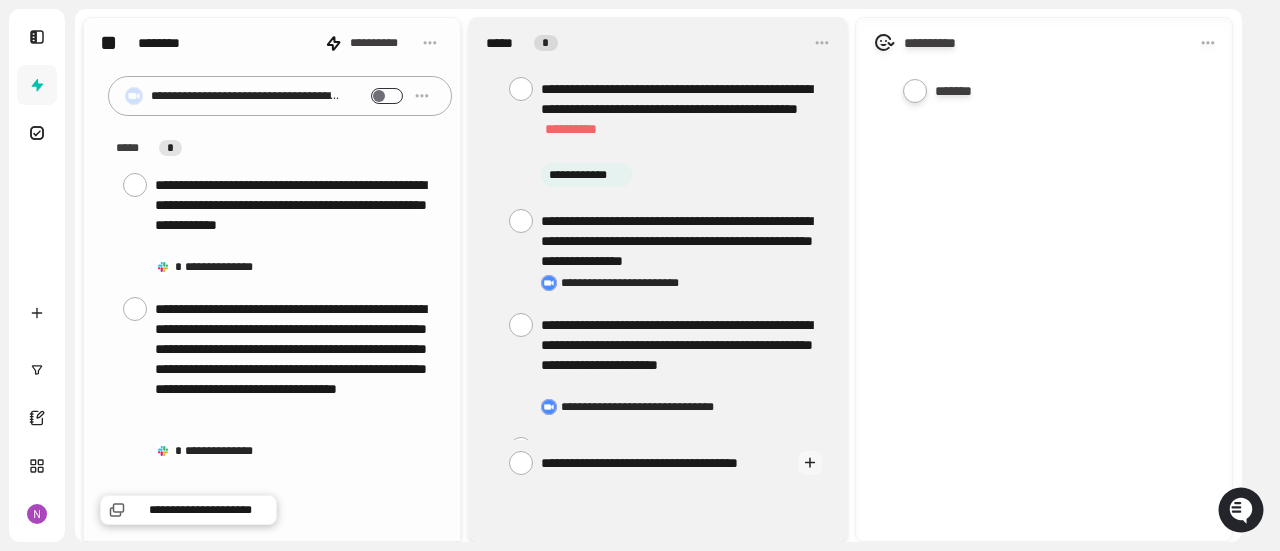 type on "**********" 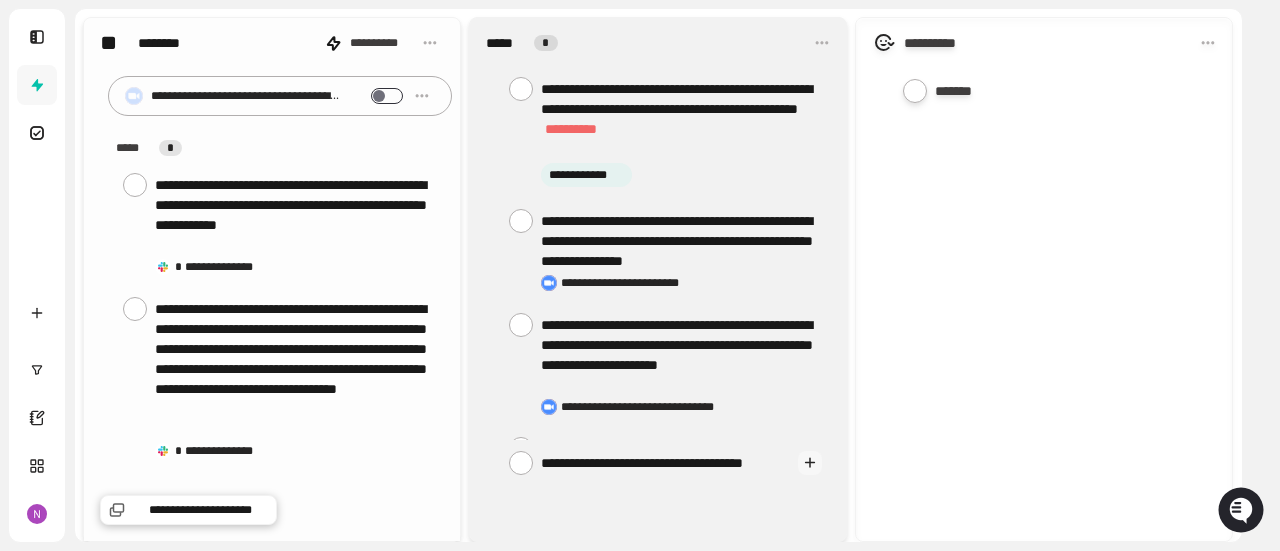 type on "**********" 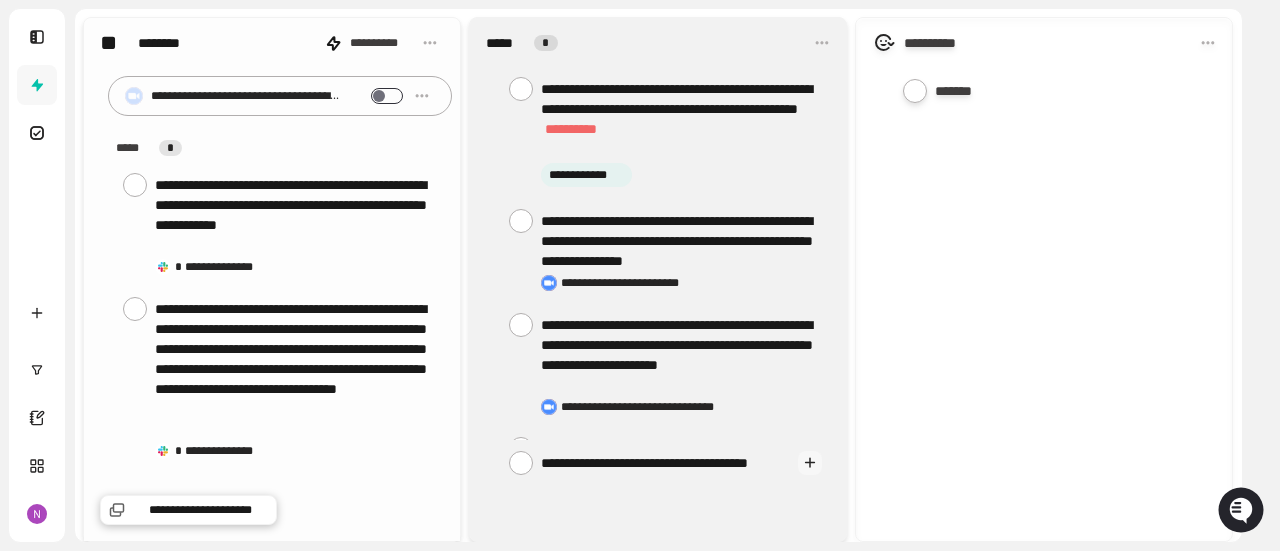 type on "**********" 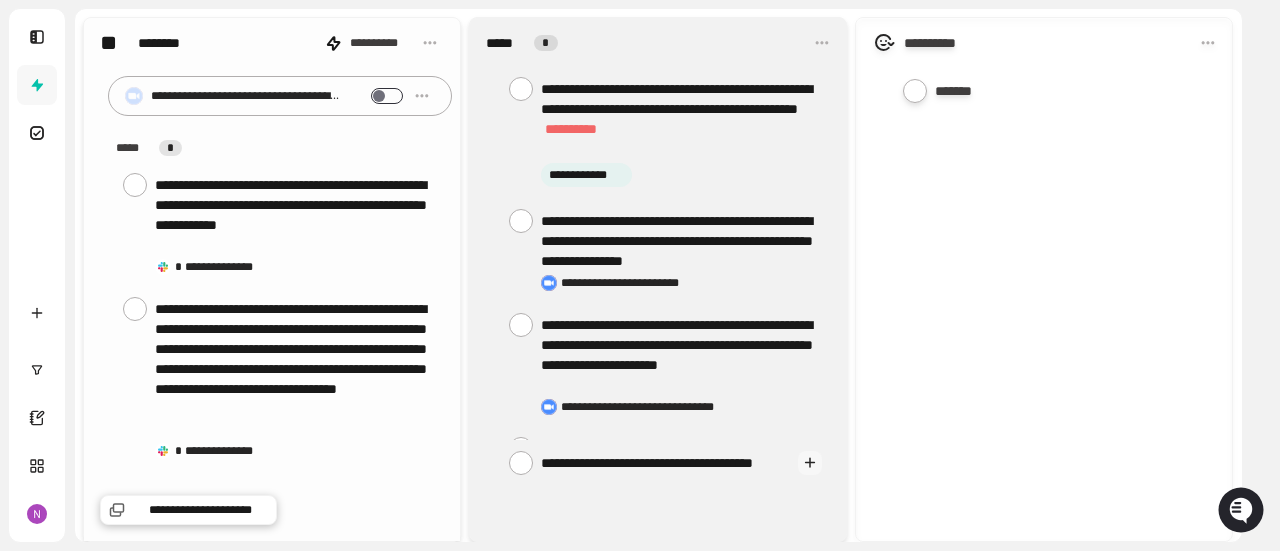 type on "**********" 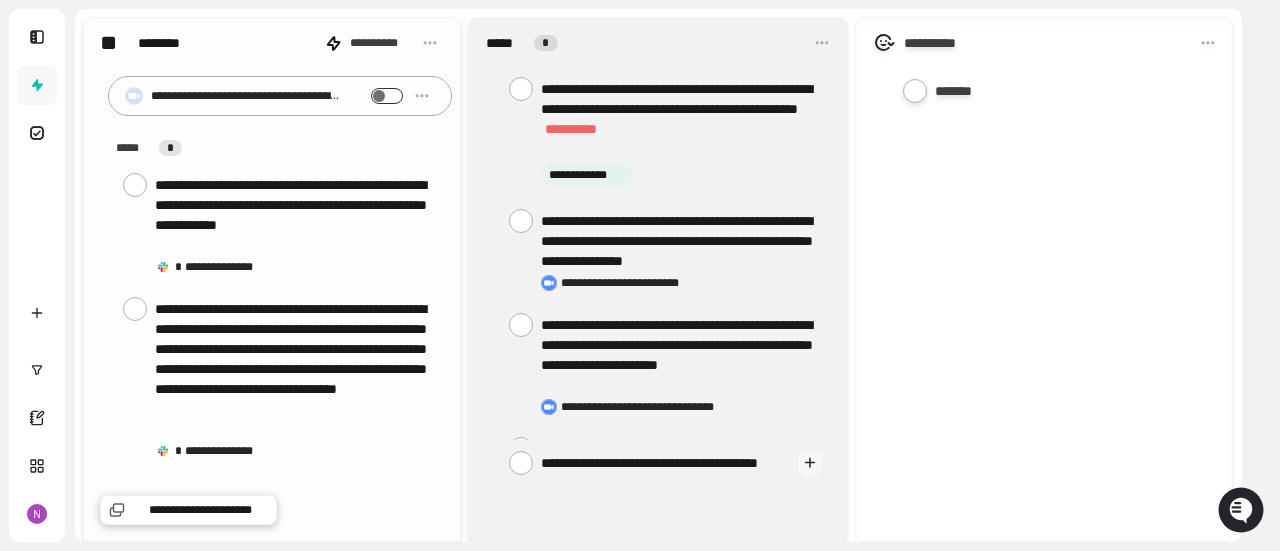 type on "**********" 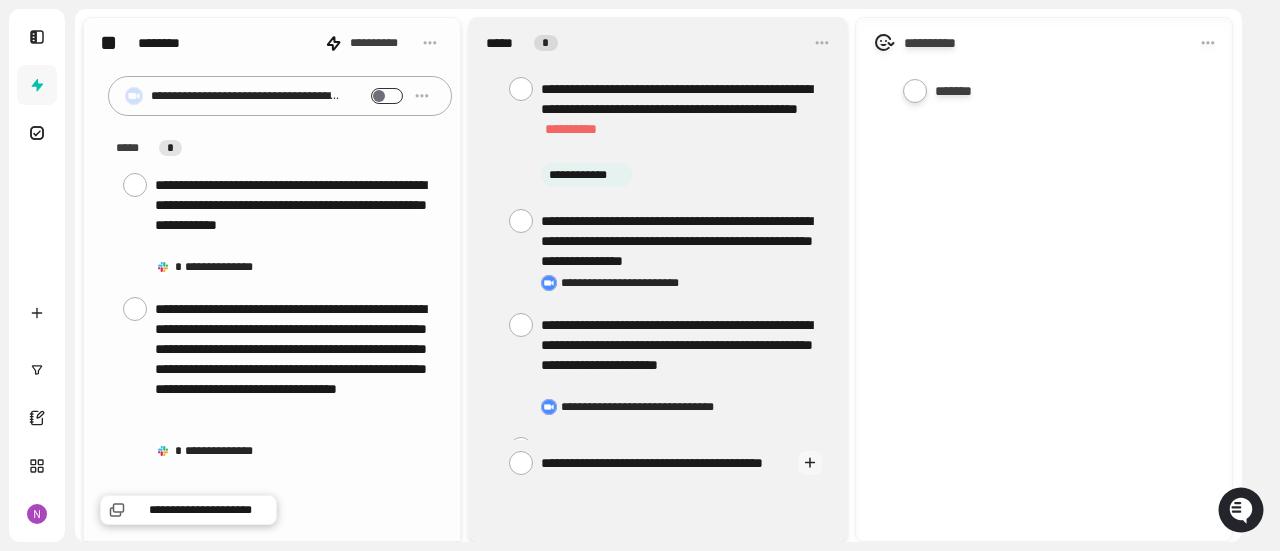 type on "**********" 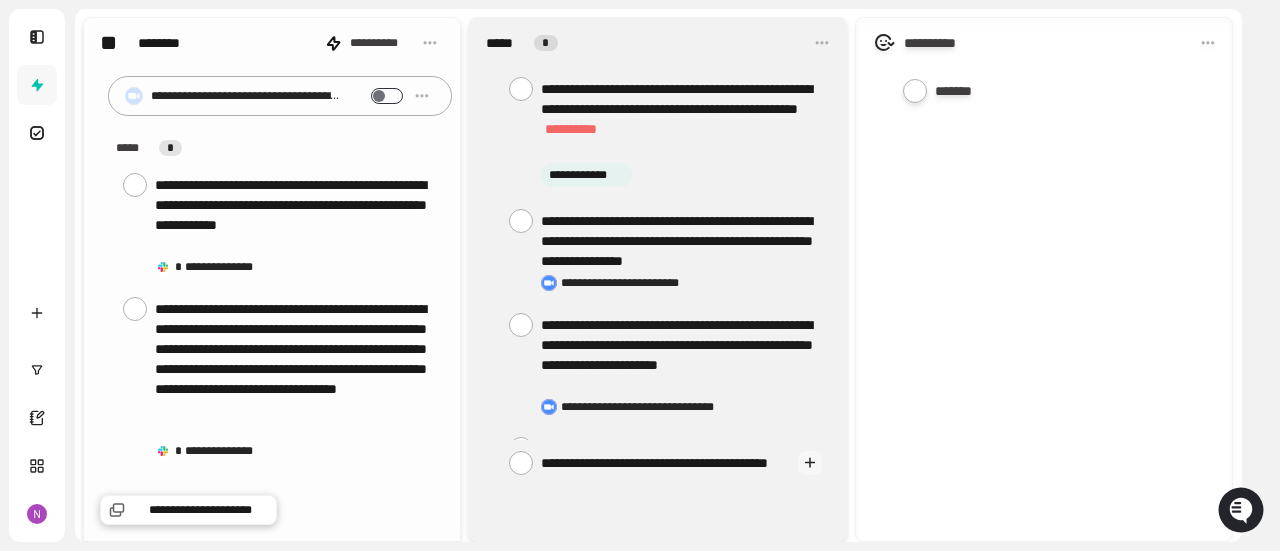 type on "**********" 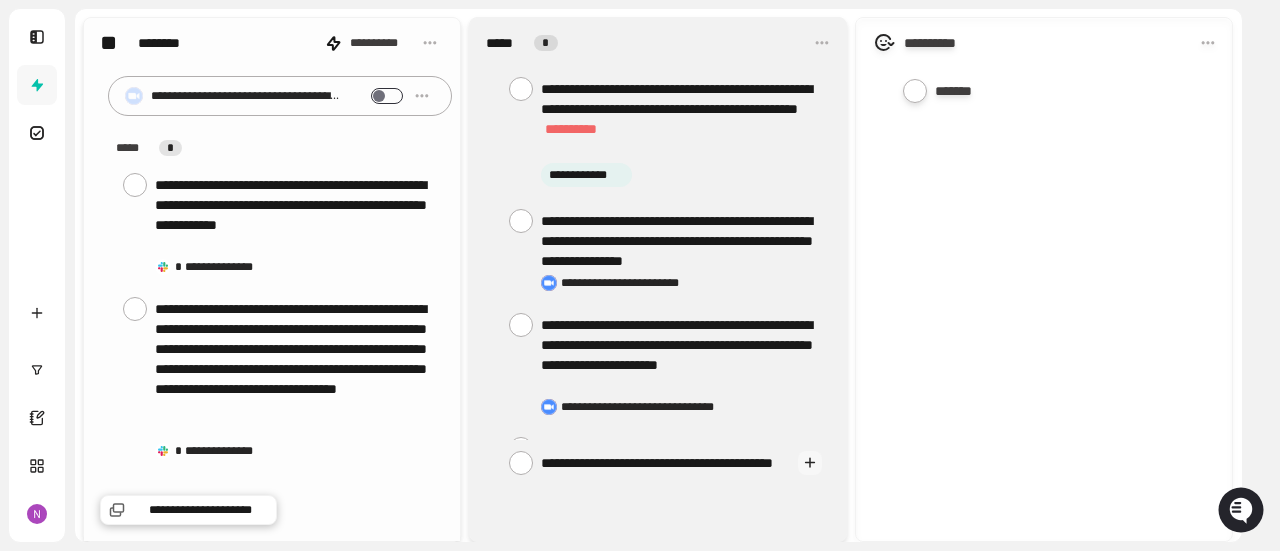 type on "**********" 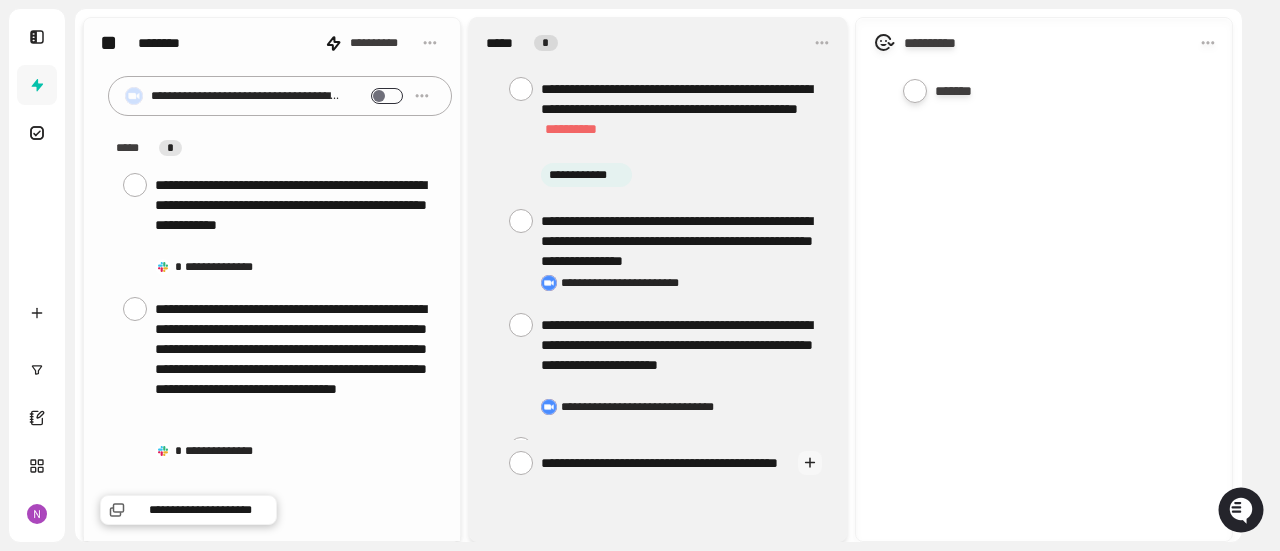 type on "**********" 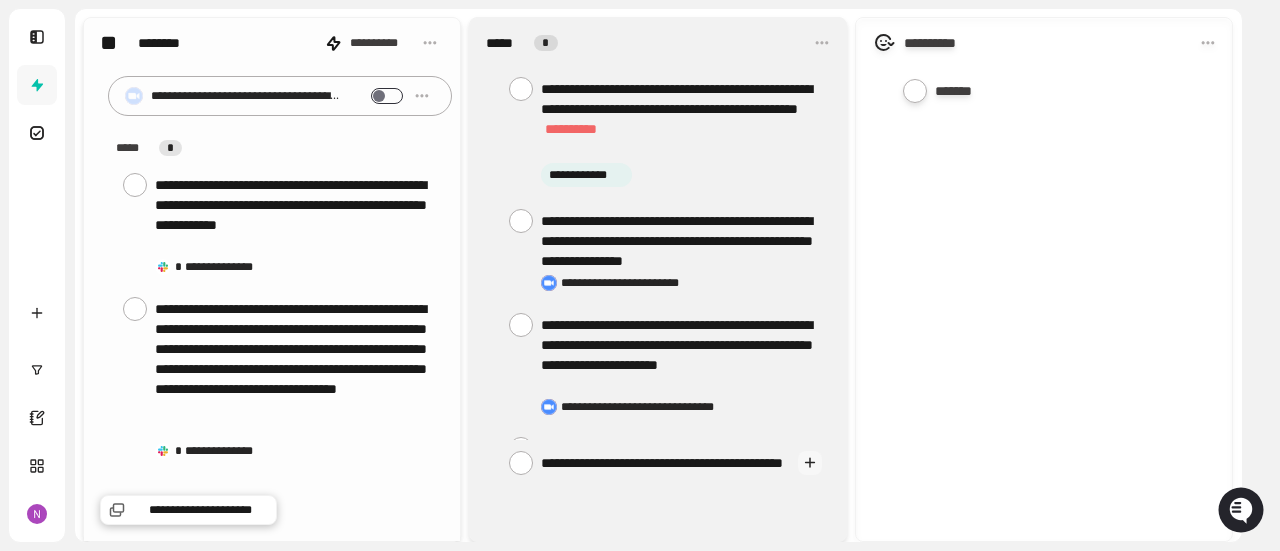 type on "**********" 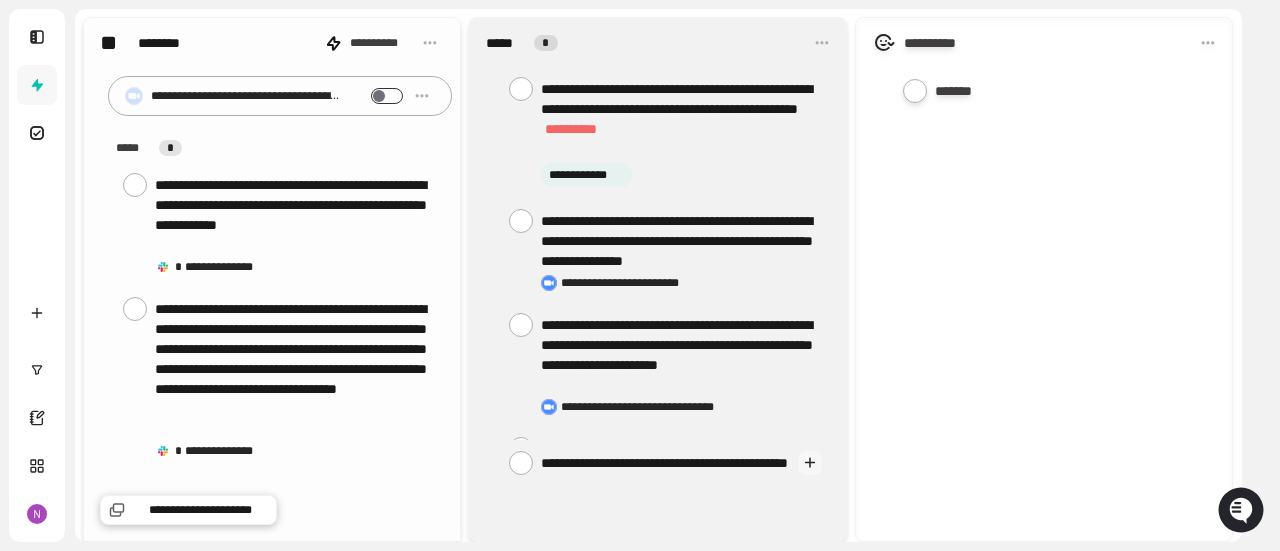 type on "**********" 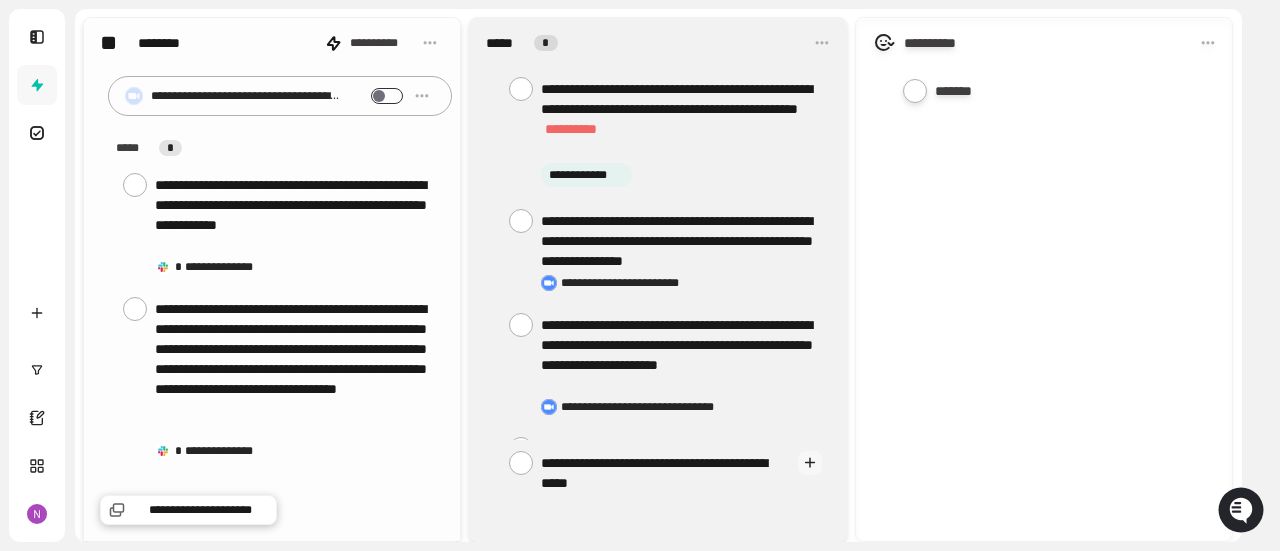 type on "**********" 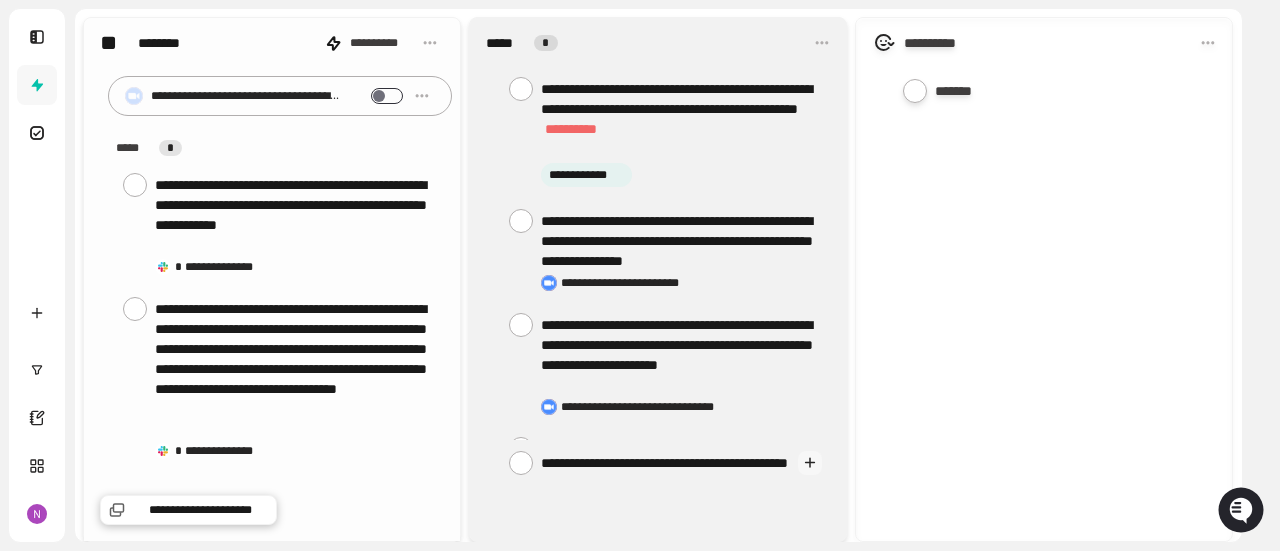 type on "**********" 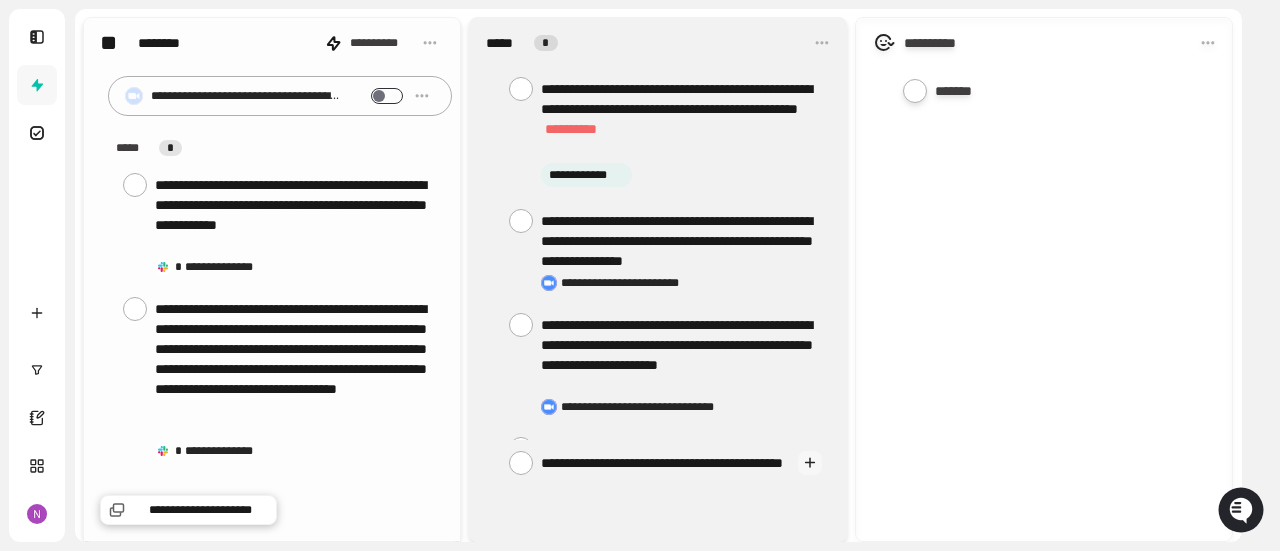type on "**********" 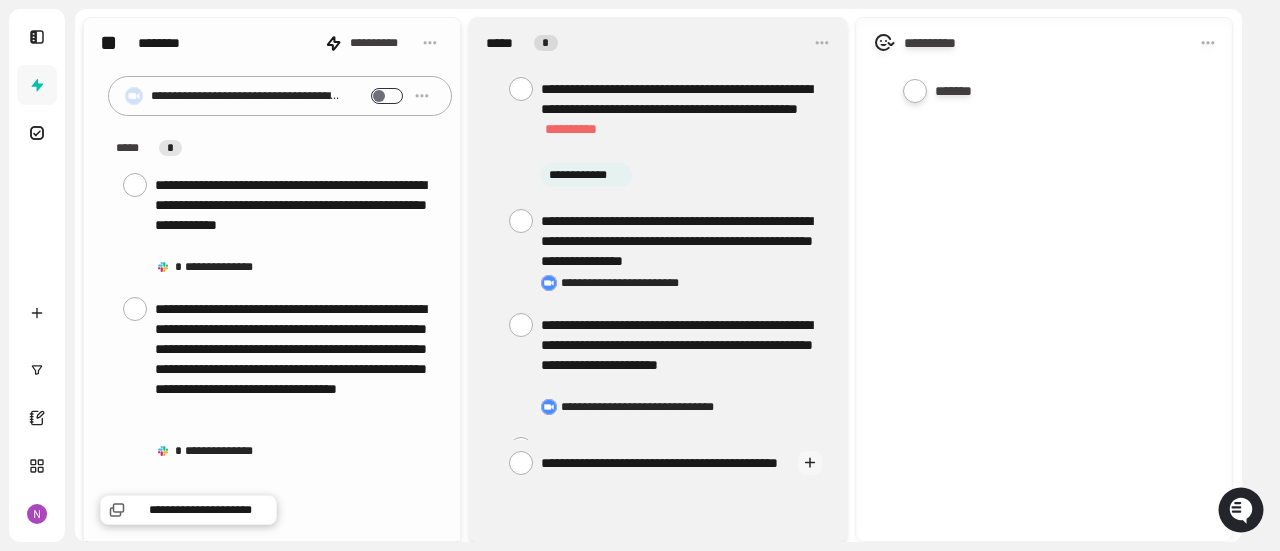 type on "**********" 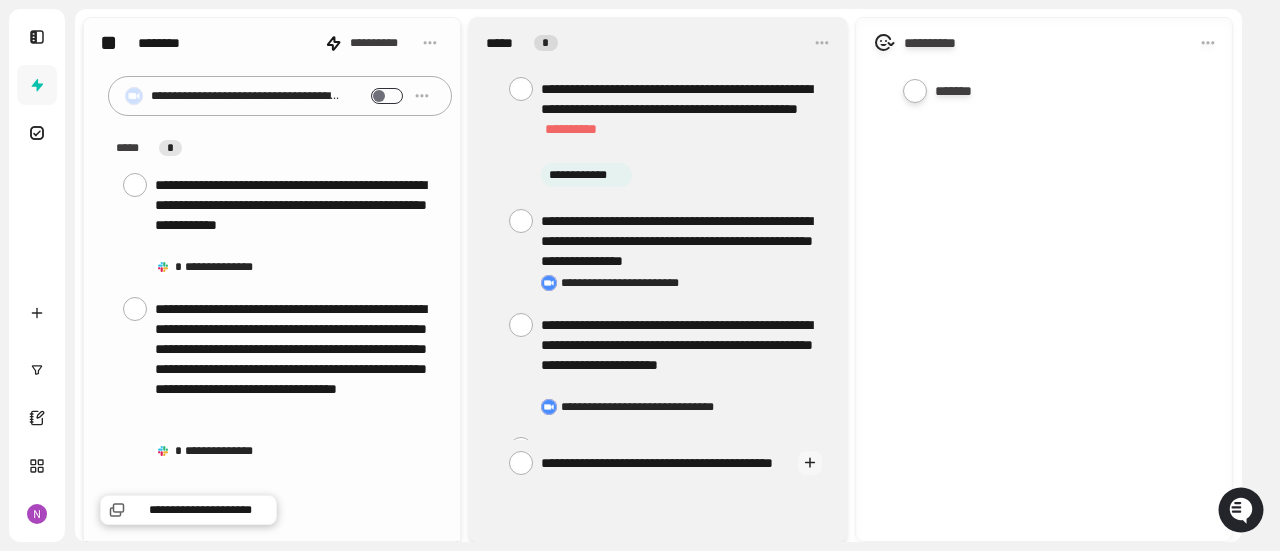 type on "**********" 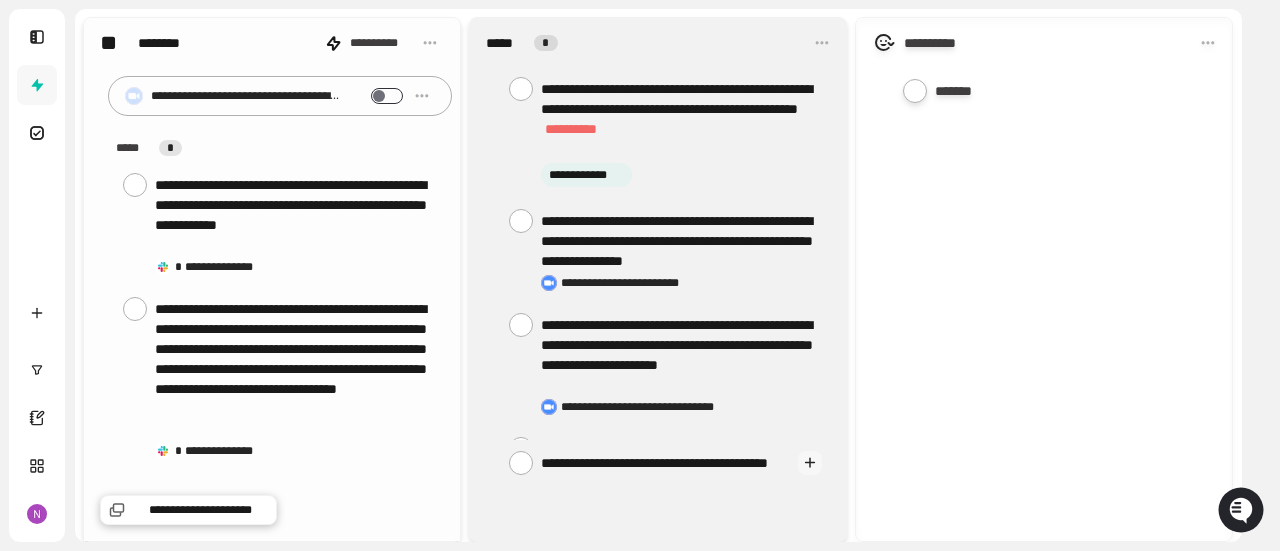 type on "**********" 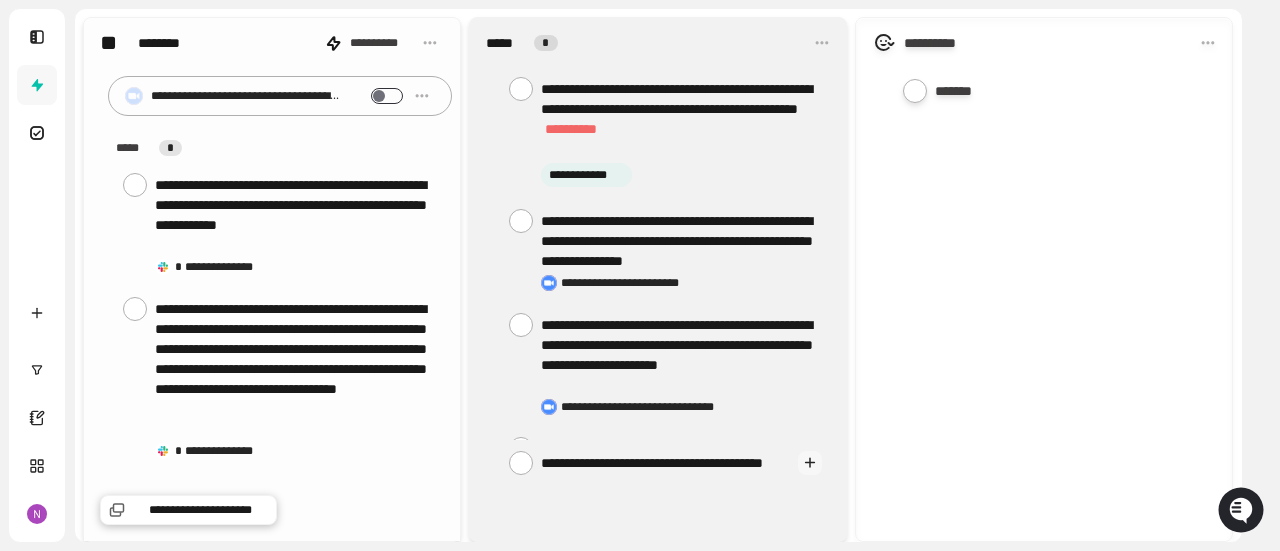 type on "**********" 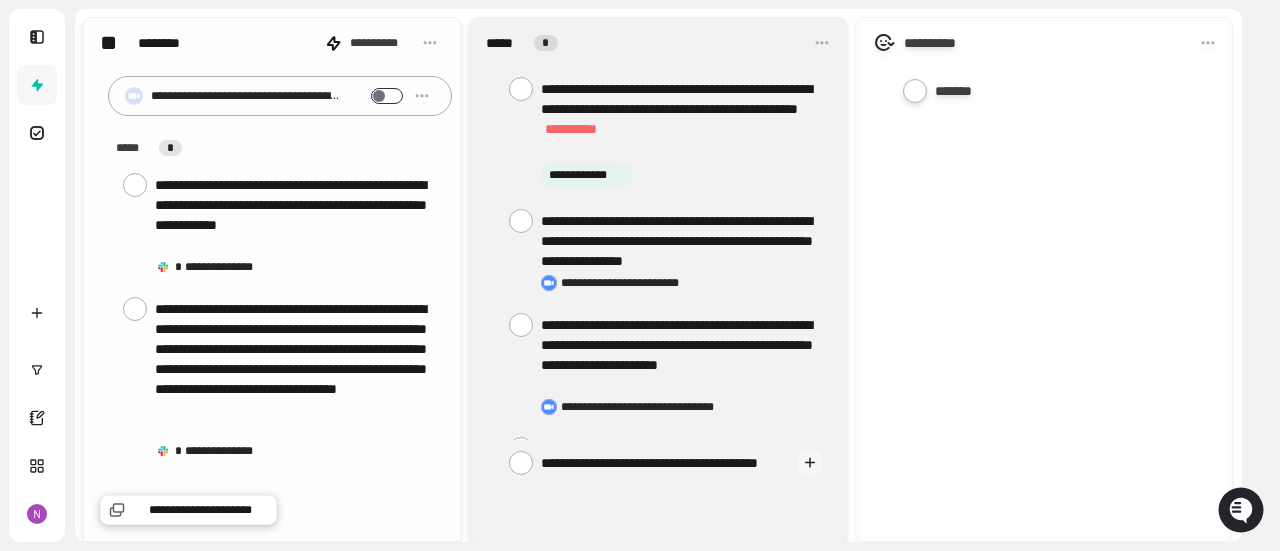 type on "**********" 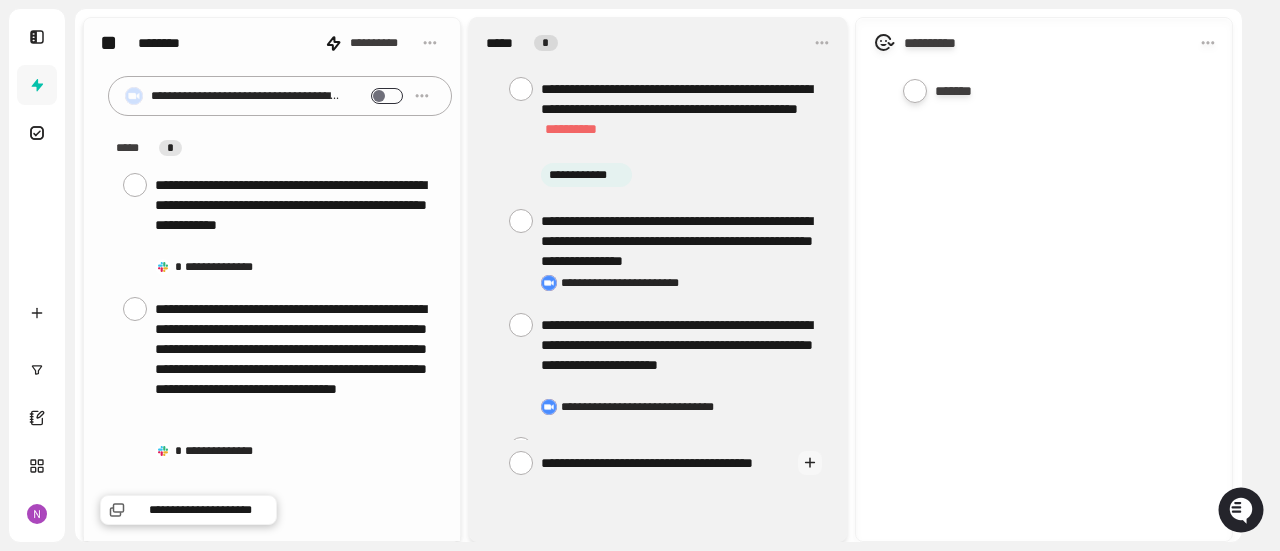 type on "**********" 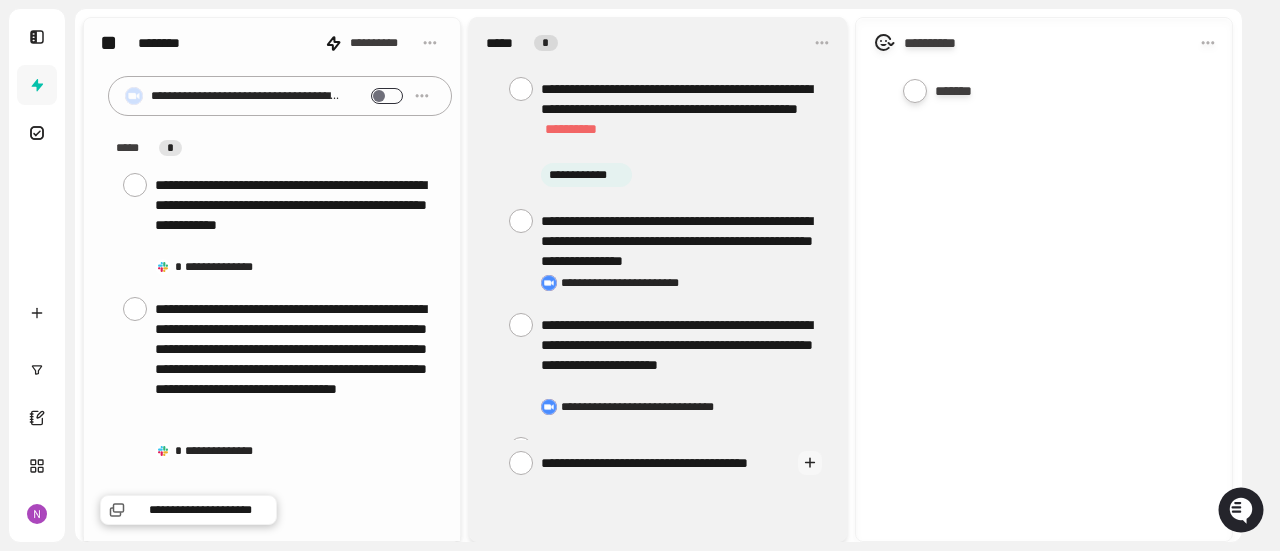 type on "**********" 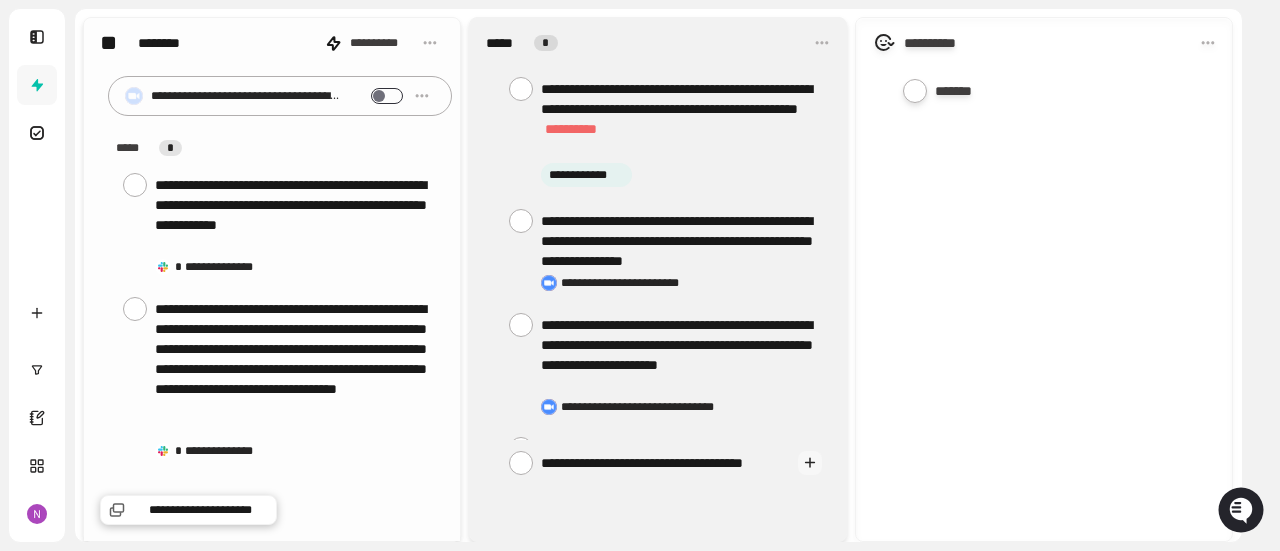type on "**********" 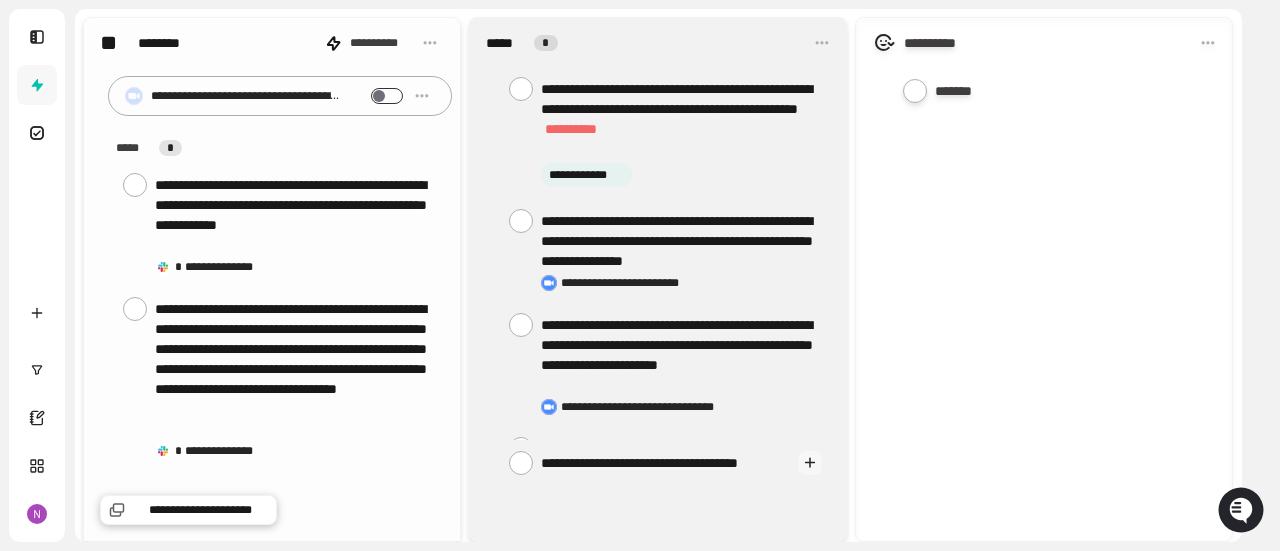 type on "**********" 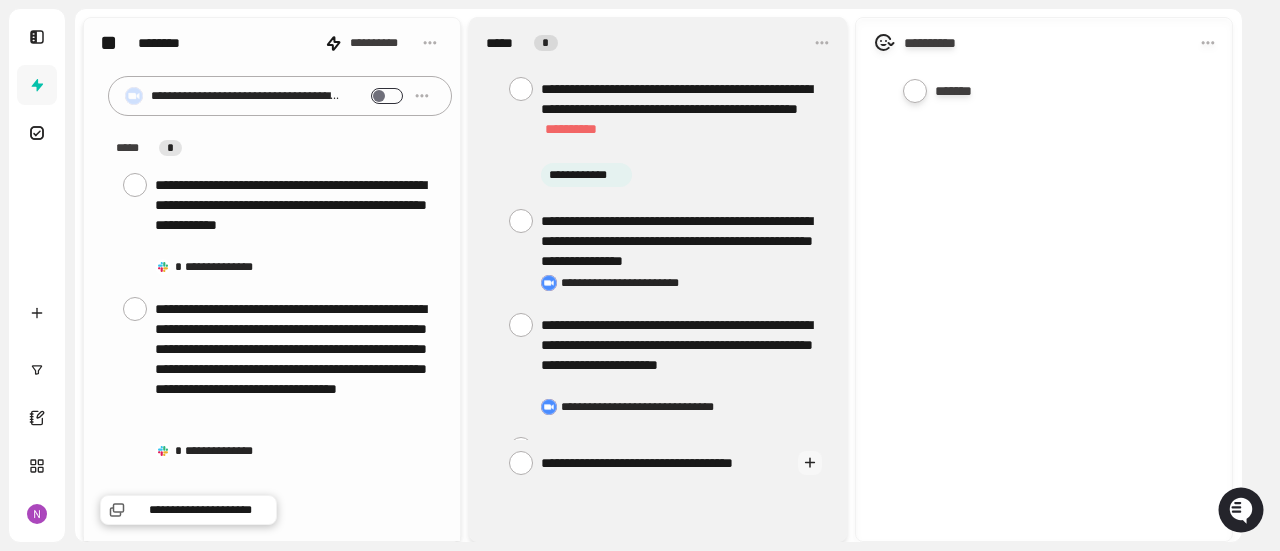 type on "*" 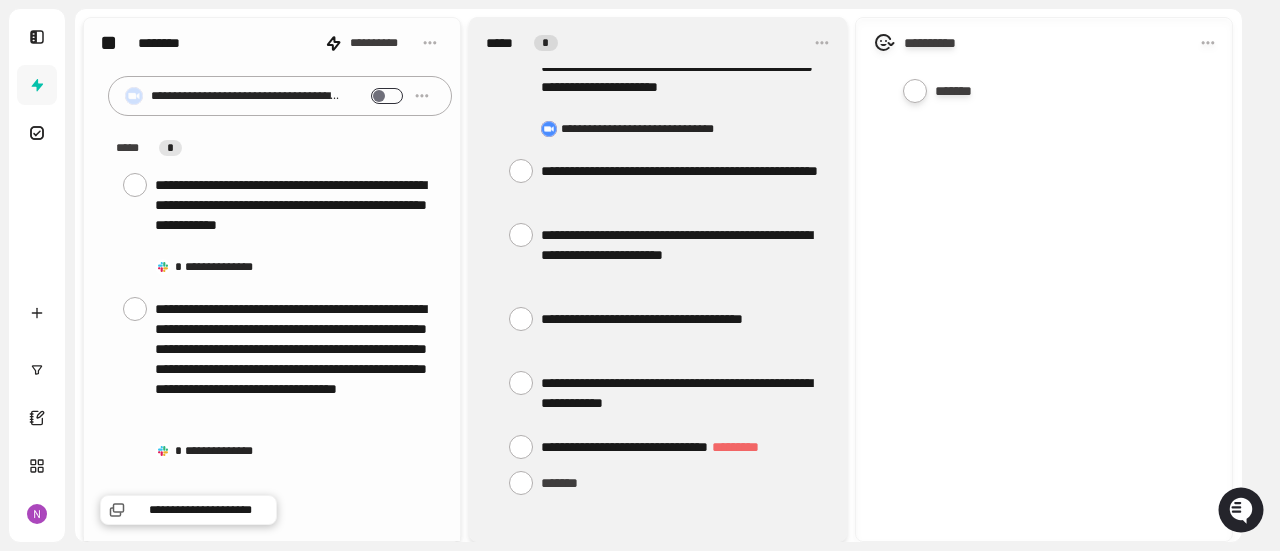 scroll, scrollTop: 364, scrollLeft: 0, axis: vertical 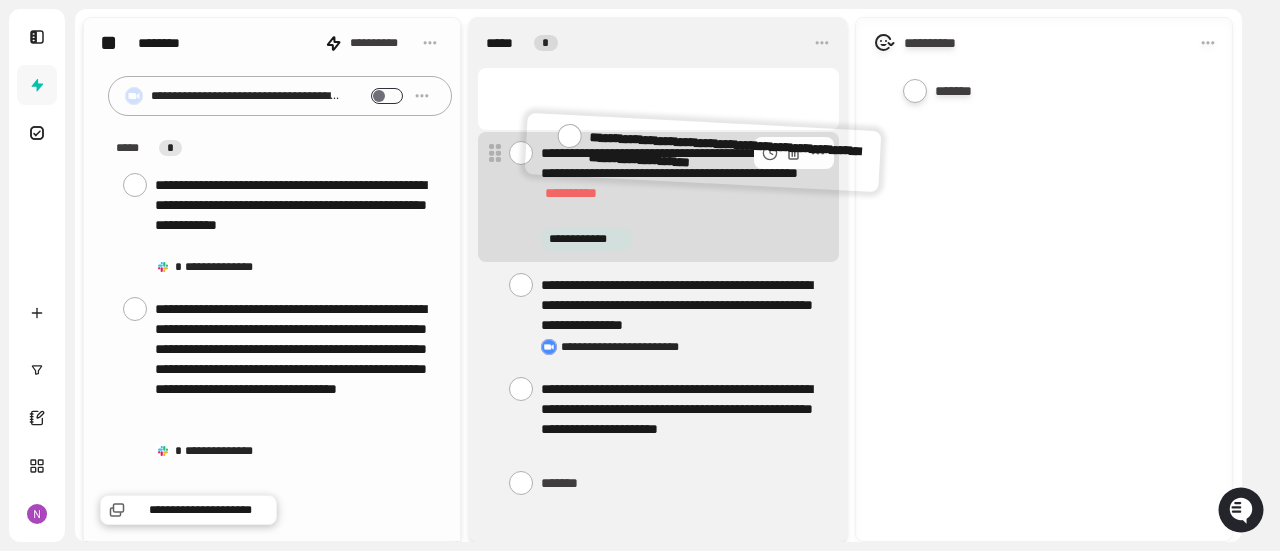 drag, startPoint x: 493, startPoint y: 422, endPoint x: 517, endPoint y: 136, distance: 287.00522 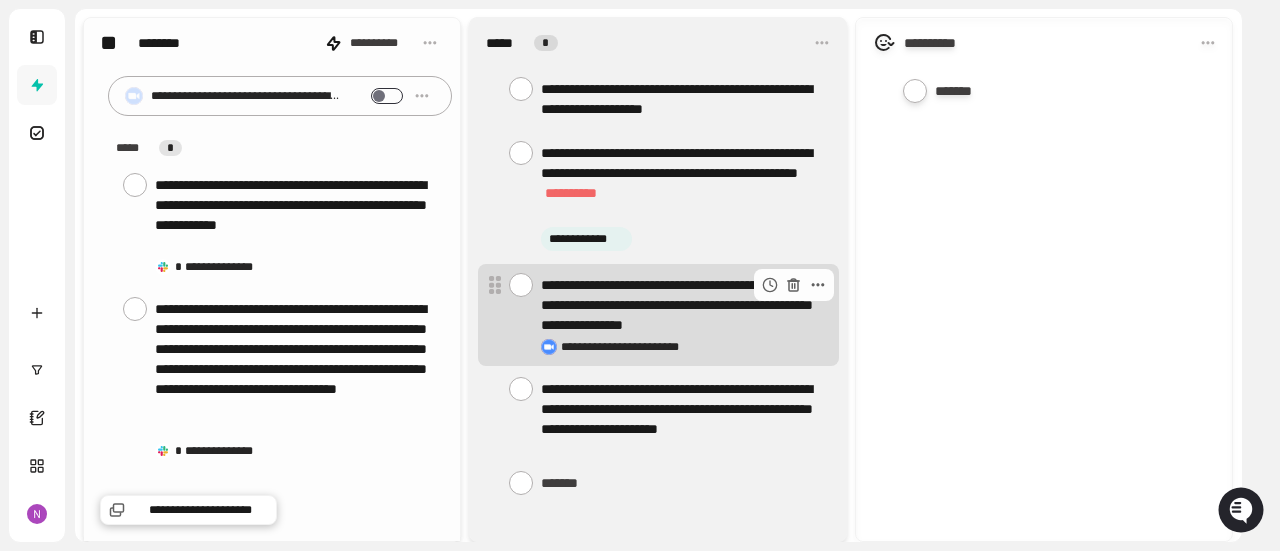 scroll, scrollTop: 364, scrollLeft: 0, axis: vertical 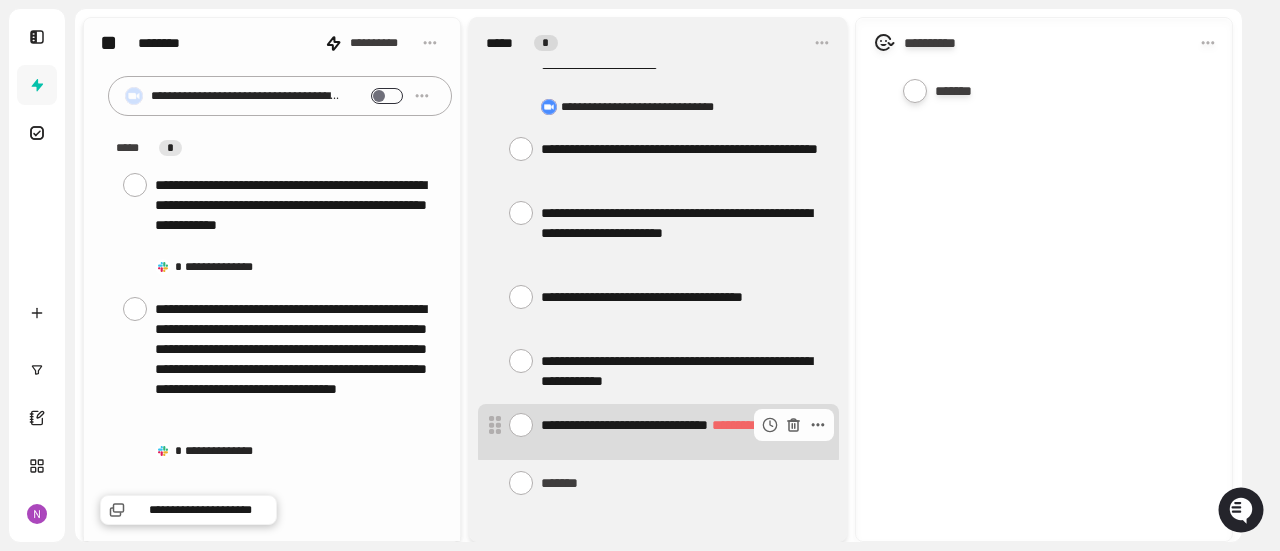 click on "**********" at bounding box center (681, 435) 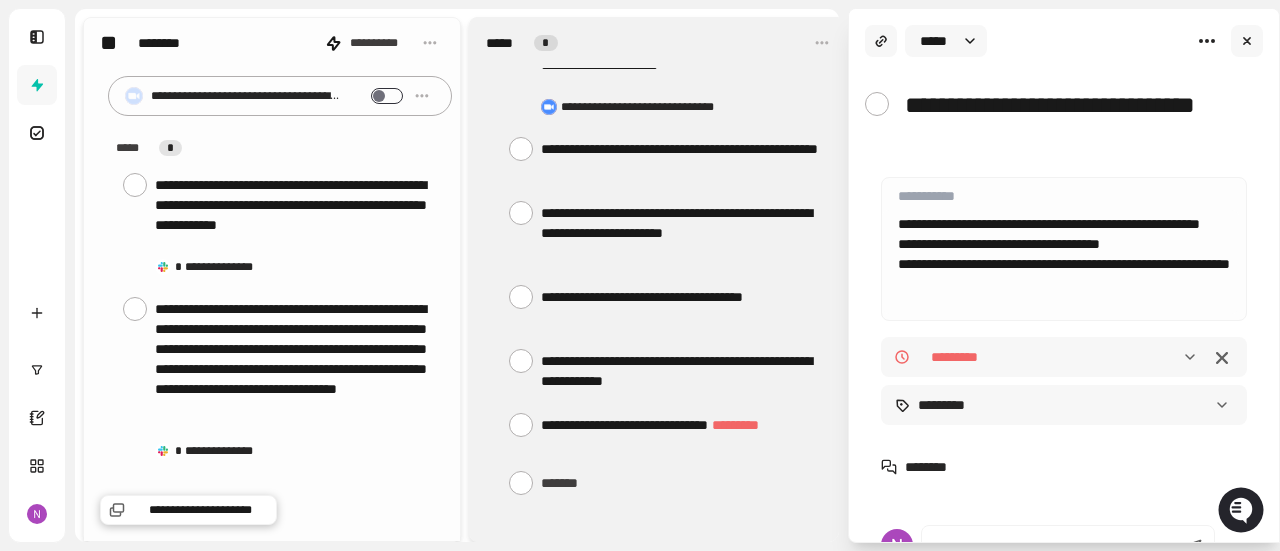 drag, startPoint x: 1028, startPoint y: 306, endPoint x: 904, endPoint y: 212, distance: 155.60205 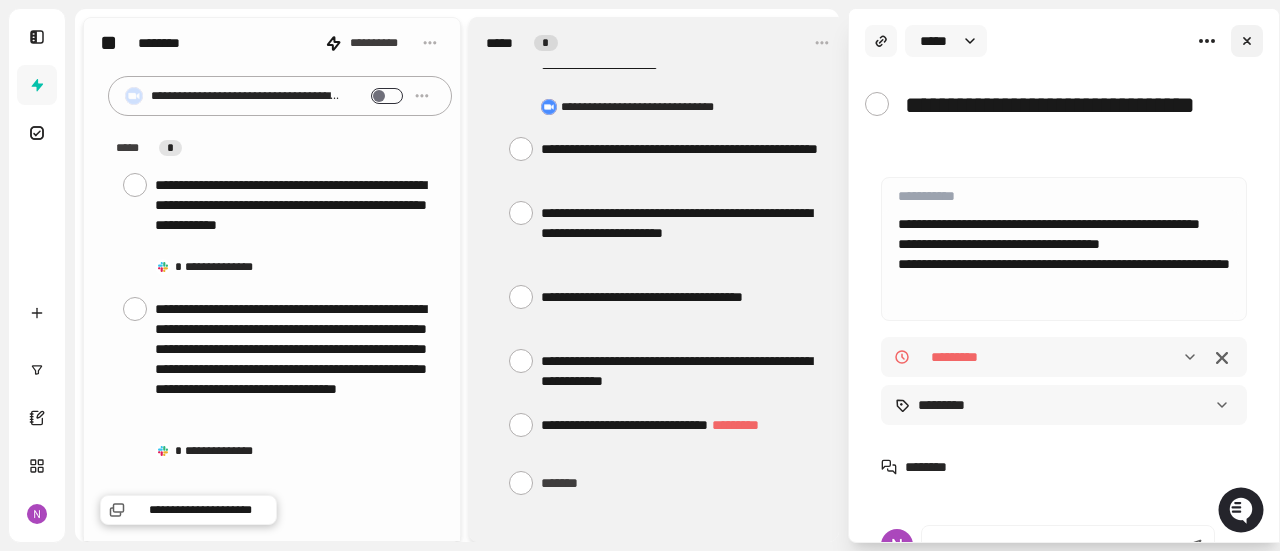 click at bounding box center [1247, 41] 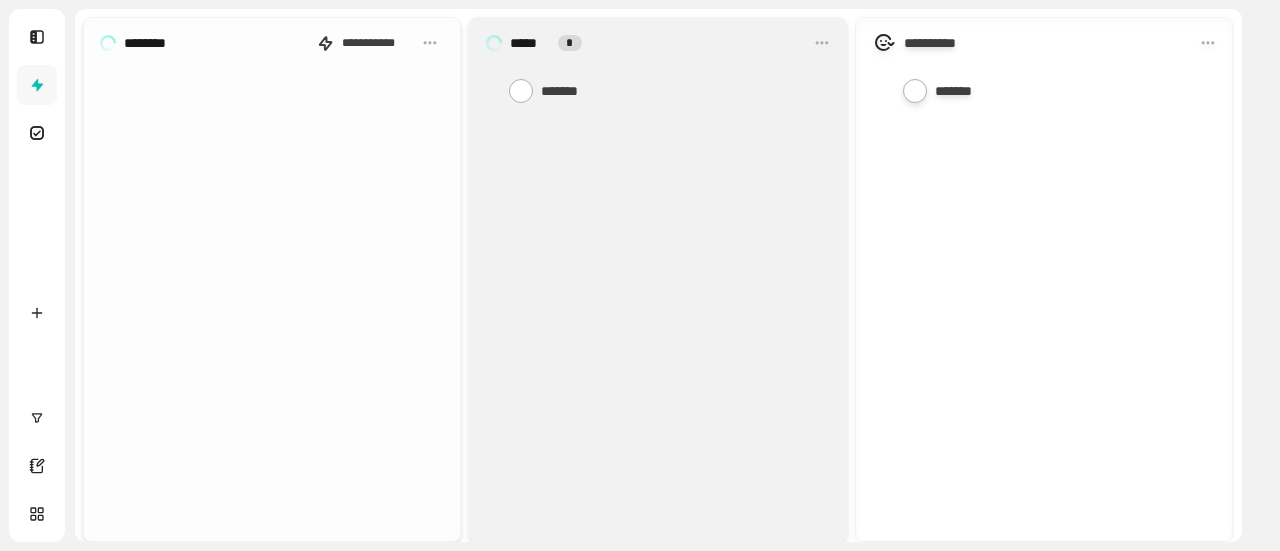 scroll, scrollTop: 0, scrollLeft: 0, axis: both 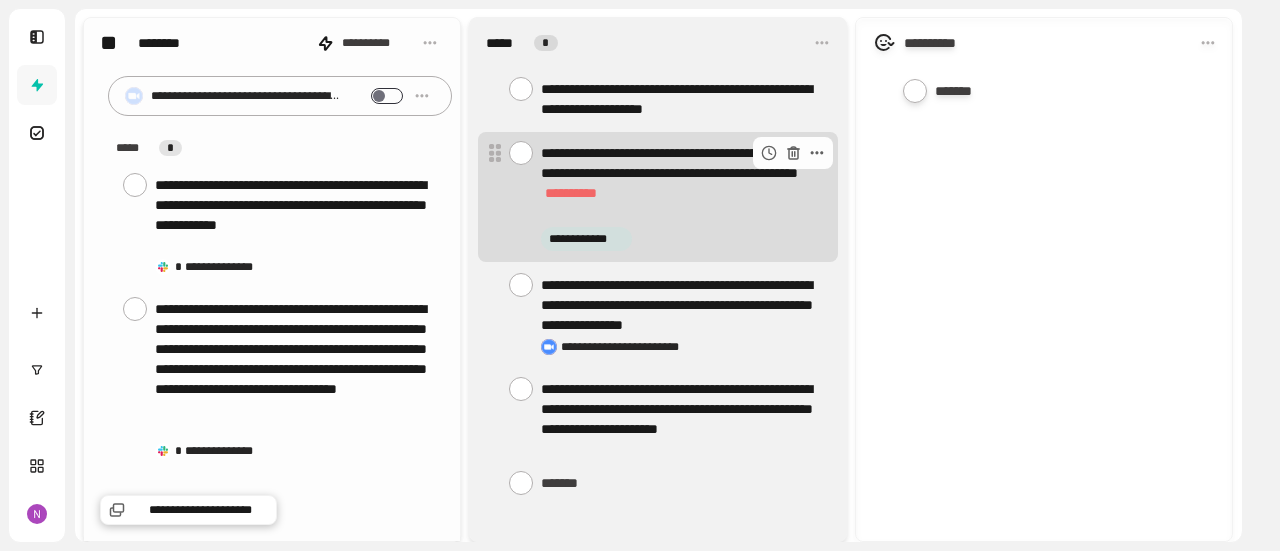 type on "*" 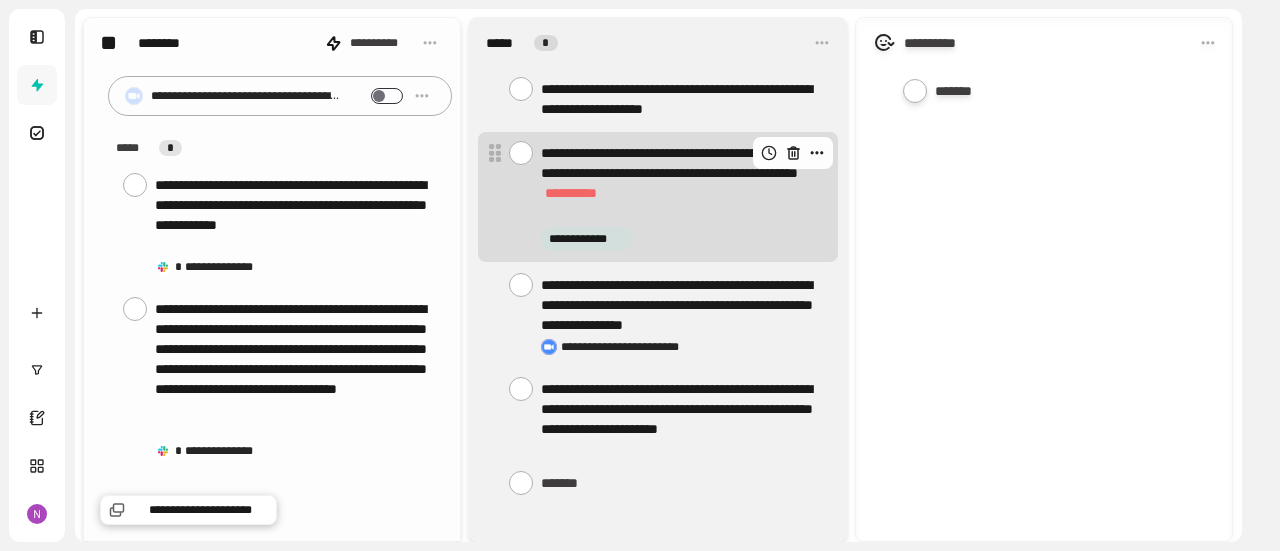 scroll, scrollTop: 0, scrollLeft: 0, axis: both 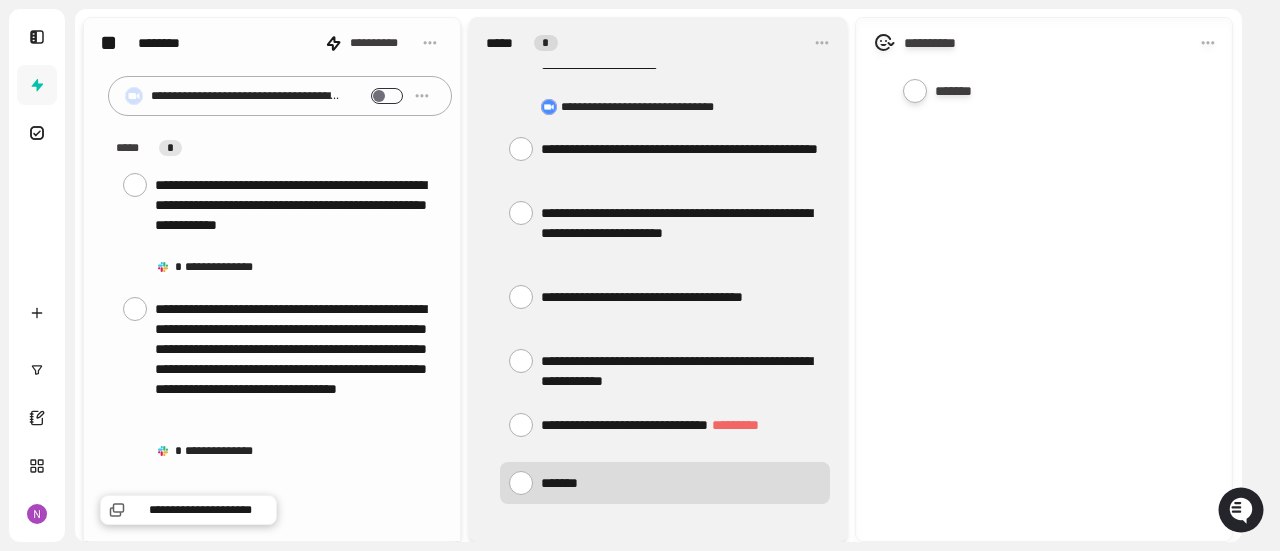 click at bounding box center [681, 482] 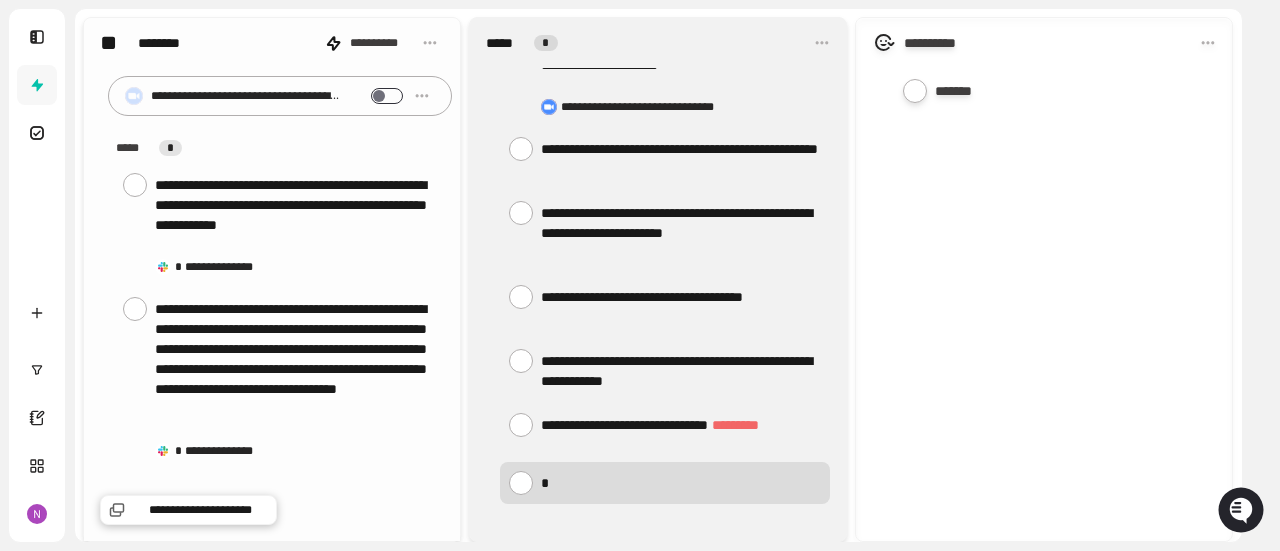 type on "**" 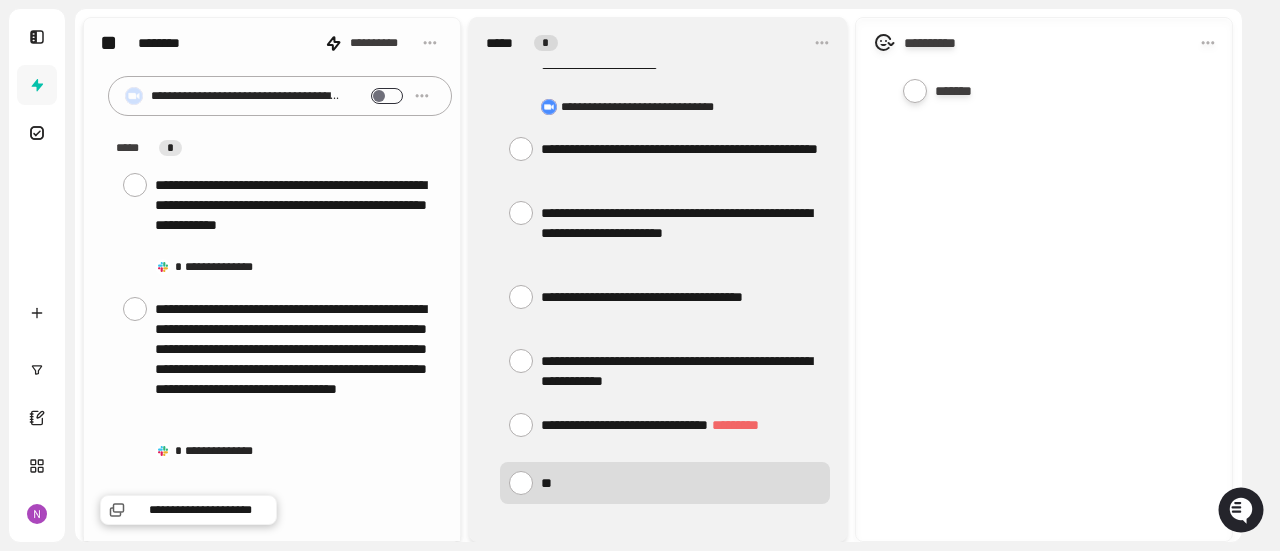 type on "***" 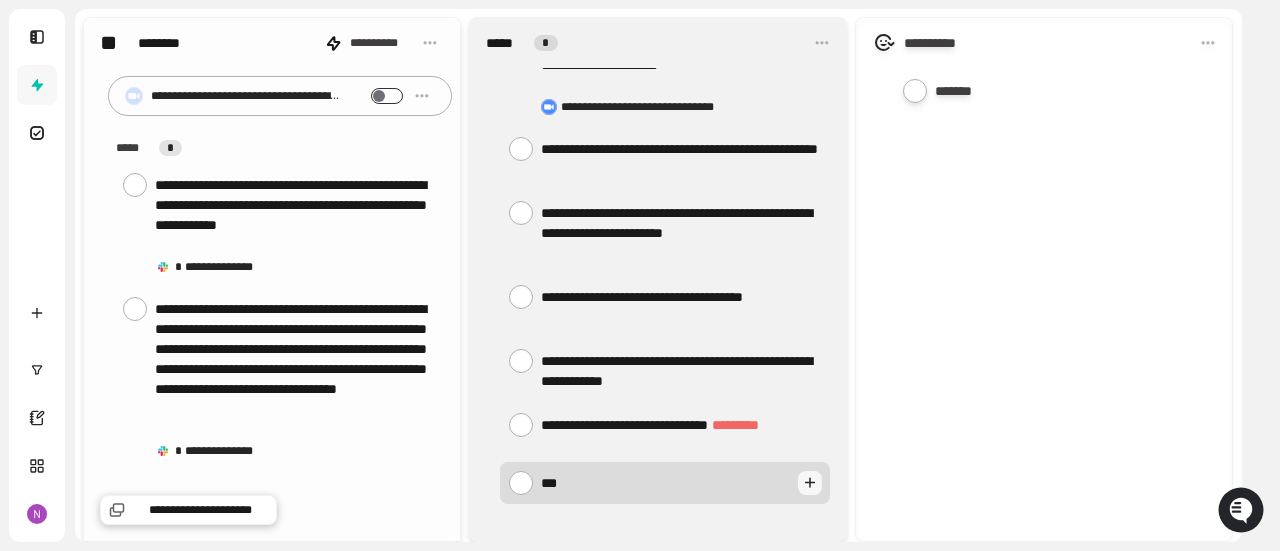 type on "****" 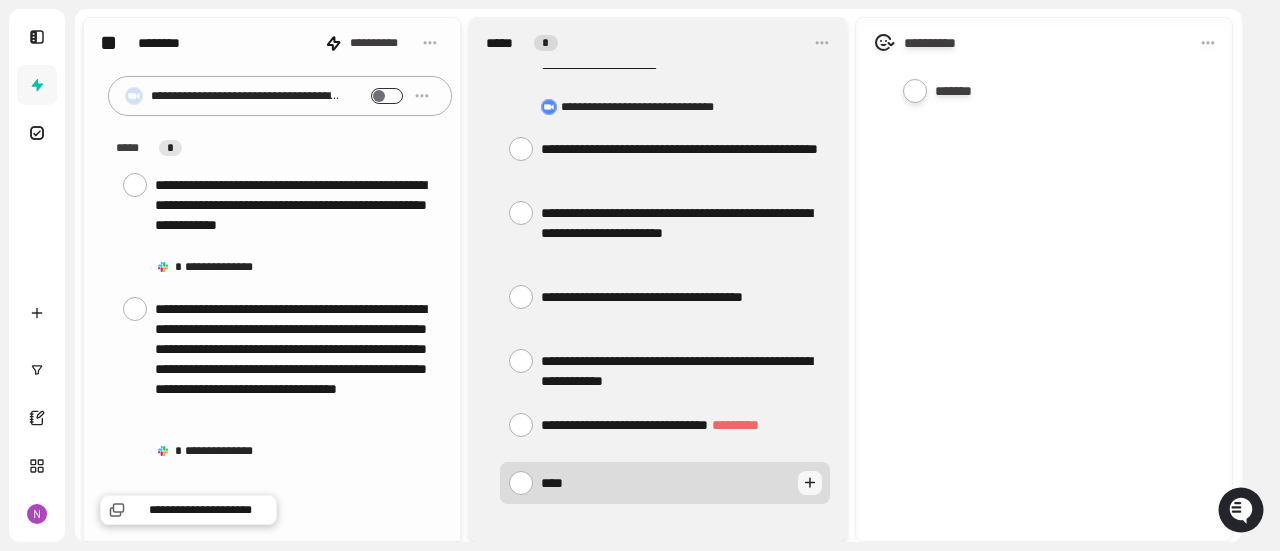 type on "****" 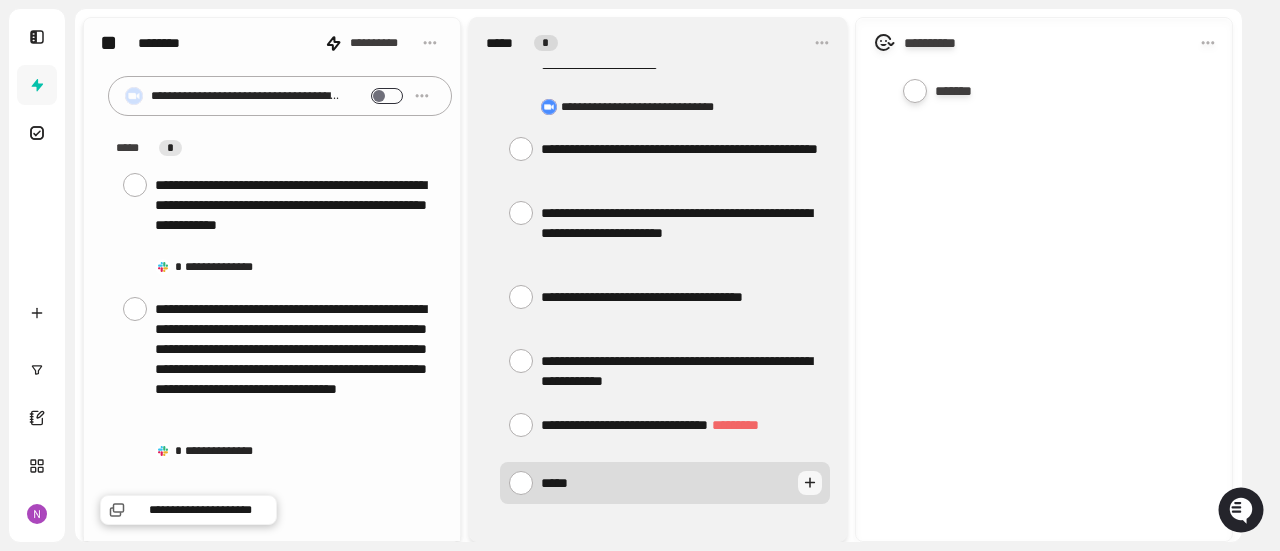 type on "******" 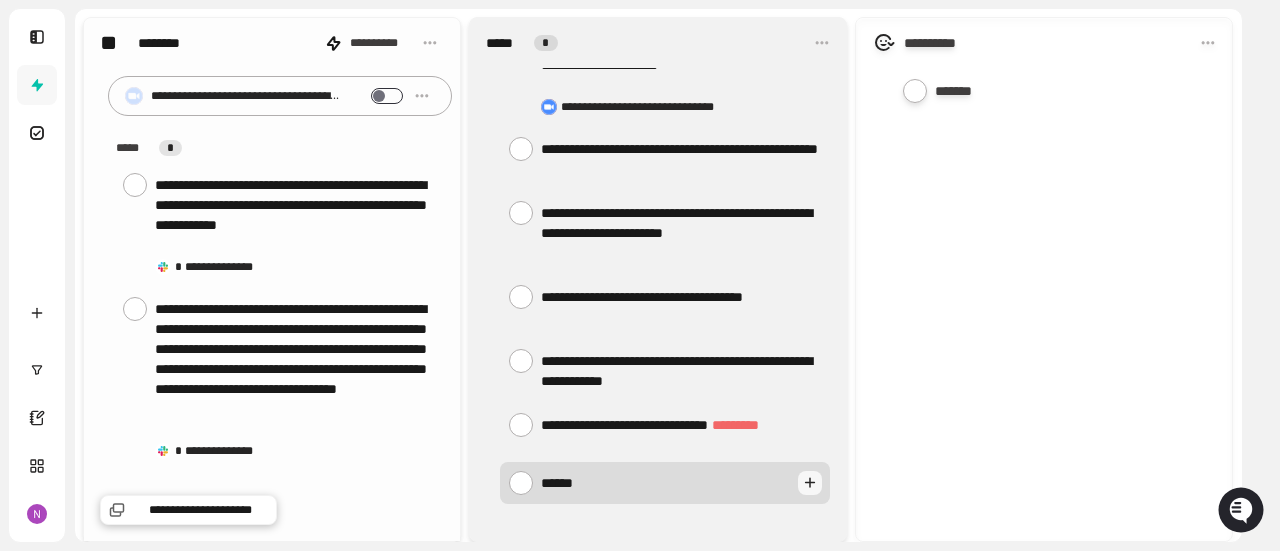 type on "*******" 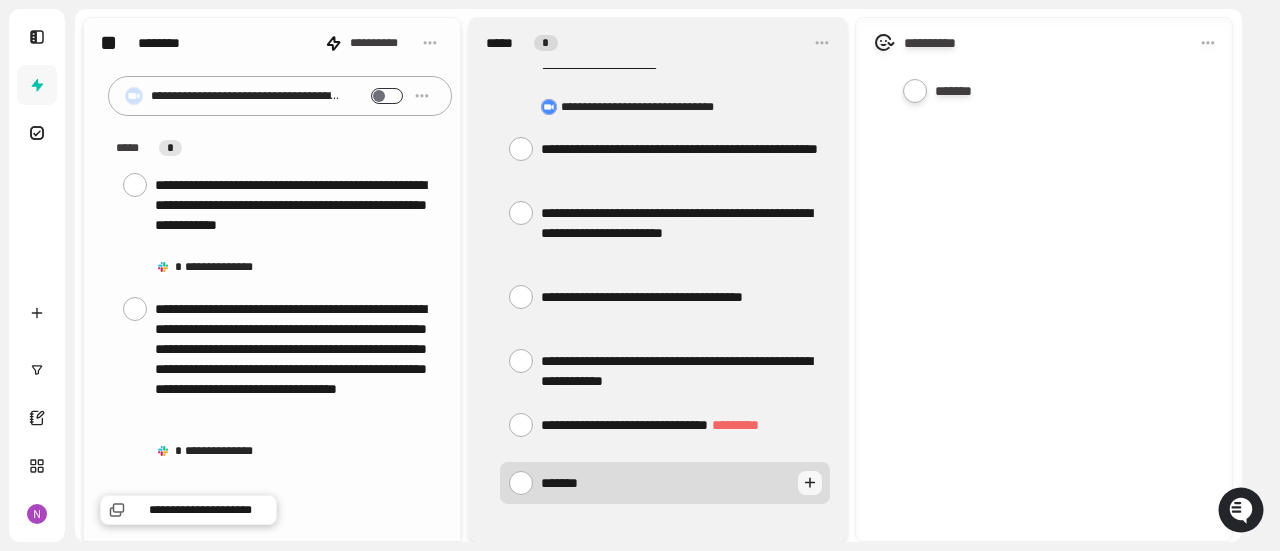 type on "********" 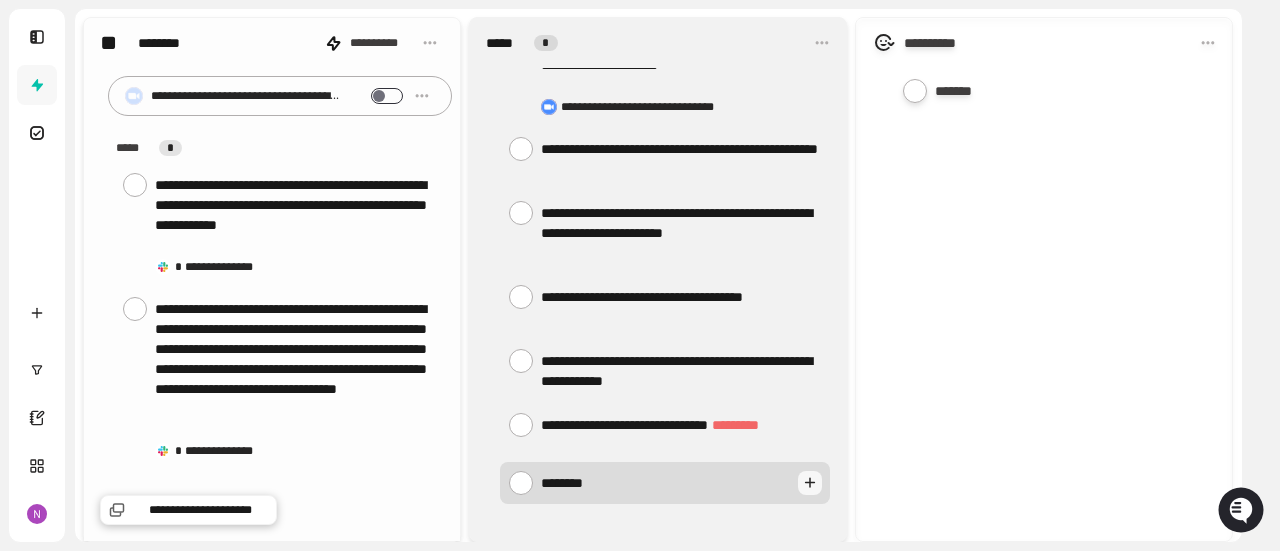 type on "*********" 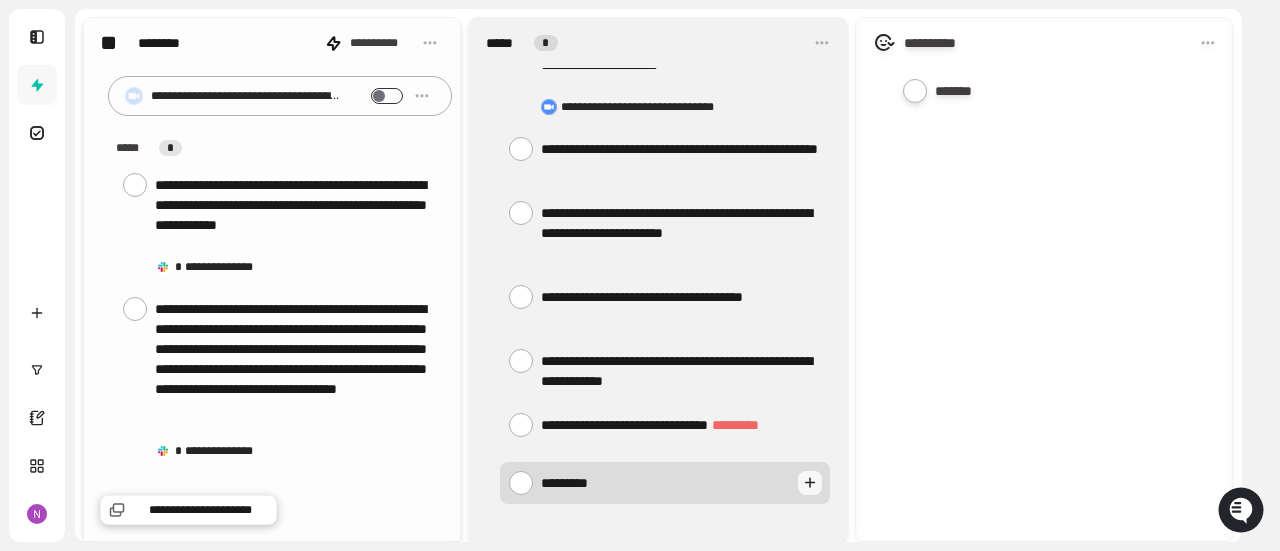 type on "**********" 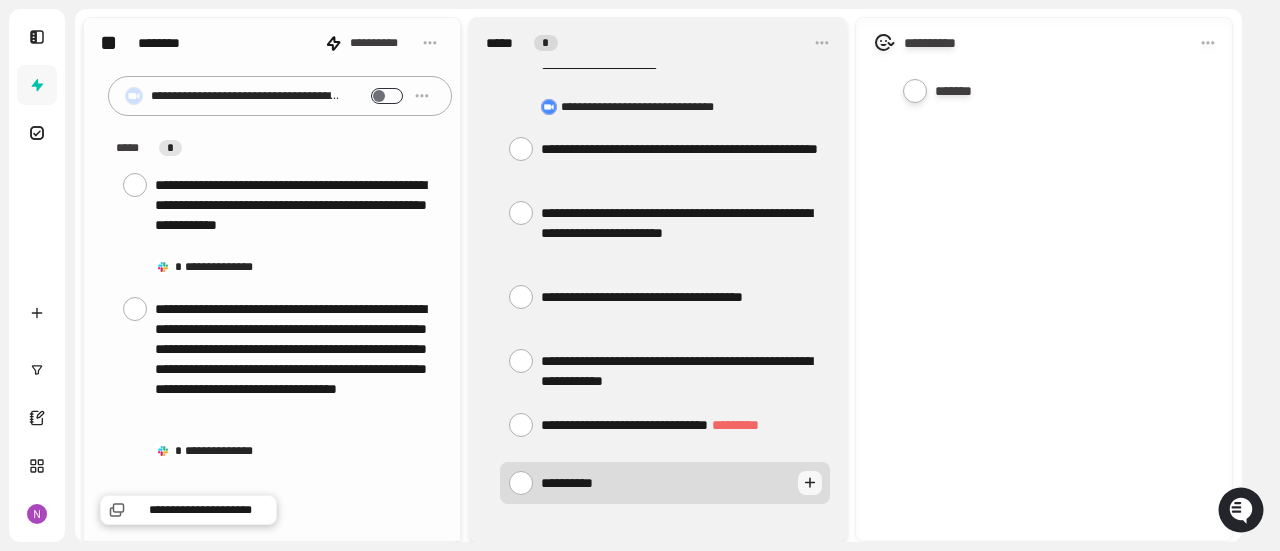 type on "**********" 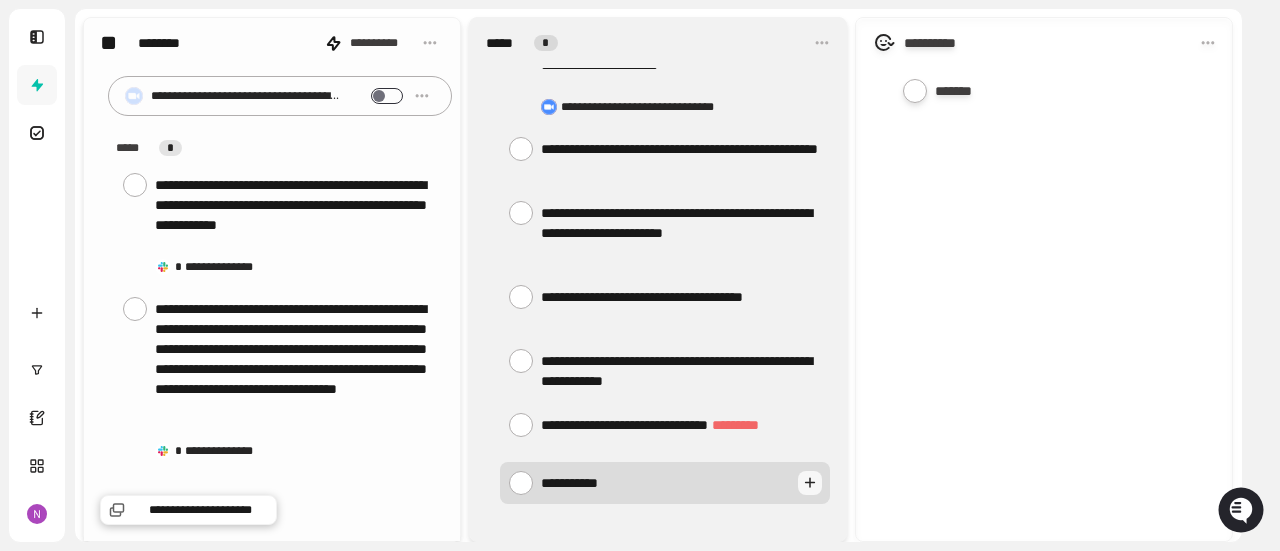type on "**********" 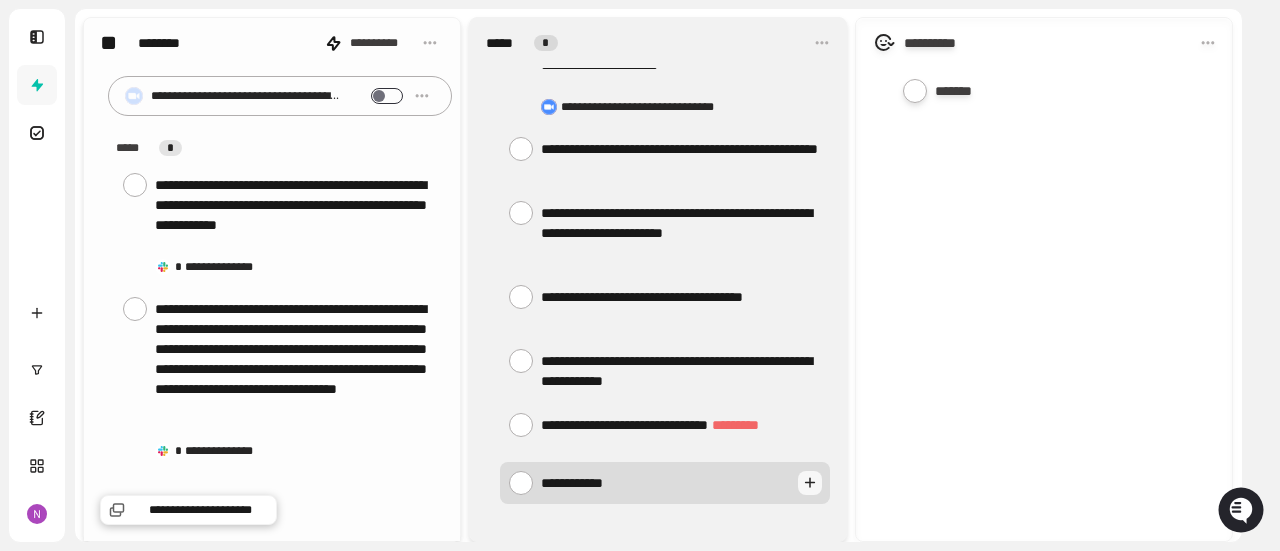 type on "**********" 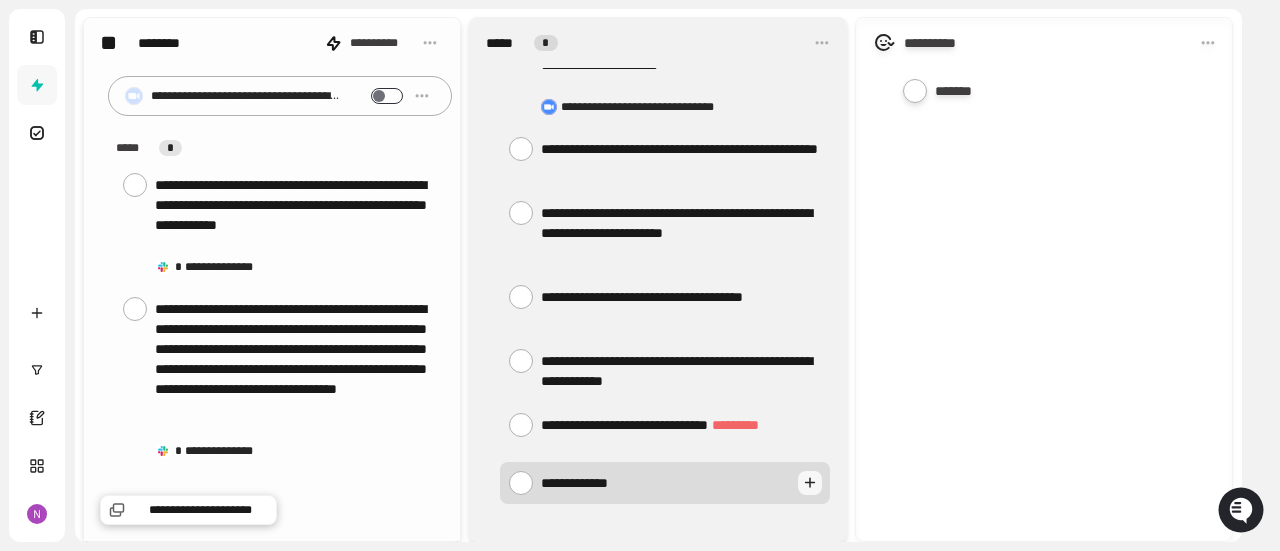 type on "**********" 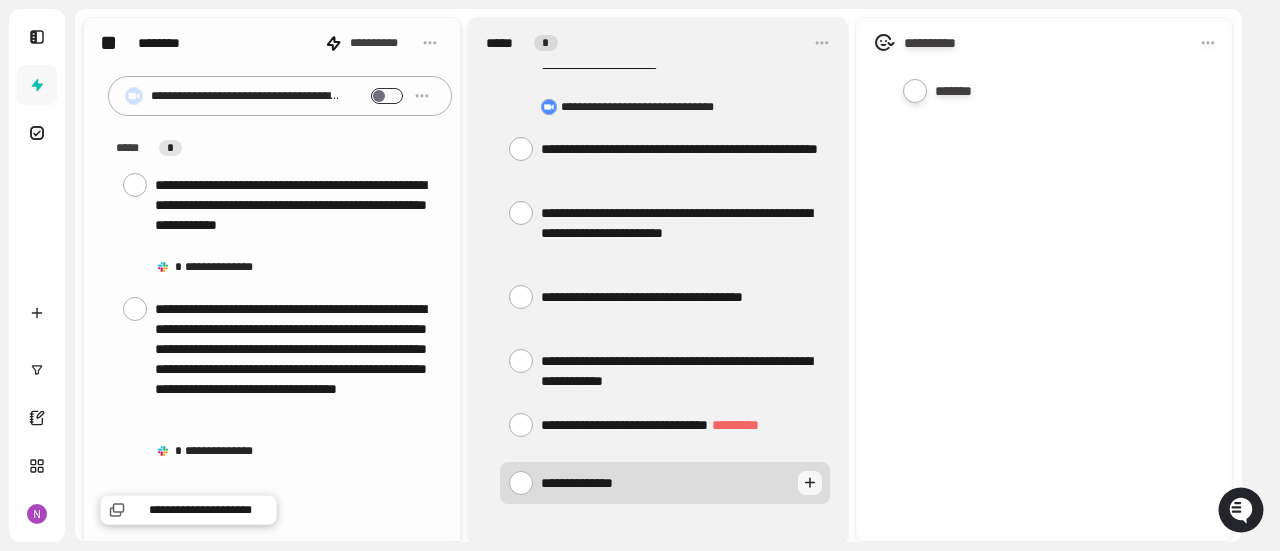 type on "**********" 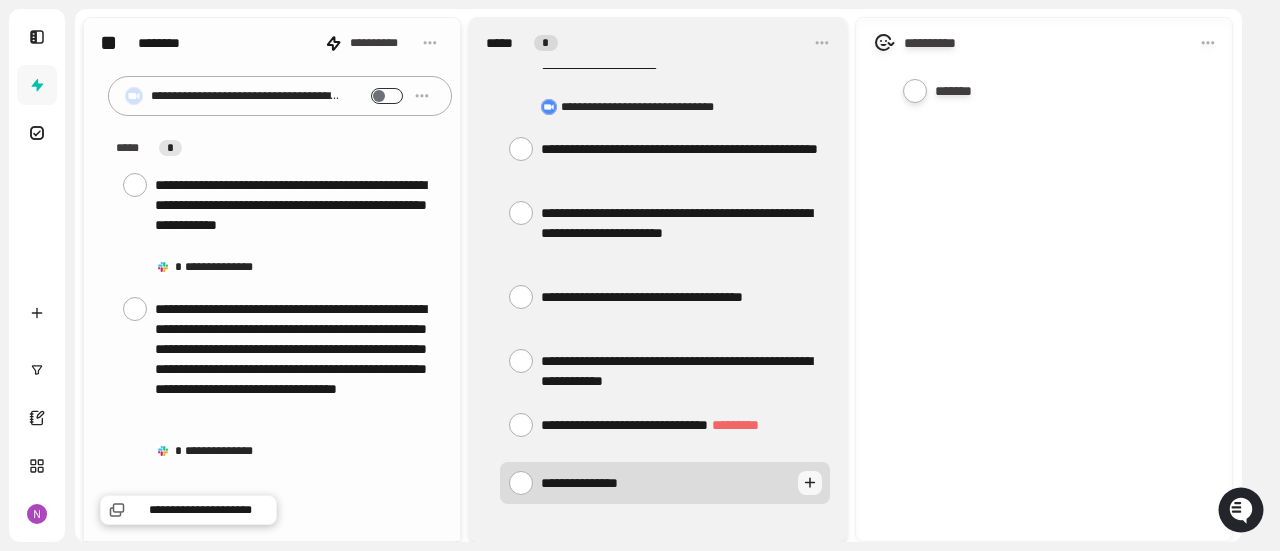 type on "**********" 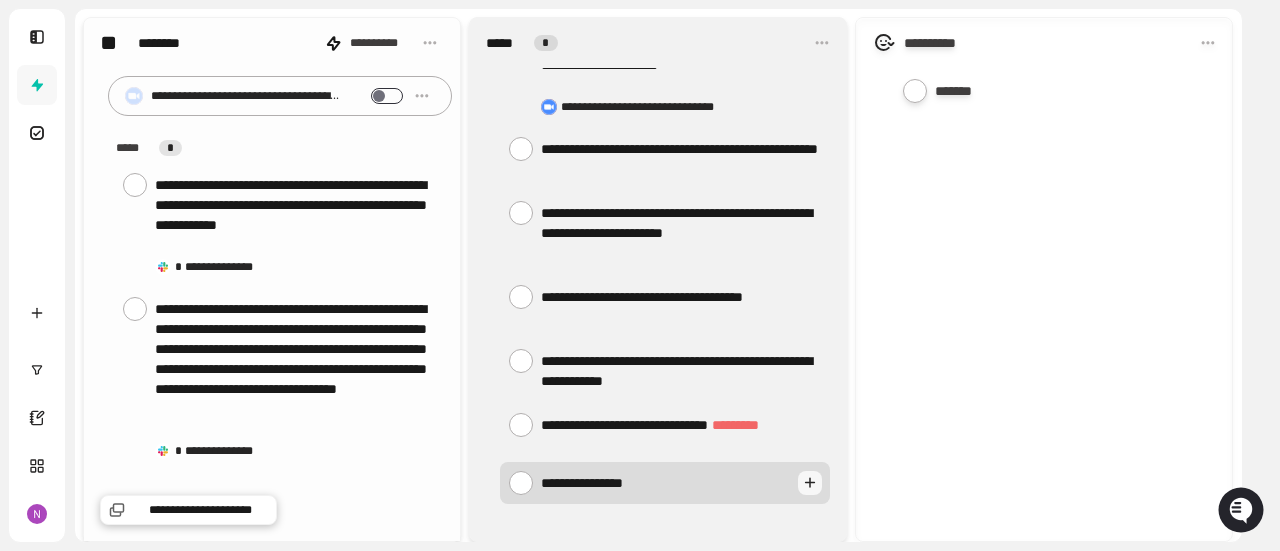 type on "**********" 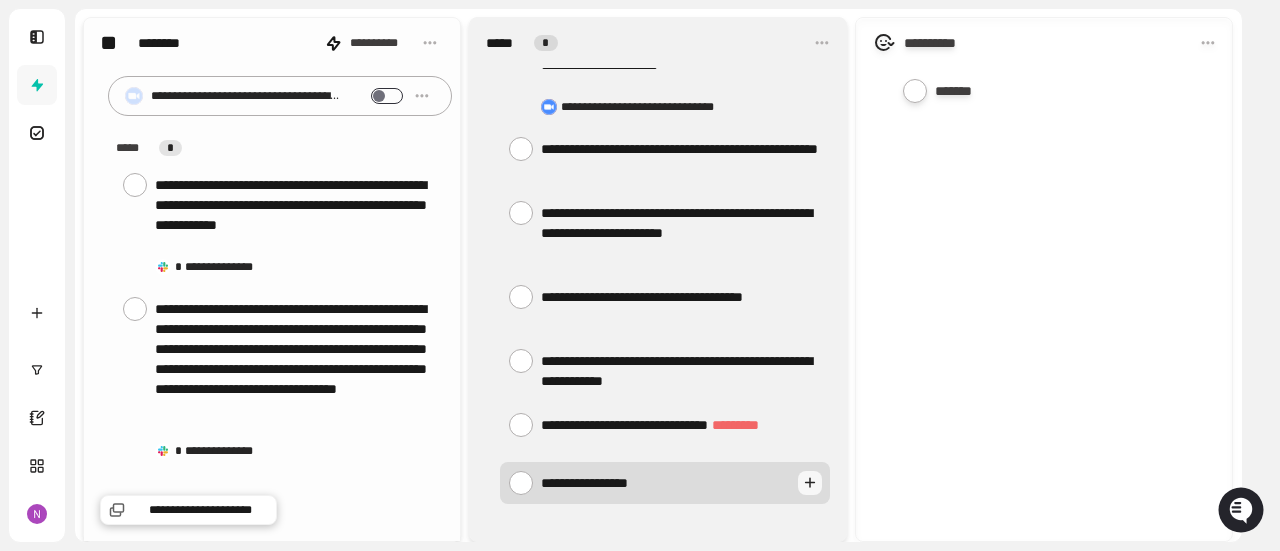 type on "**********" 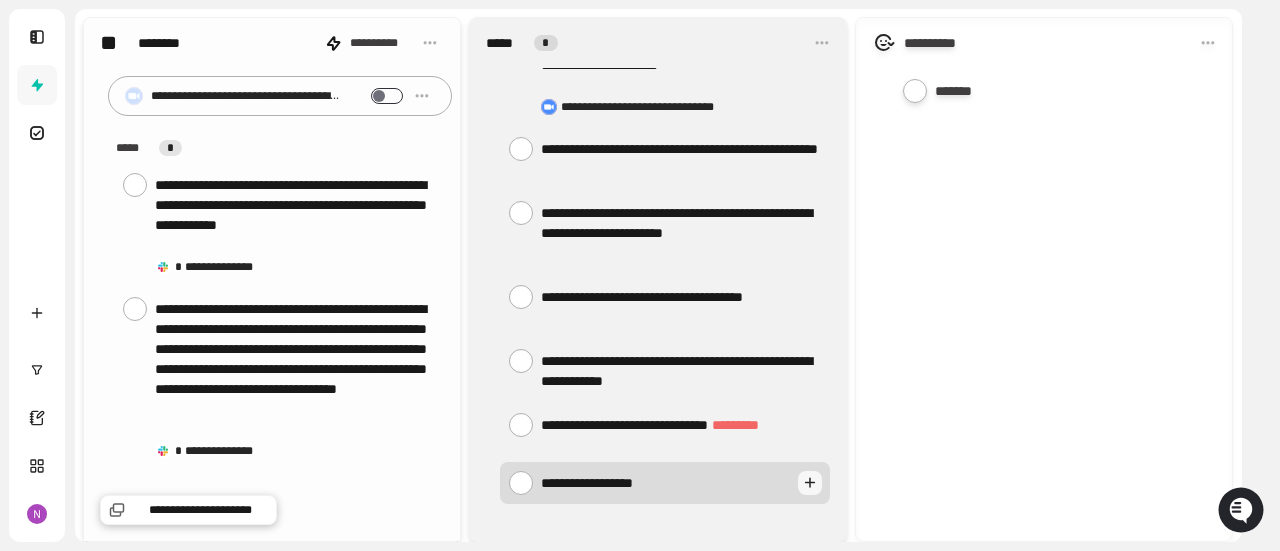 type on "**********" 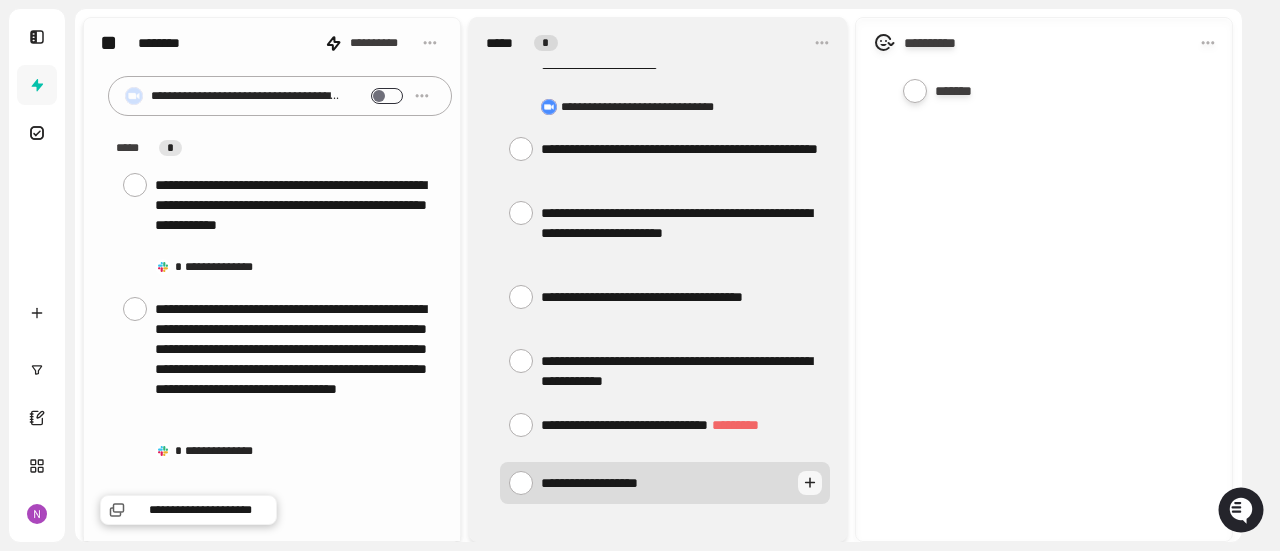 type on "**********" 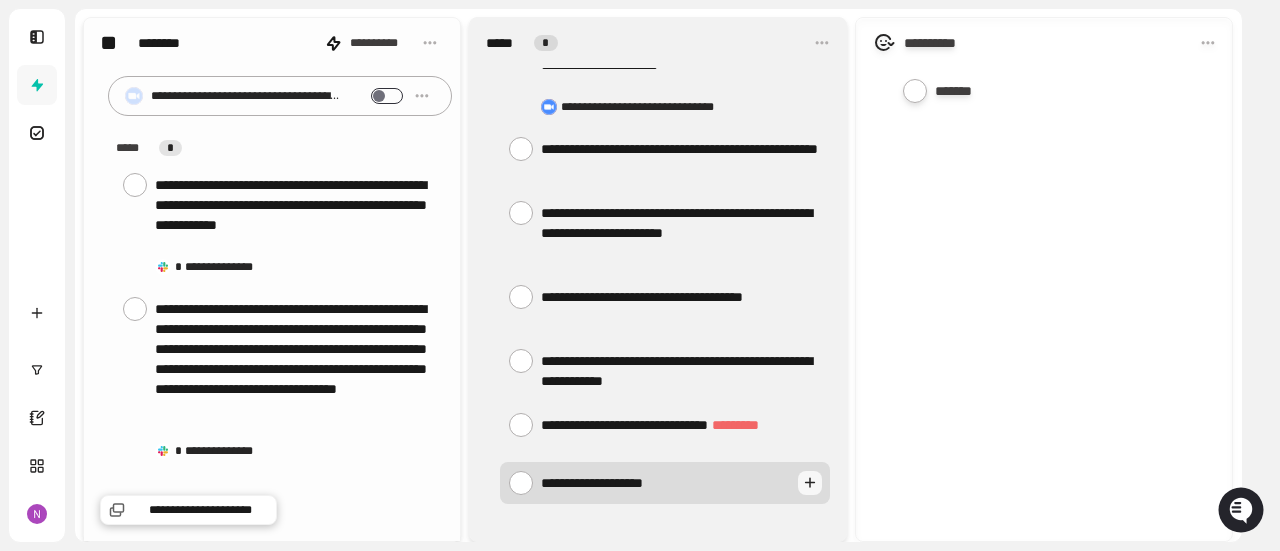 type on "**********" 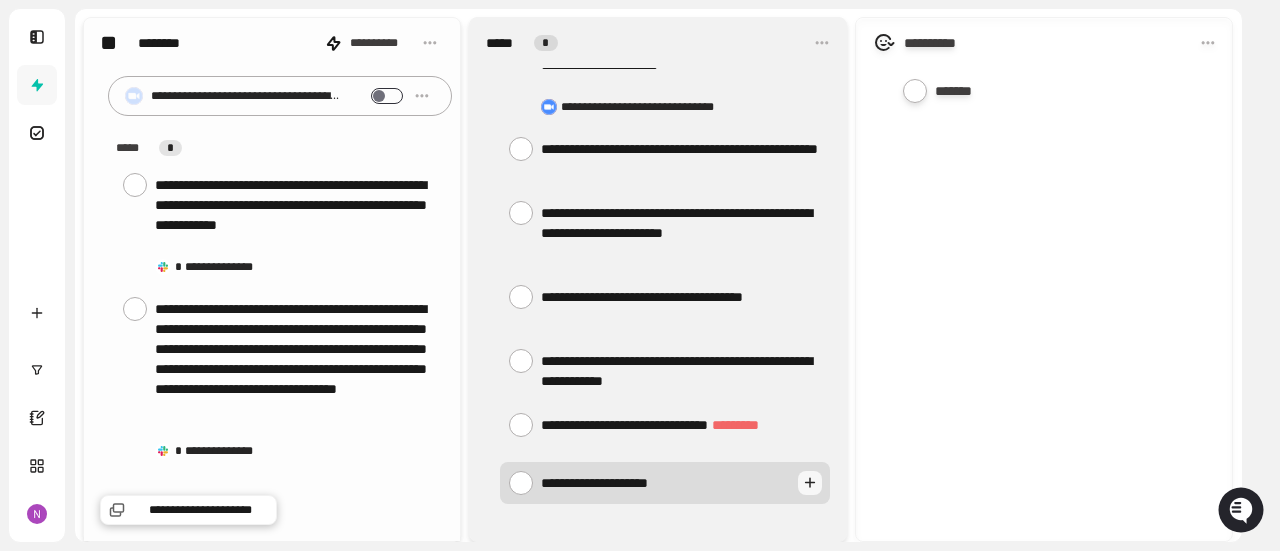 type on "**********" 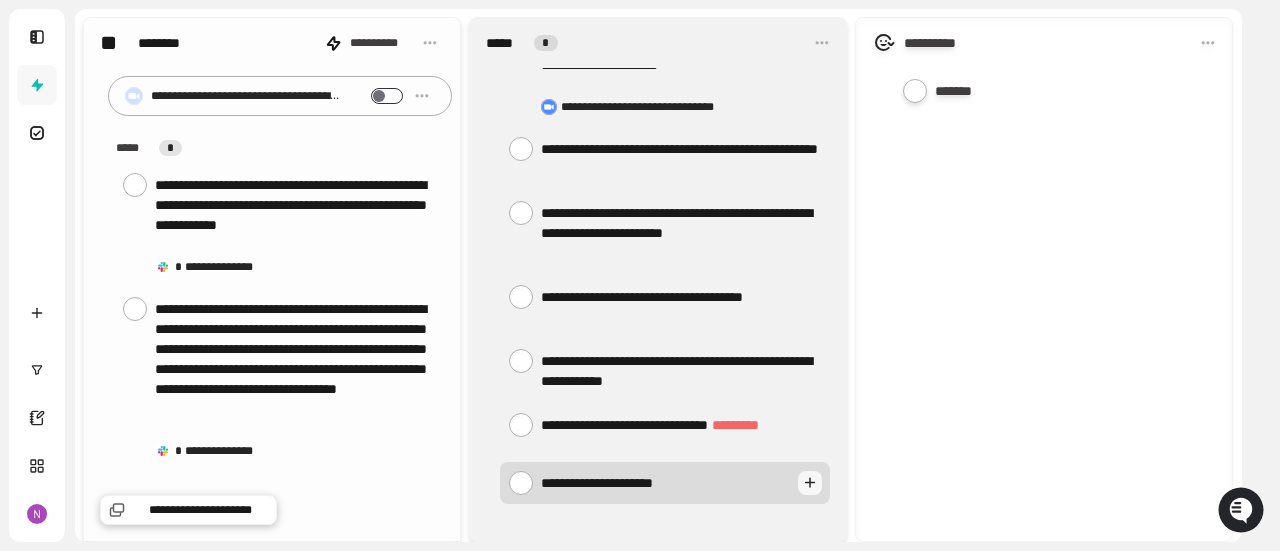 type on "**********" 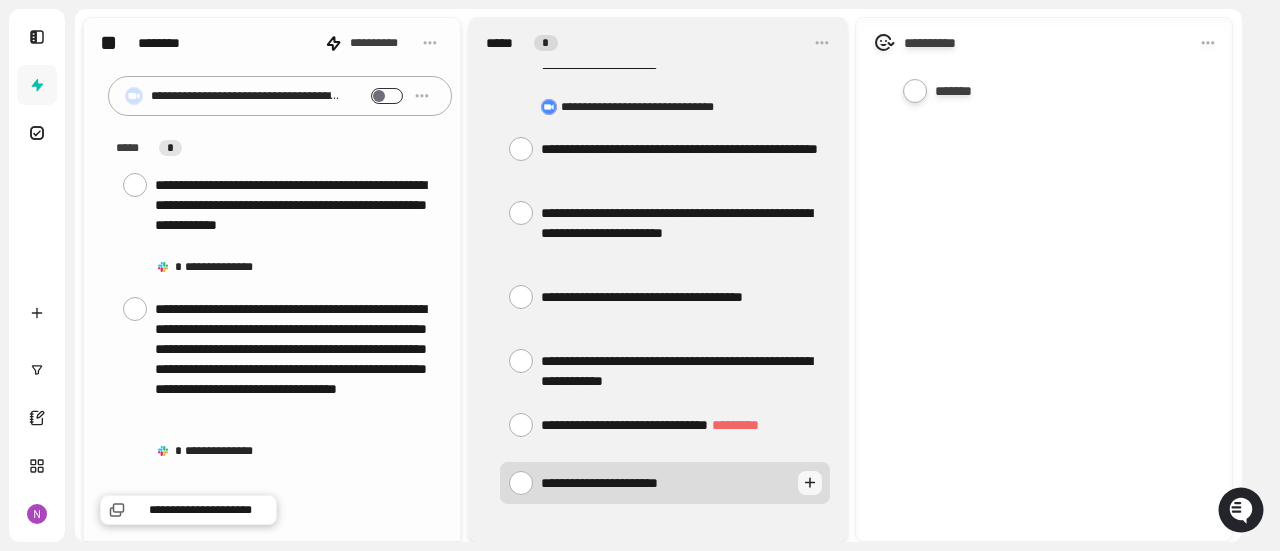 type on "**********" 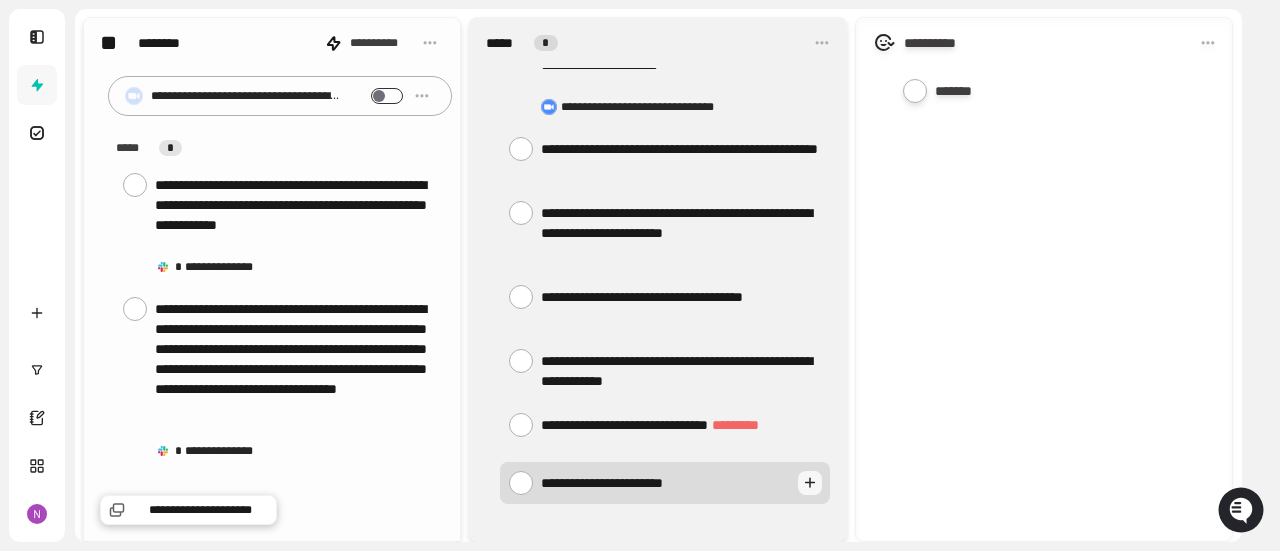type on "**********" 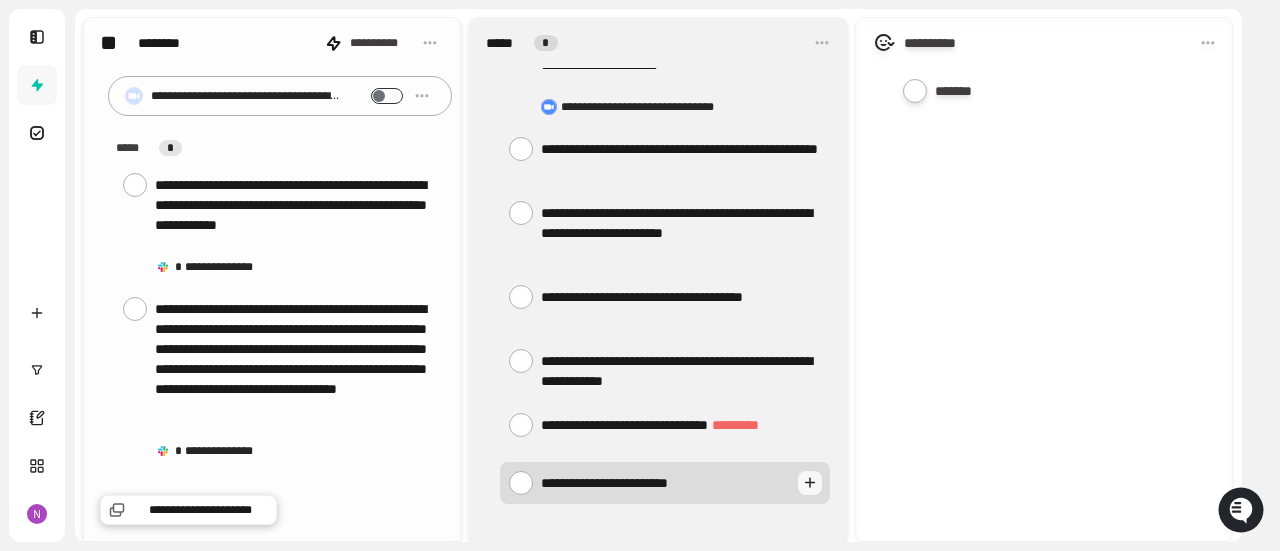 type on "**********" 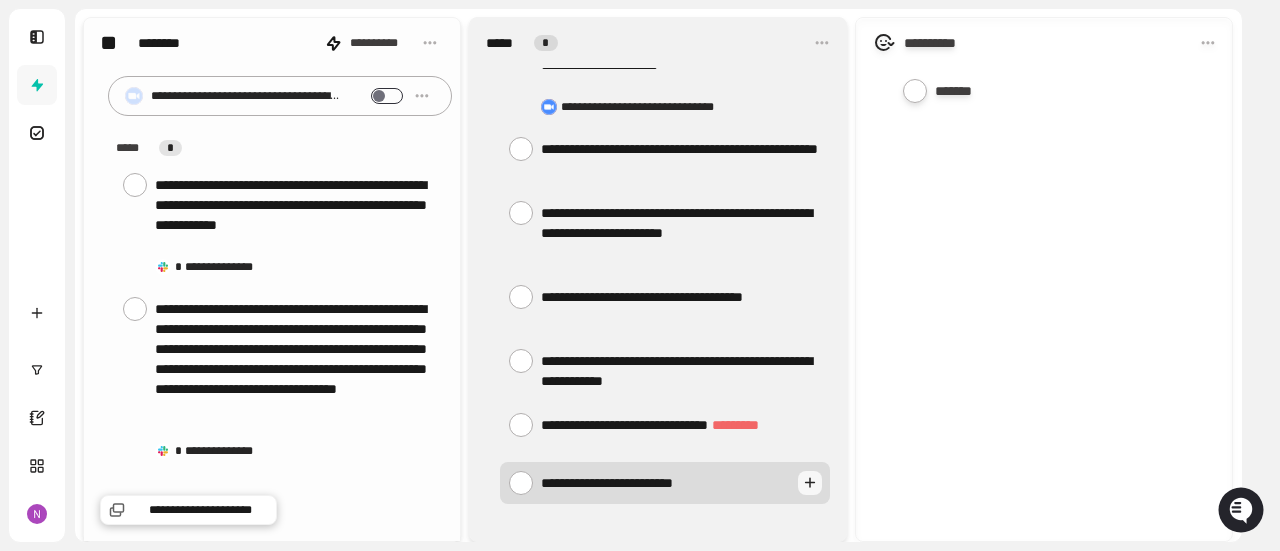 type on "**********" 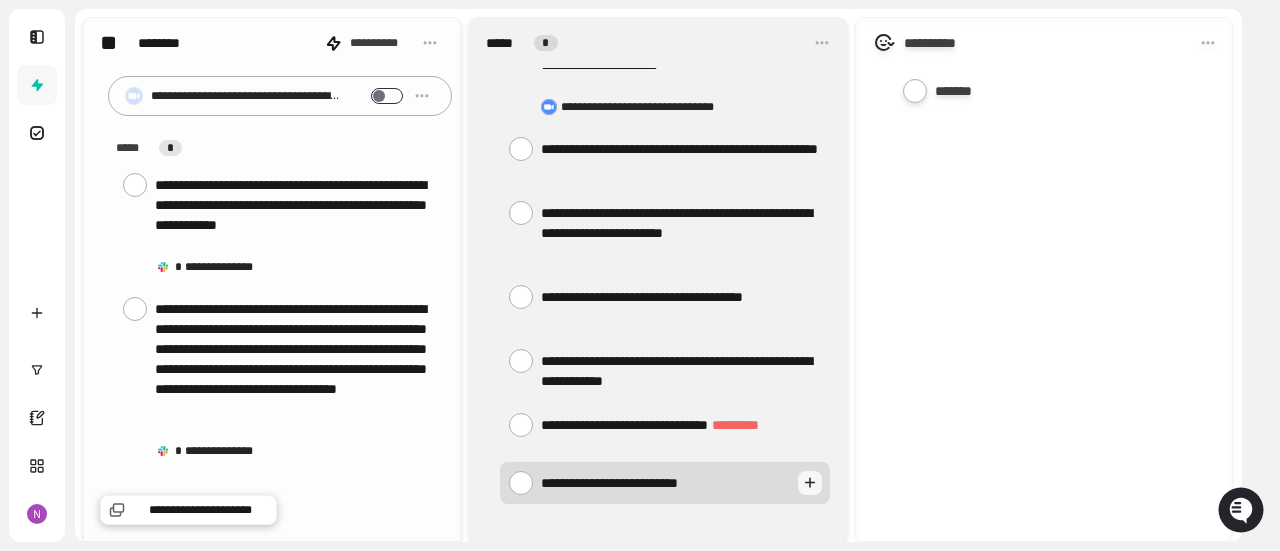 type on "**********" 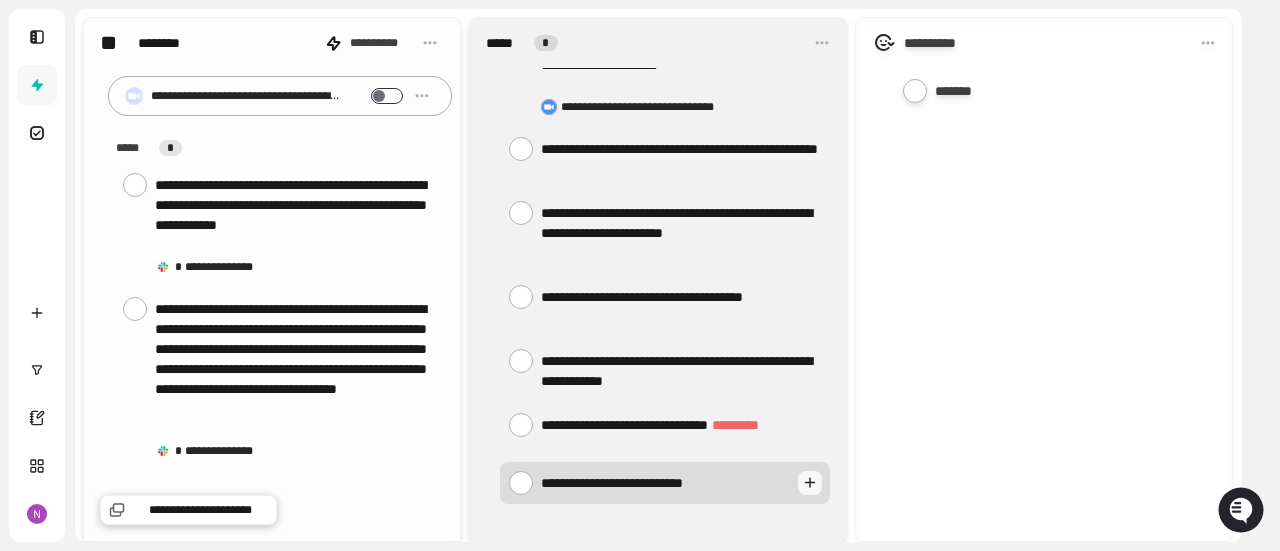 type on "**********" 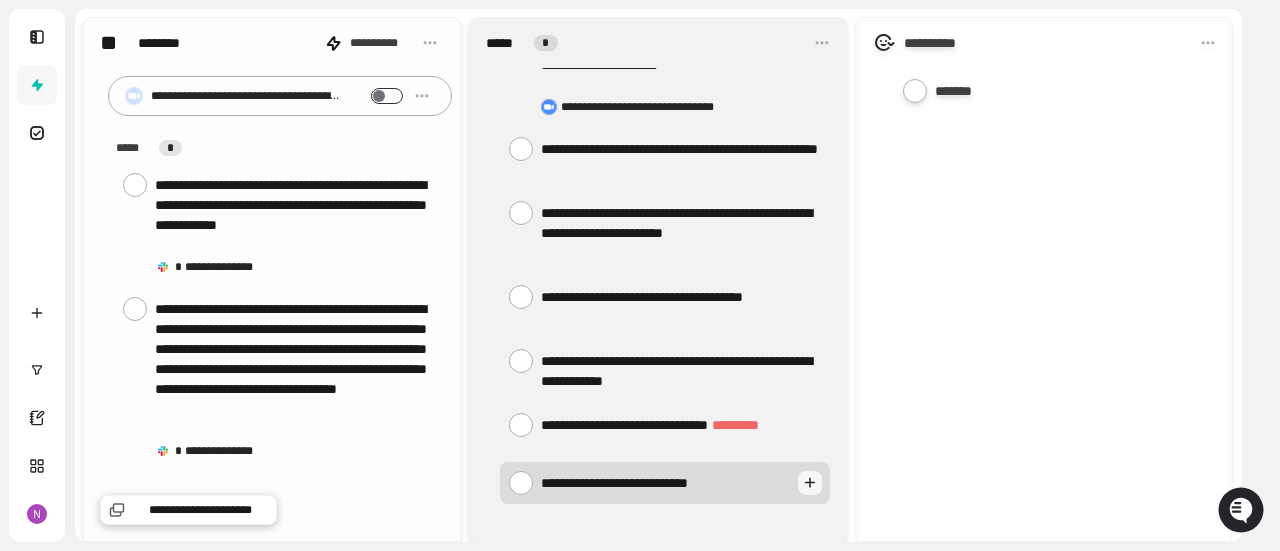 type on "**********" 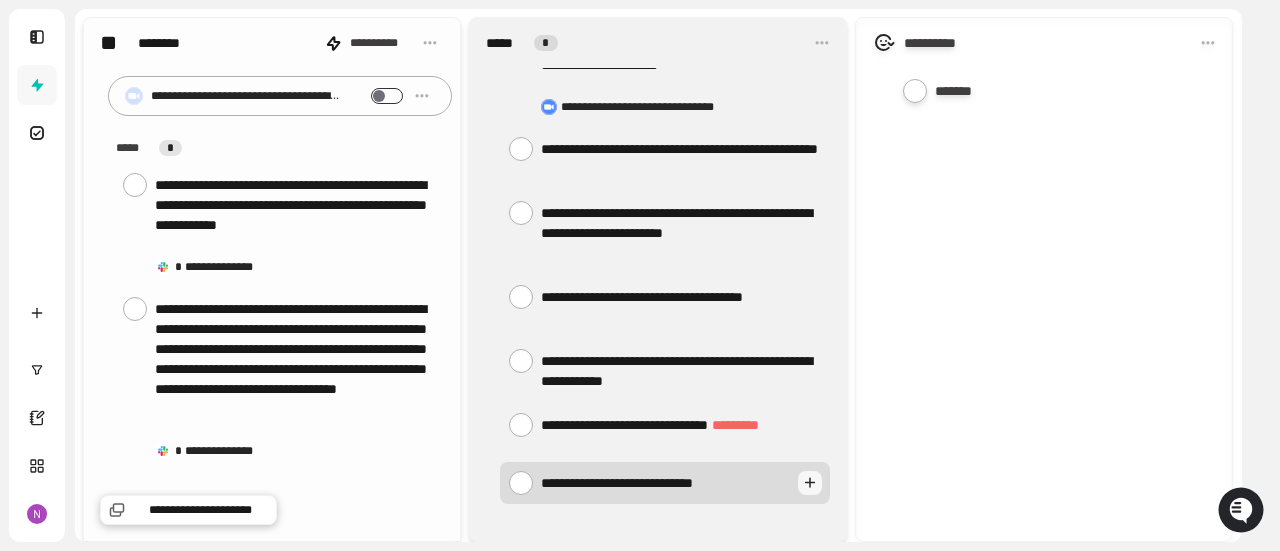 type on "**********" 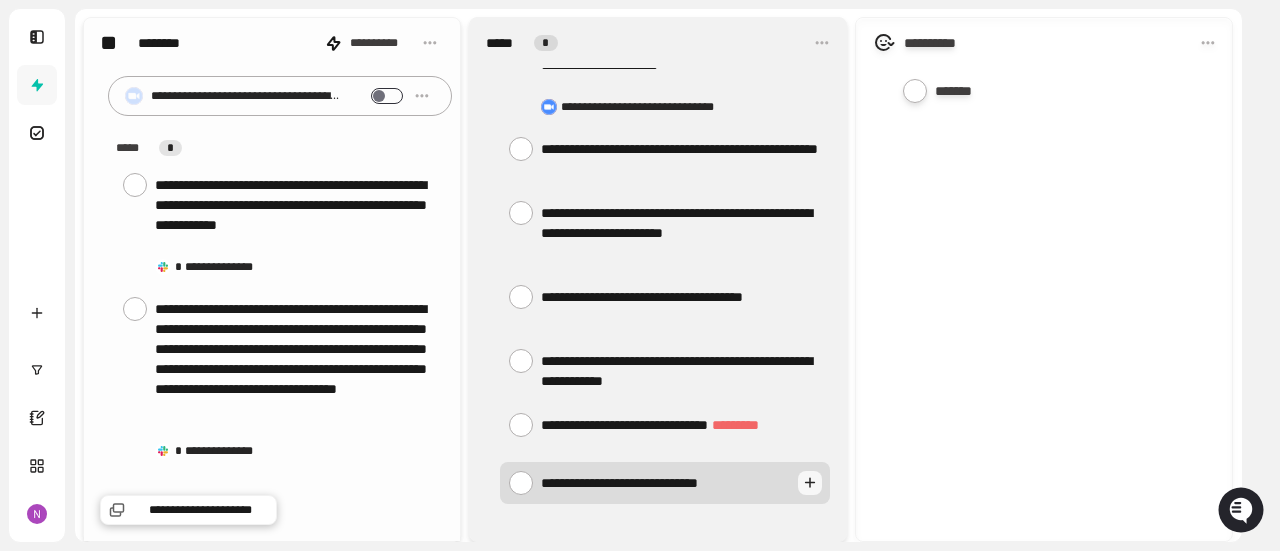 type on "*" 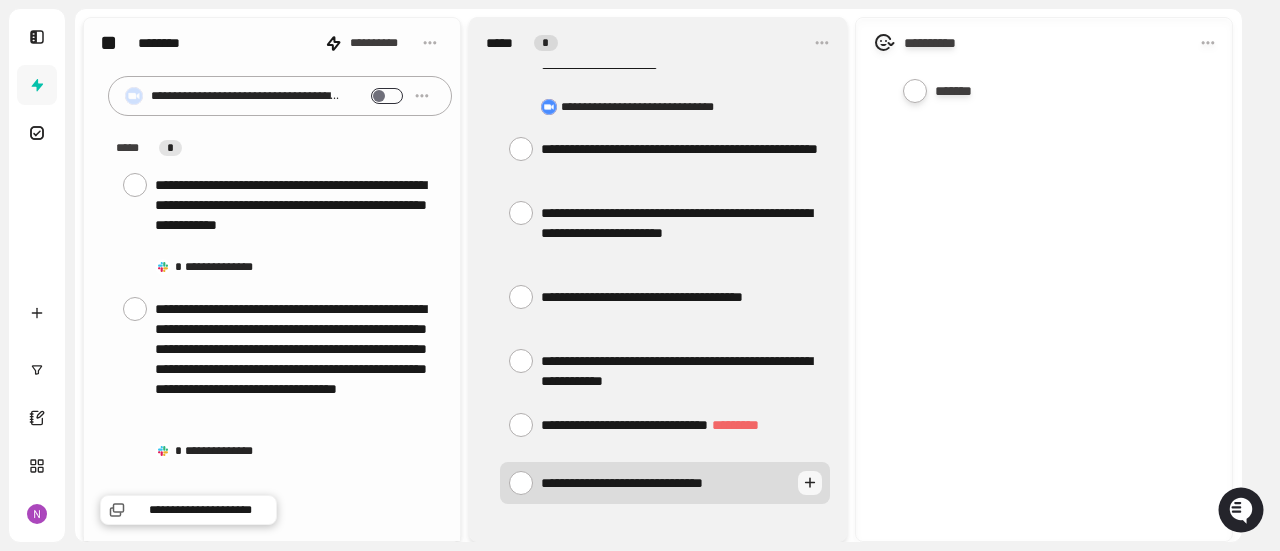 type on "**********" 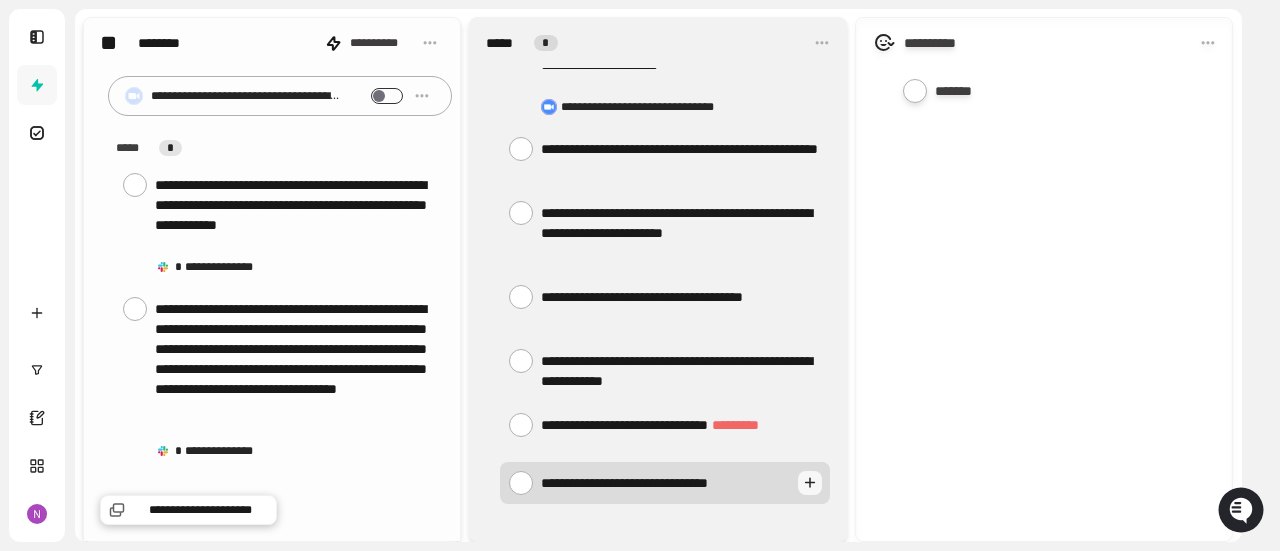 type on "**********" 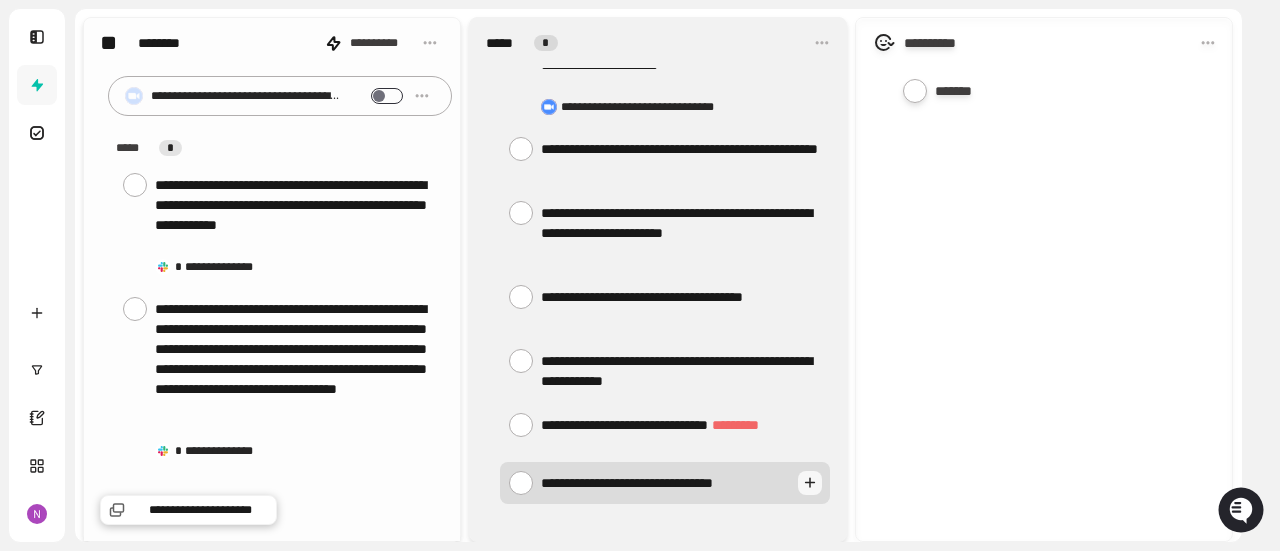 type on "**********" 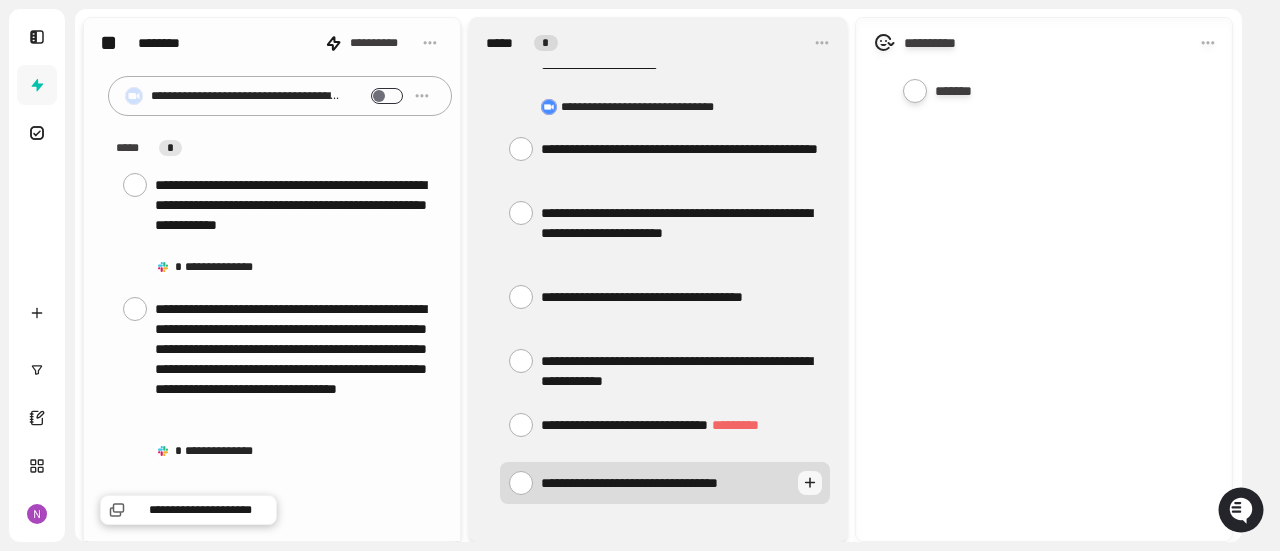 type on "**********" 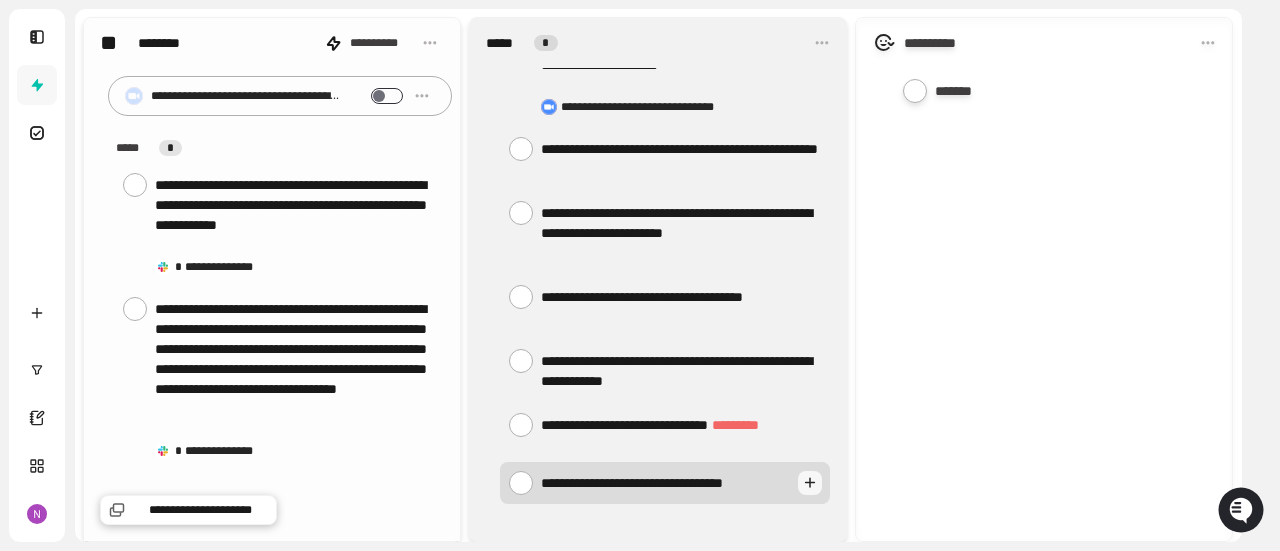 type on "**********" 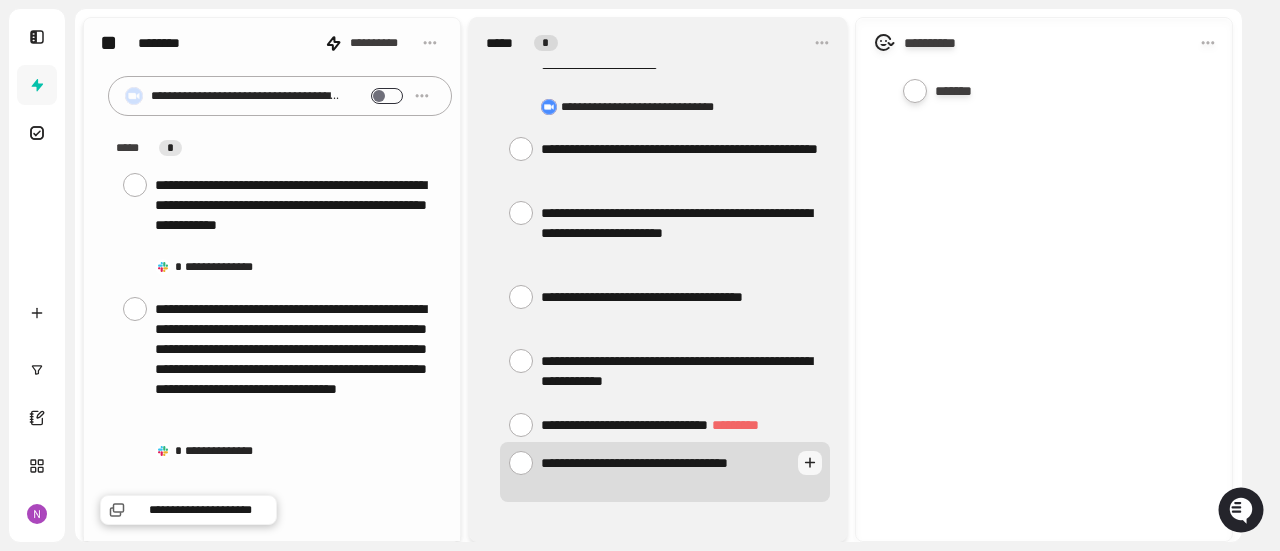 type 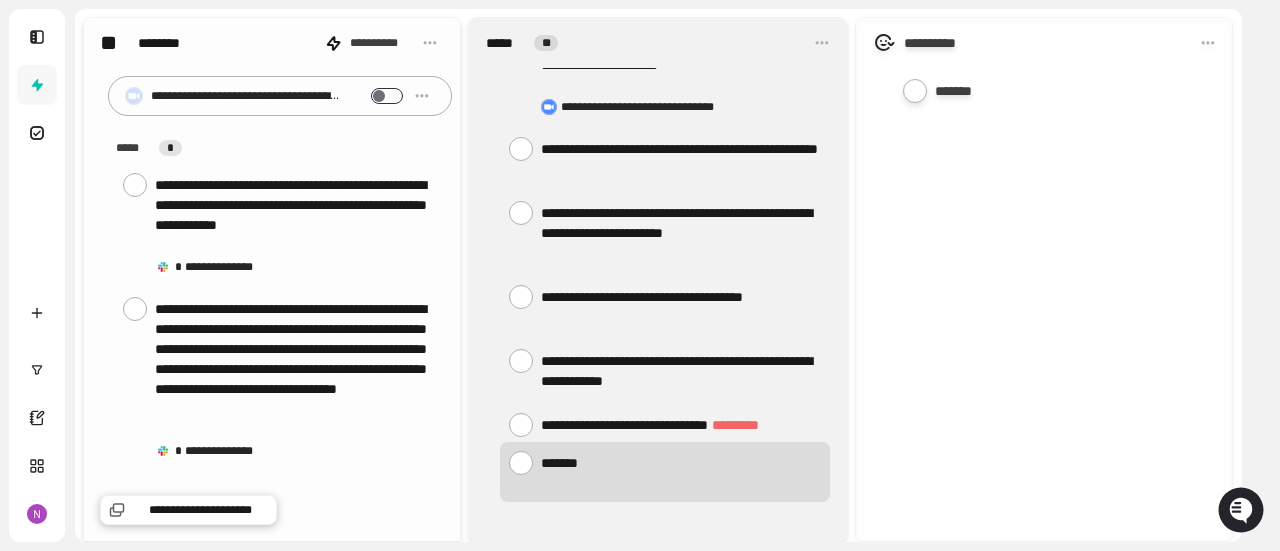 scroll, scrollTop: 407, scrollLeft: 0, axis: vertical 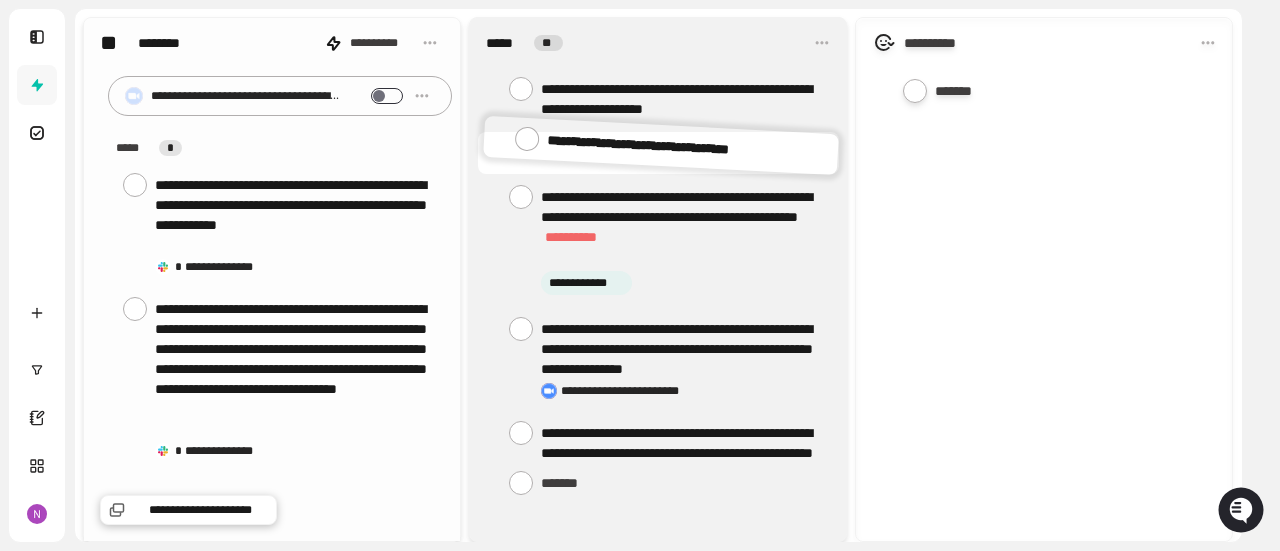 drag, startPoint x: 492, startPoint y: 435, endPoint x: 500, endPoint y: 143, distance: 292.10956 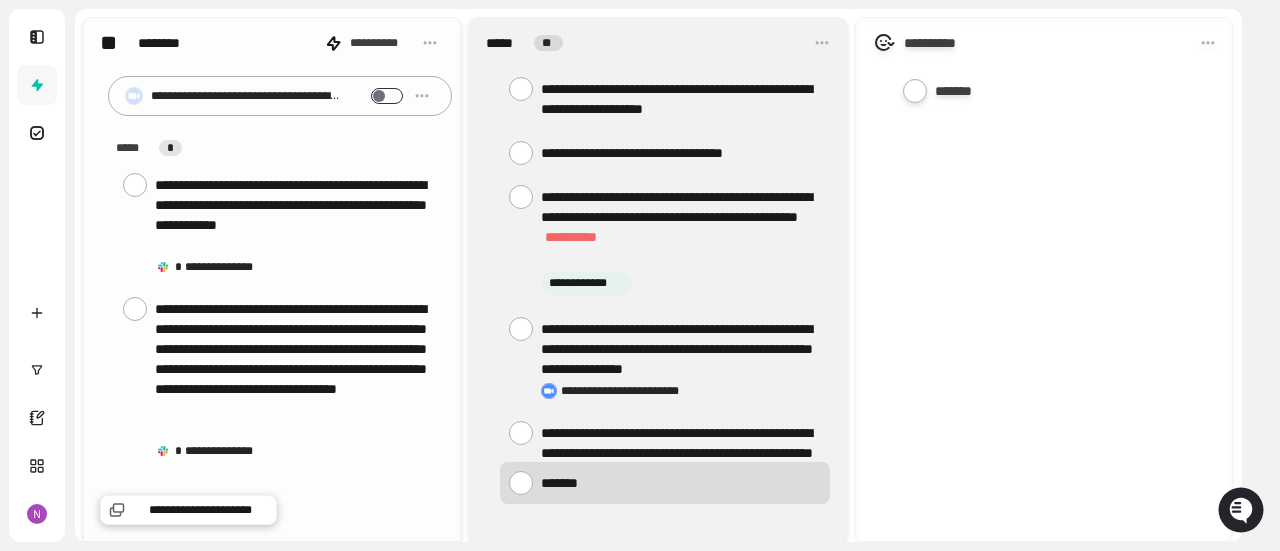click at bounding box center (681, 482) 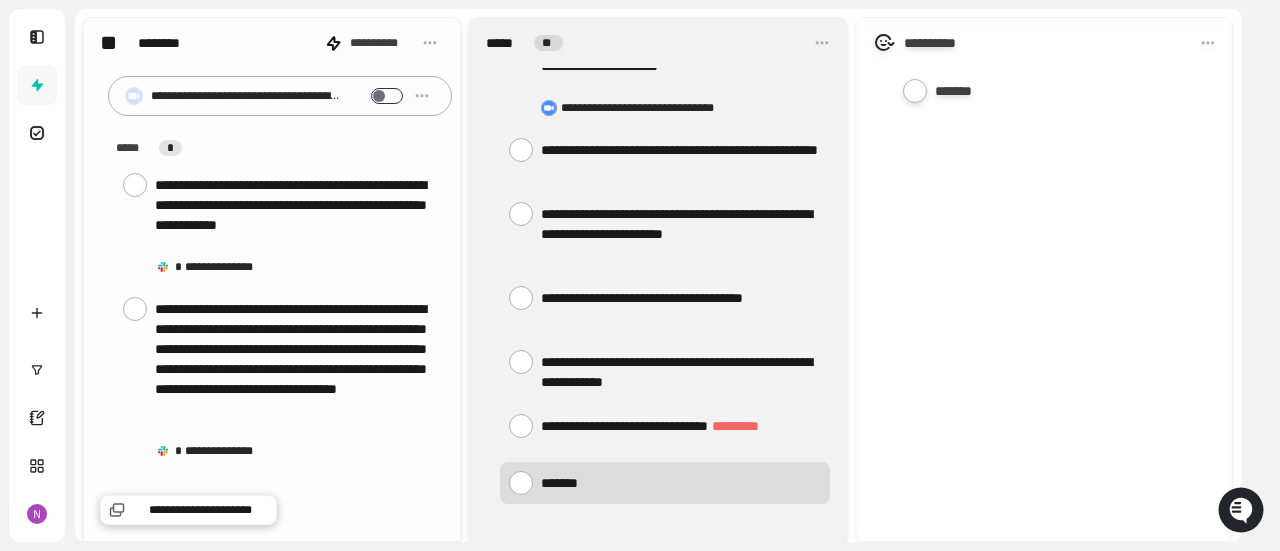 type on "*" 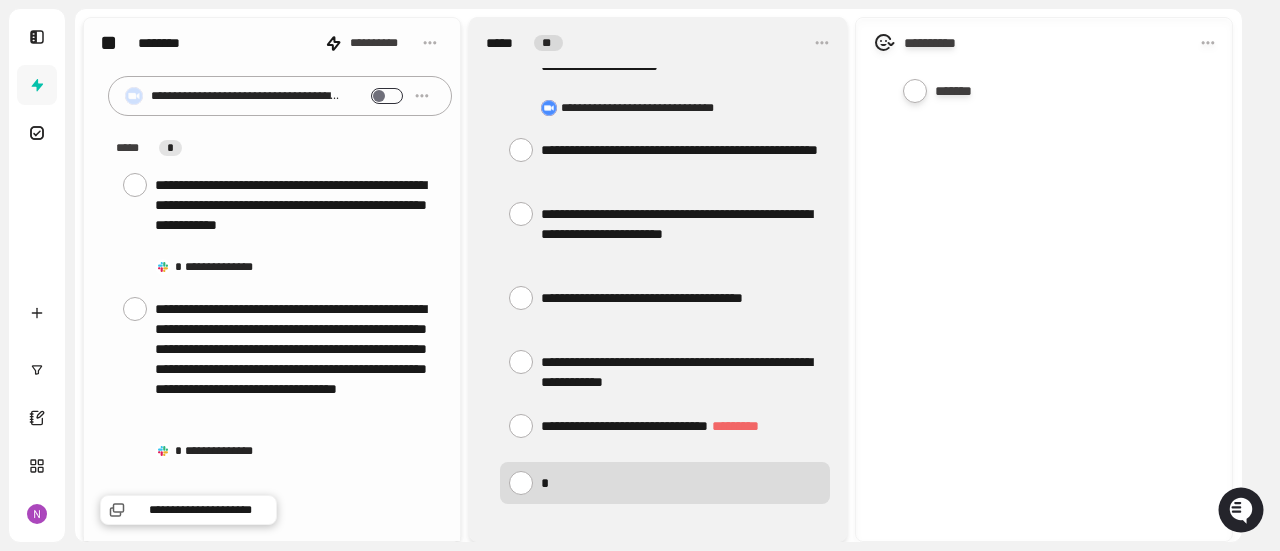 type on "*" 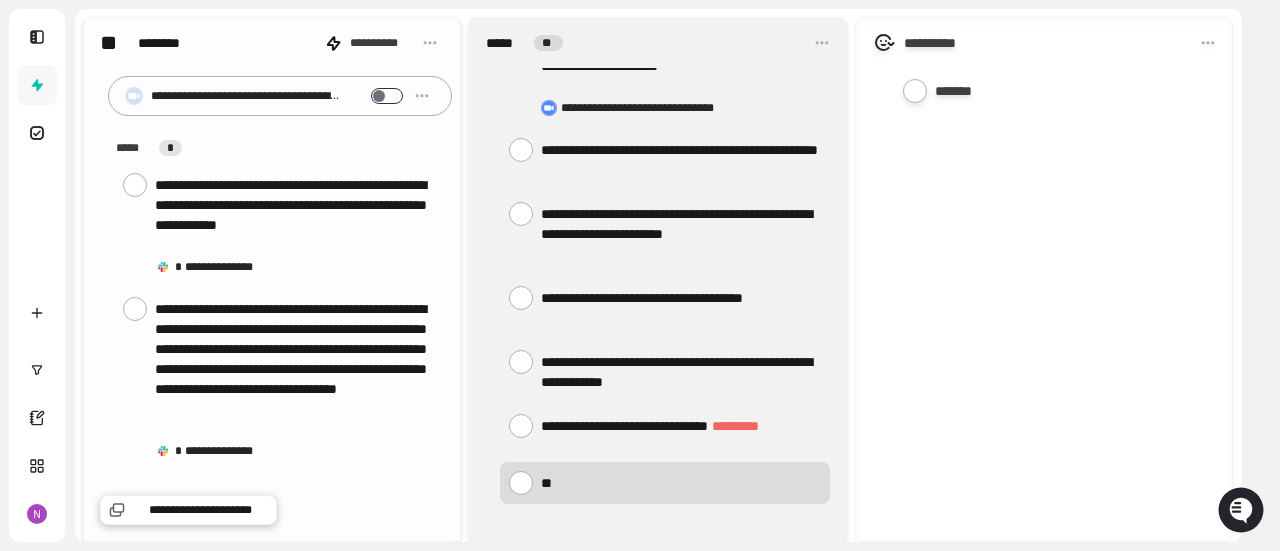 type on "***" 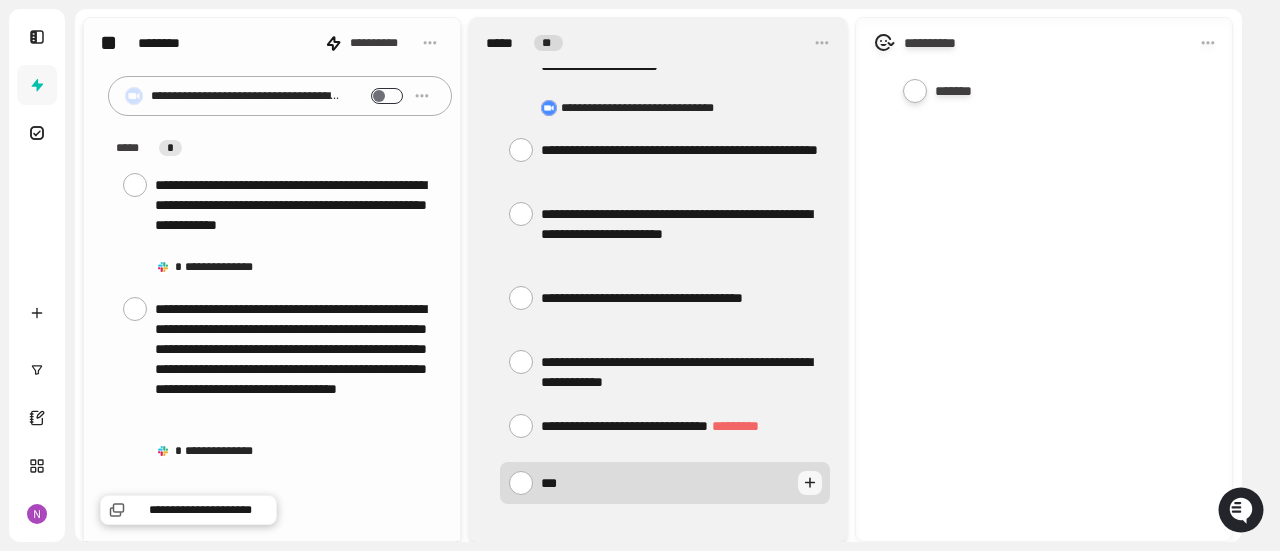 type on "****" 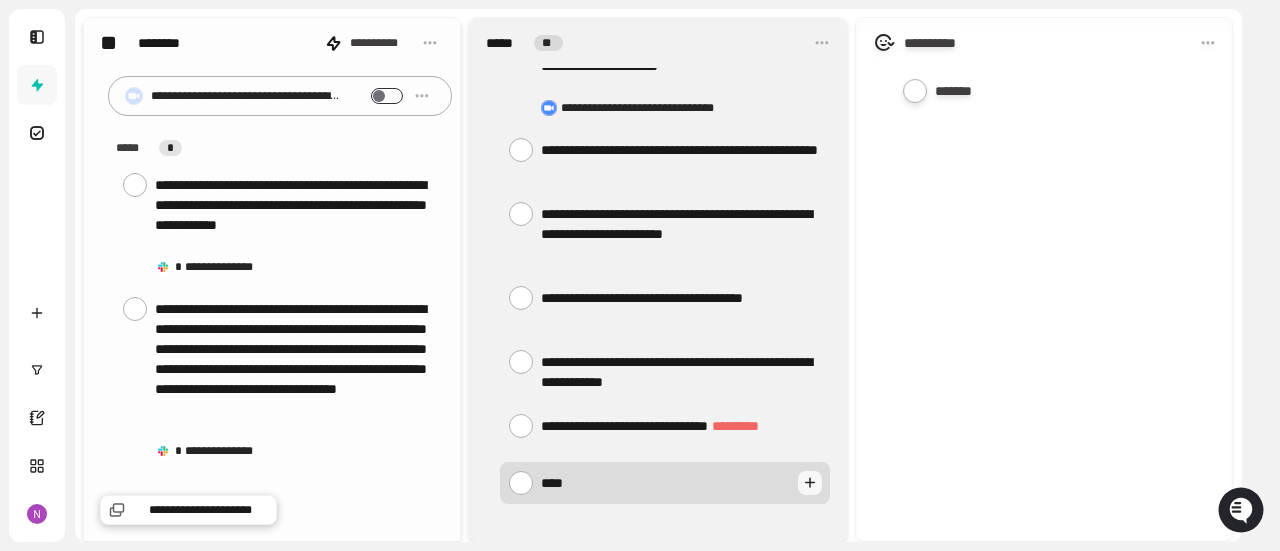 type on "*****" 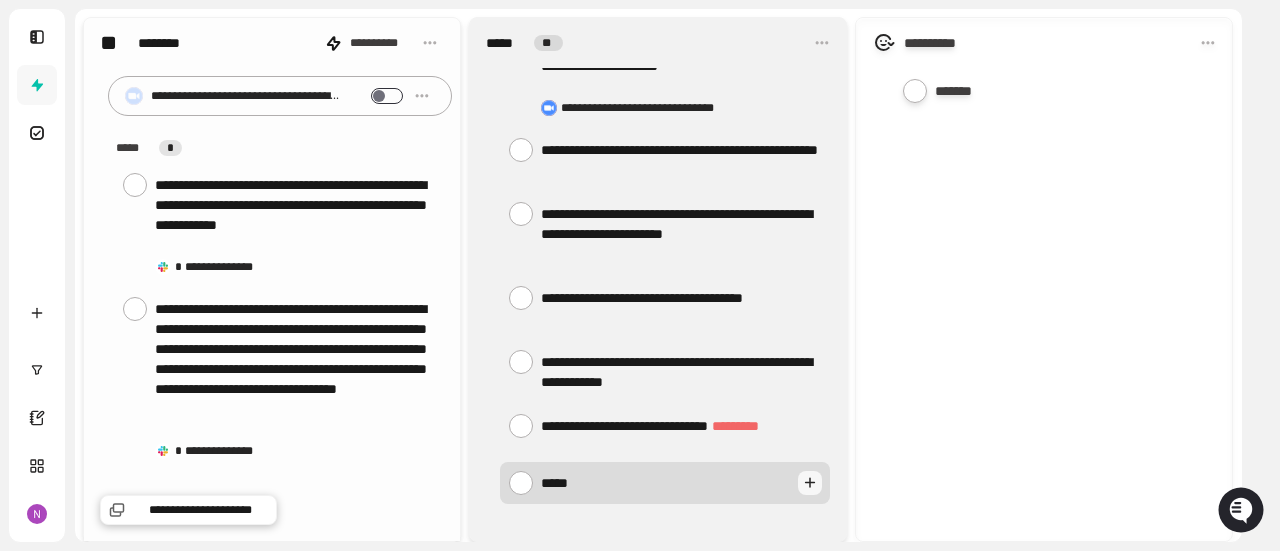 type on "*****" 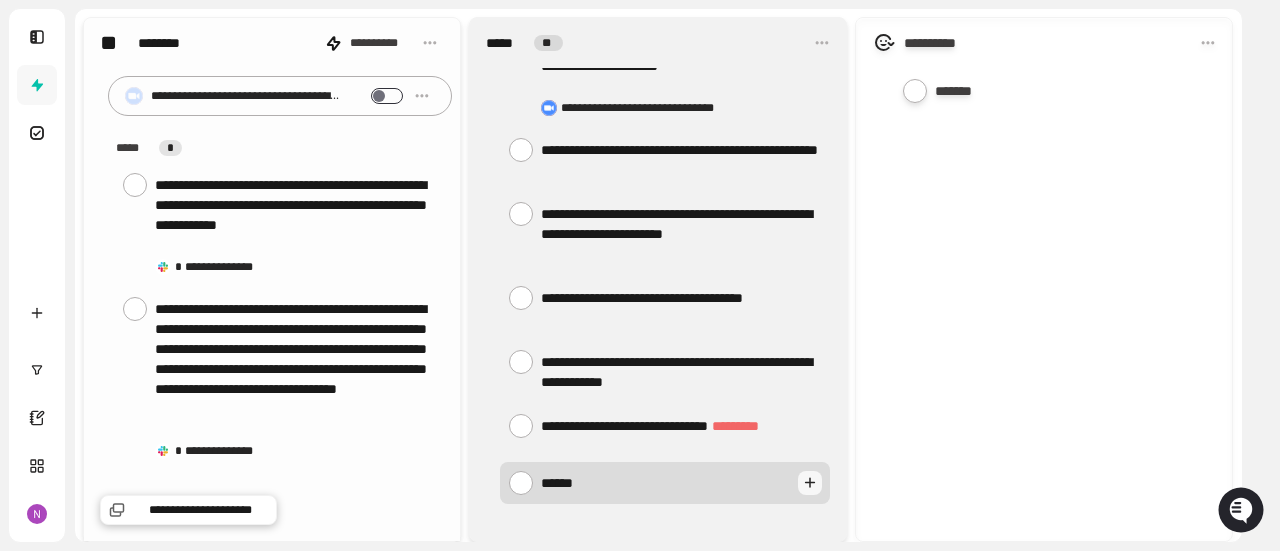 type on "*******" 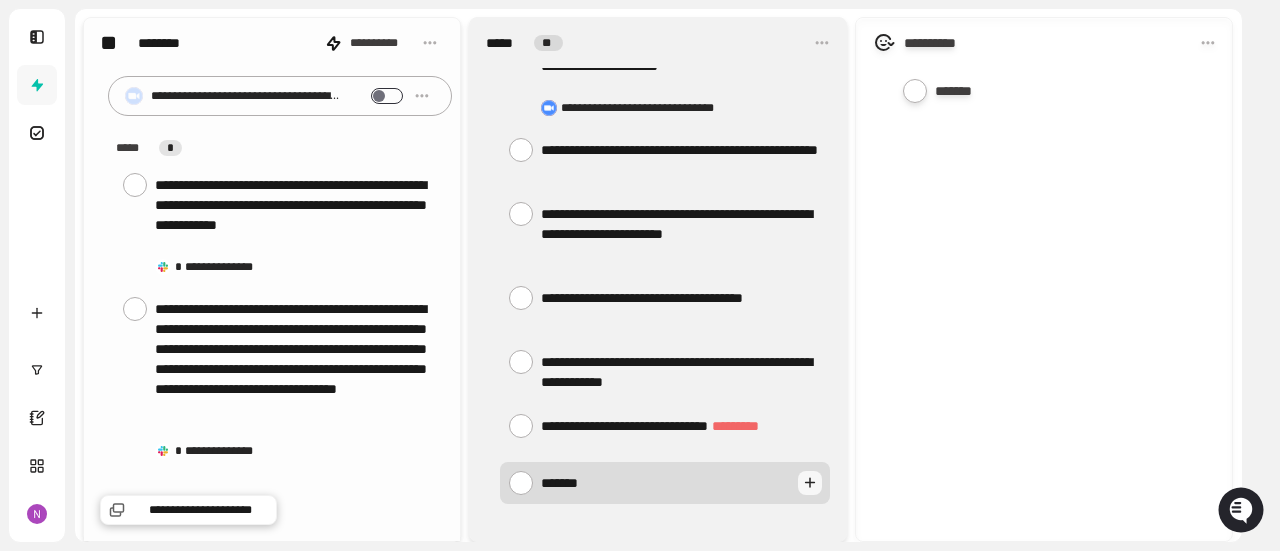 type on "********" 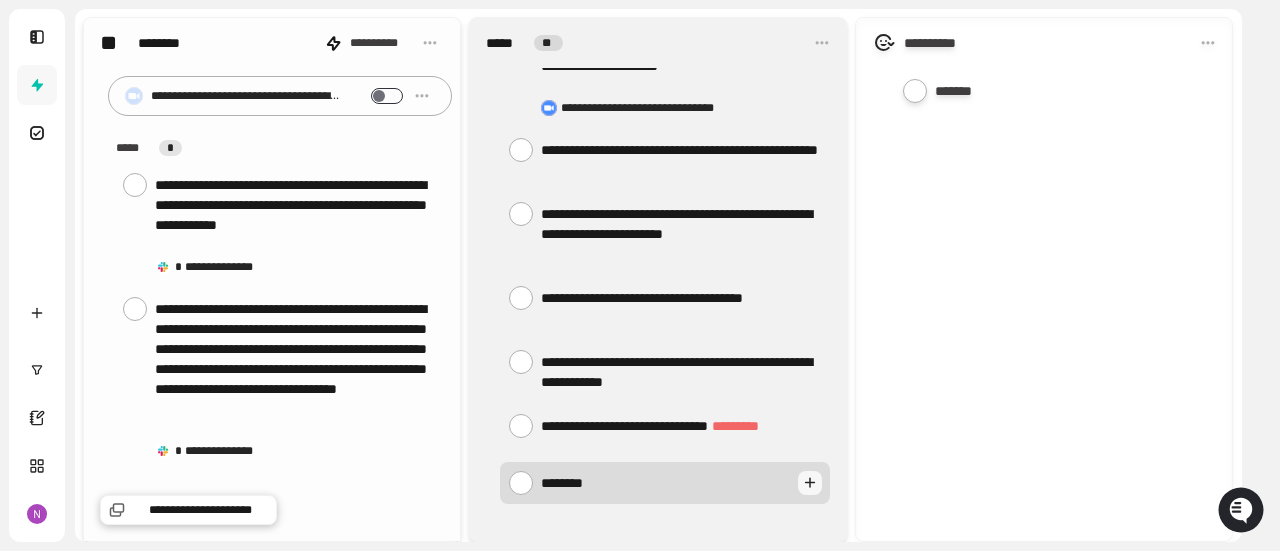 type on "********" 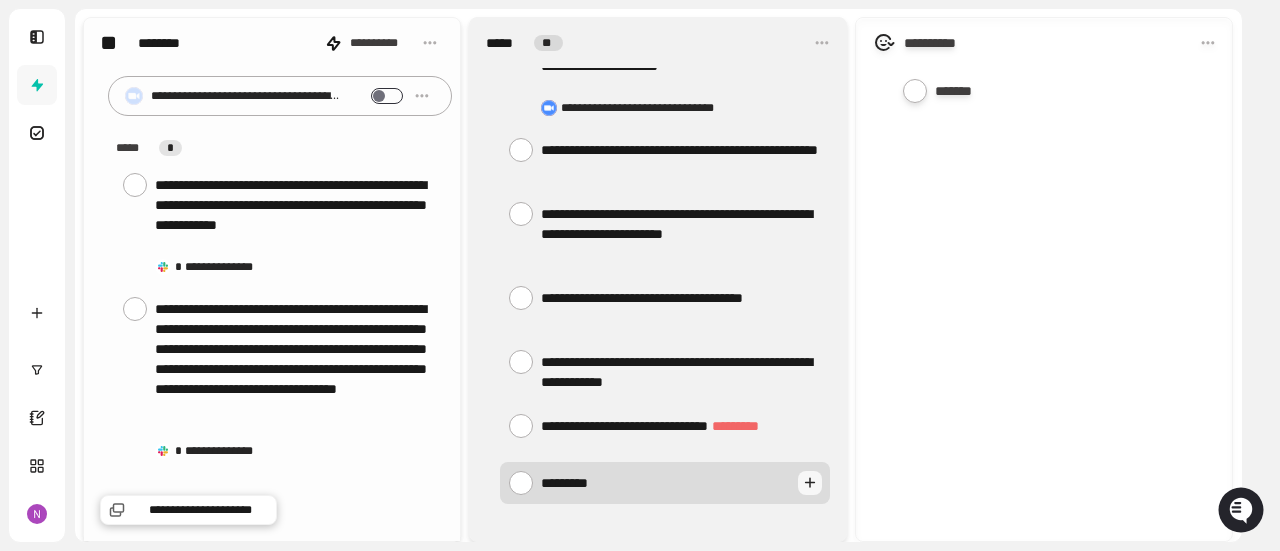 type on "**********" 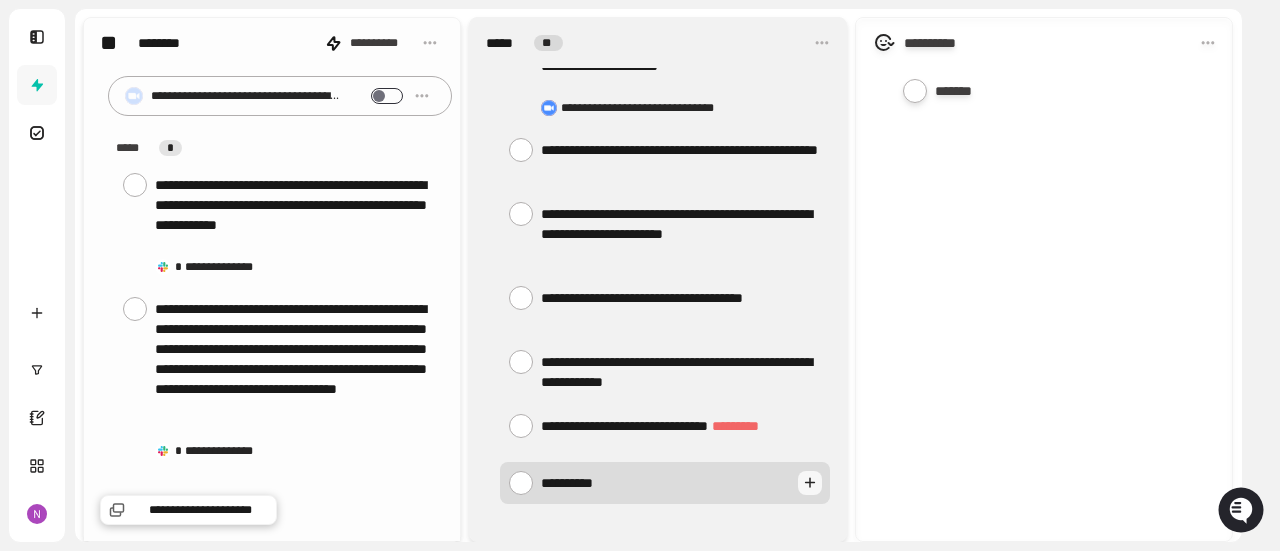 type on "**********" 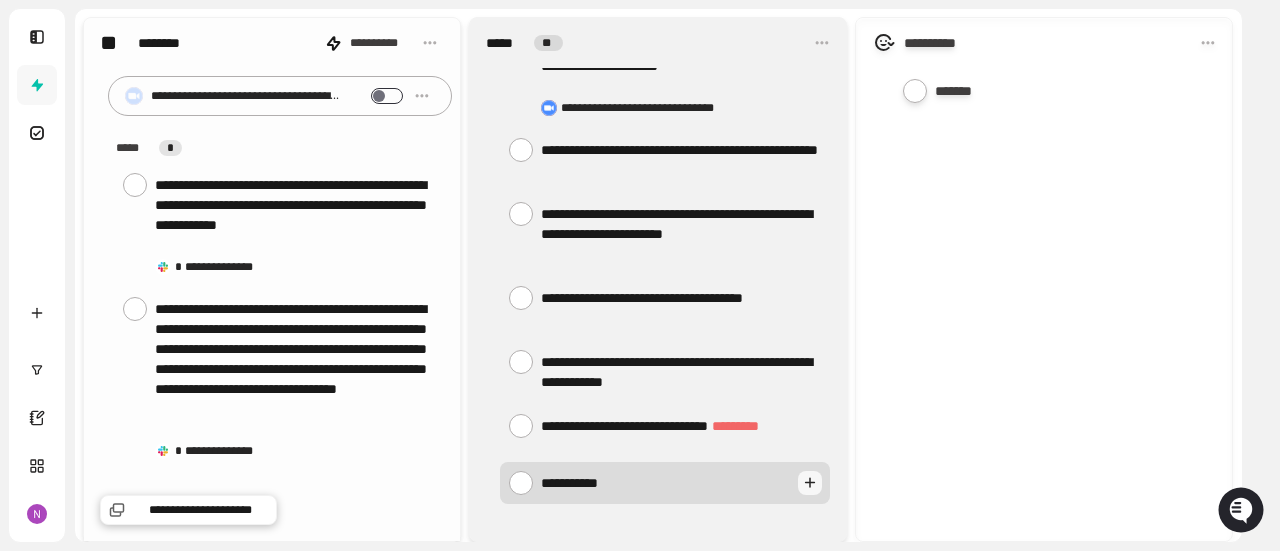 type on "**********" 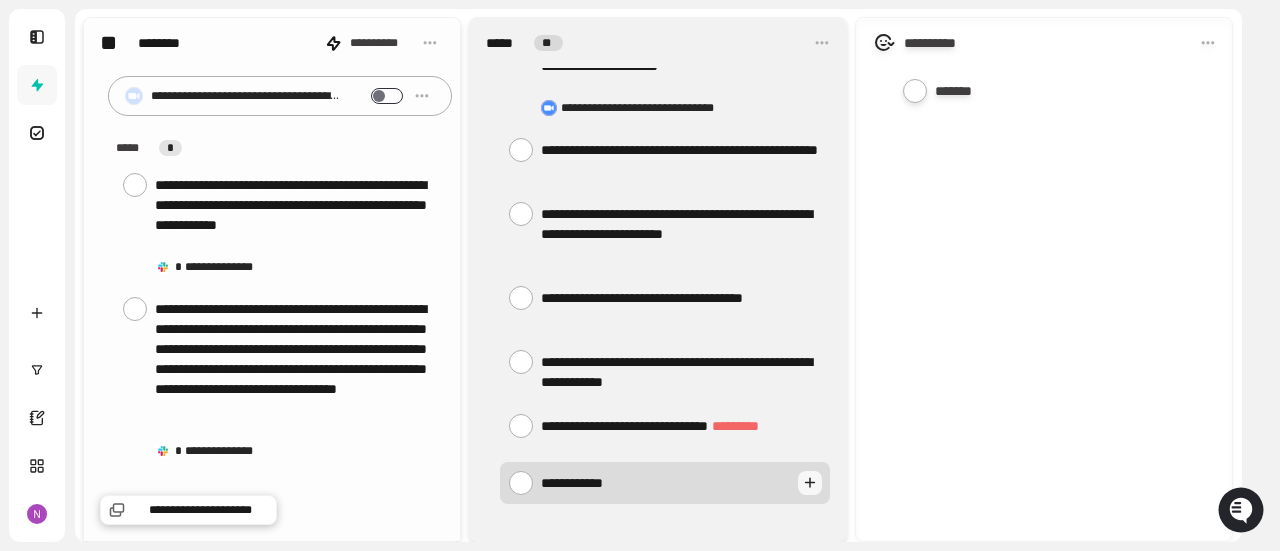 type on "**********" 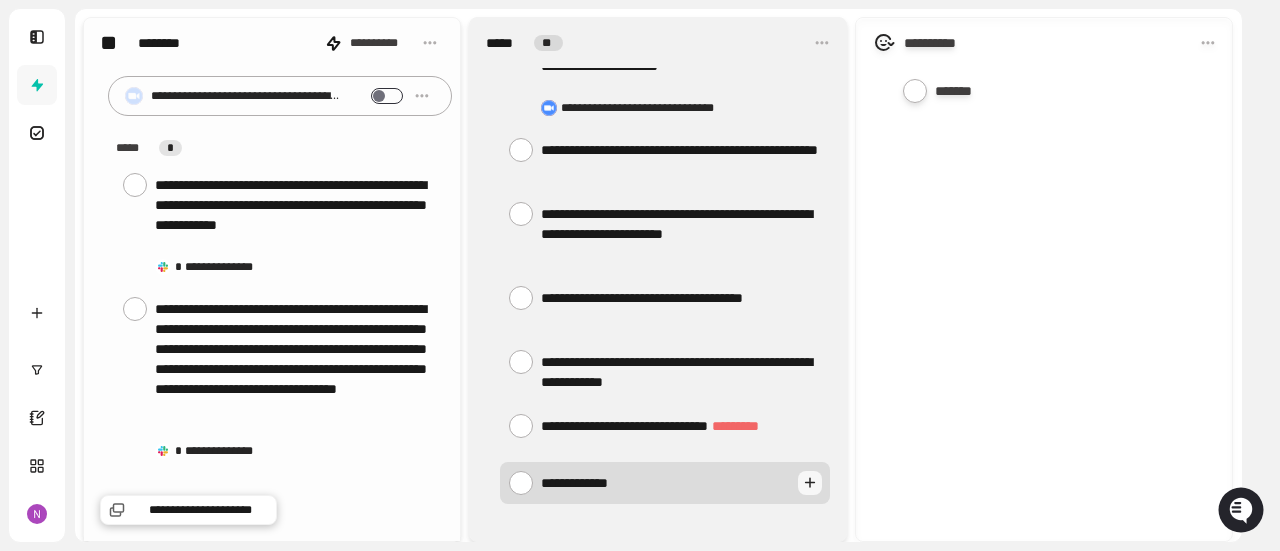 type on "**********" 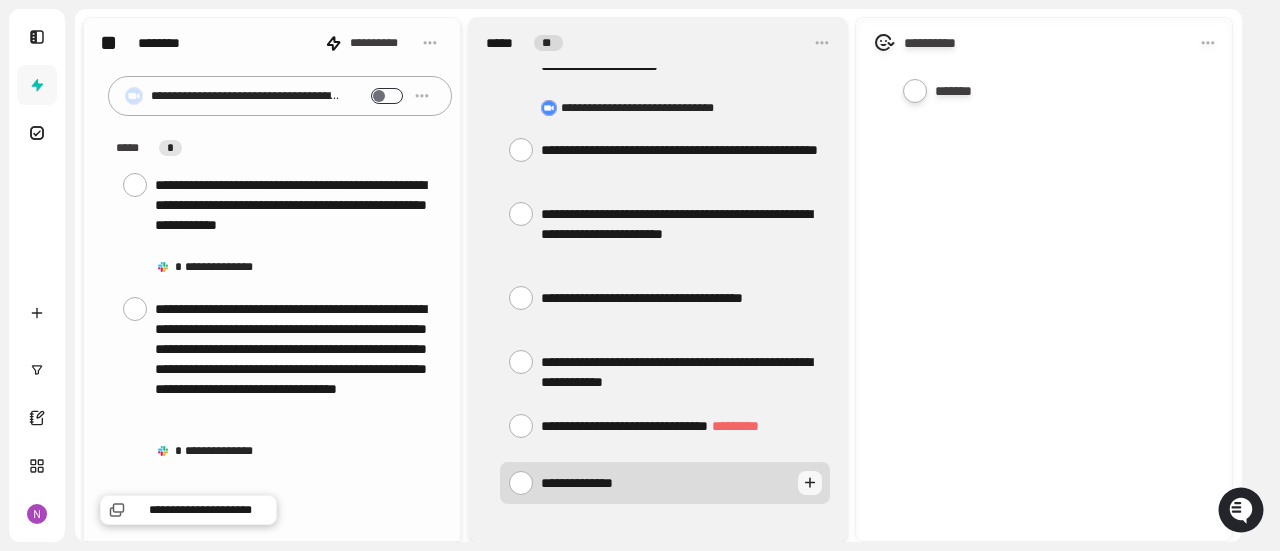 type on "*" 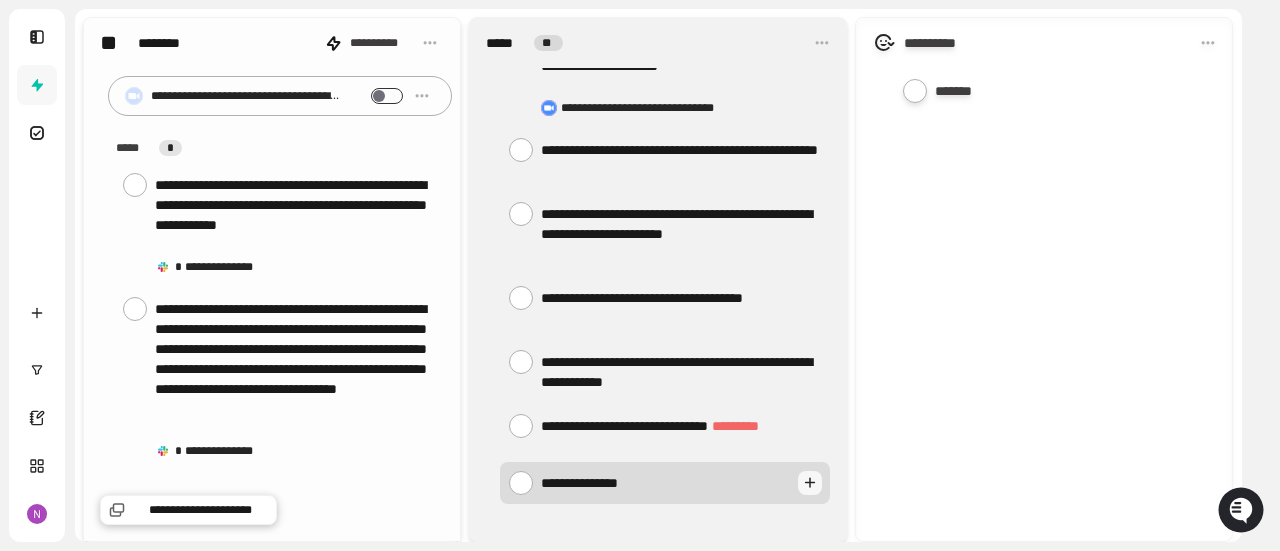 type on "**********" 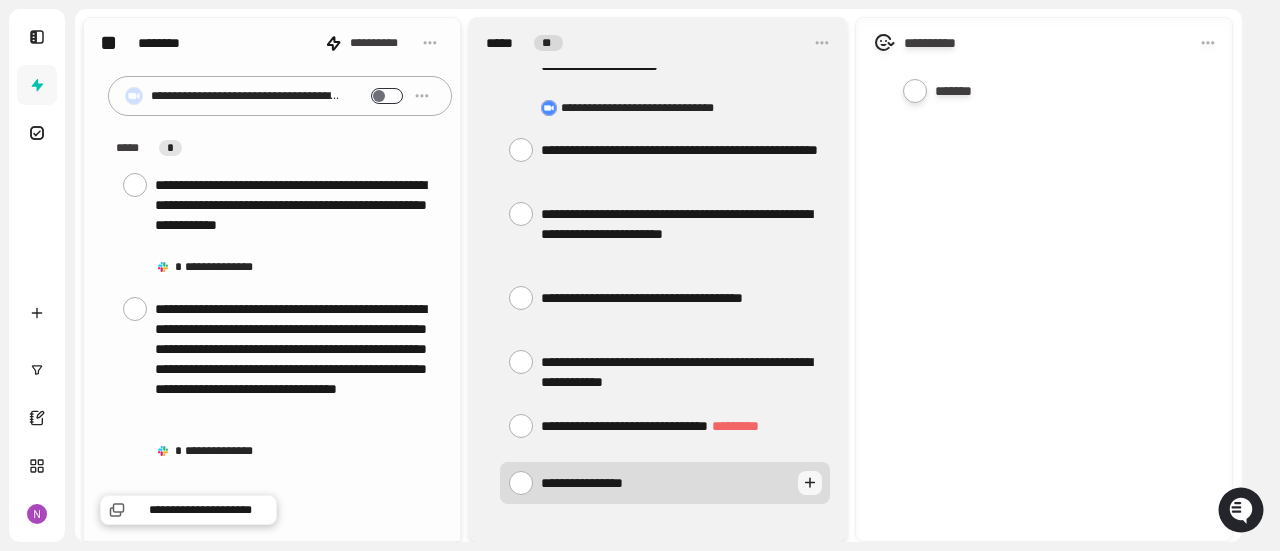 type on "*" 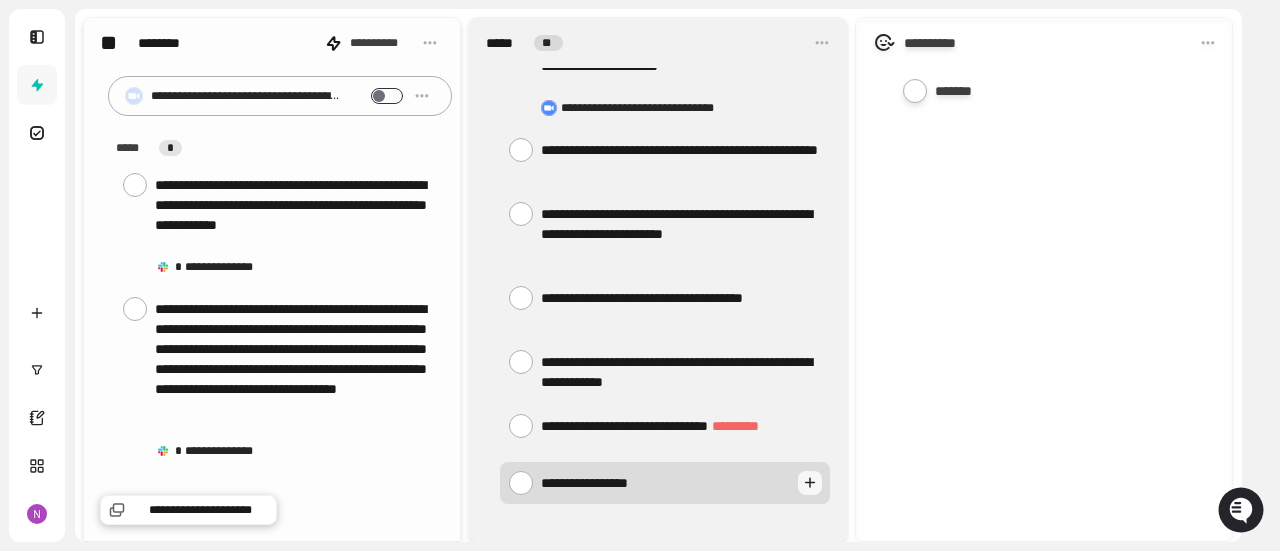 type on "*" 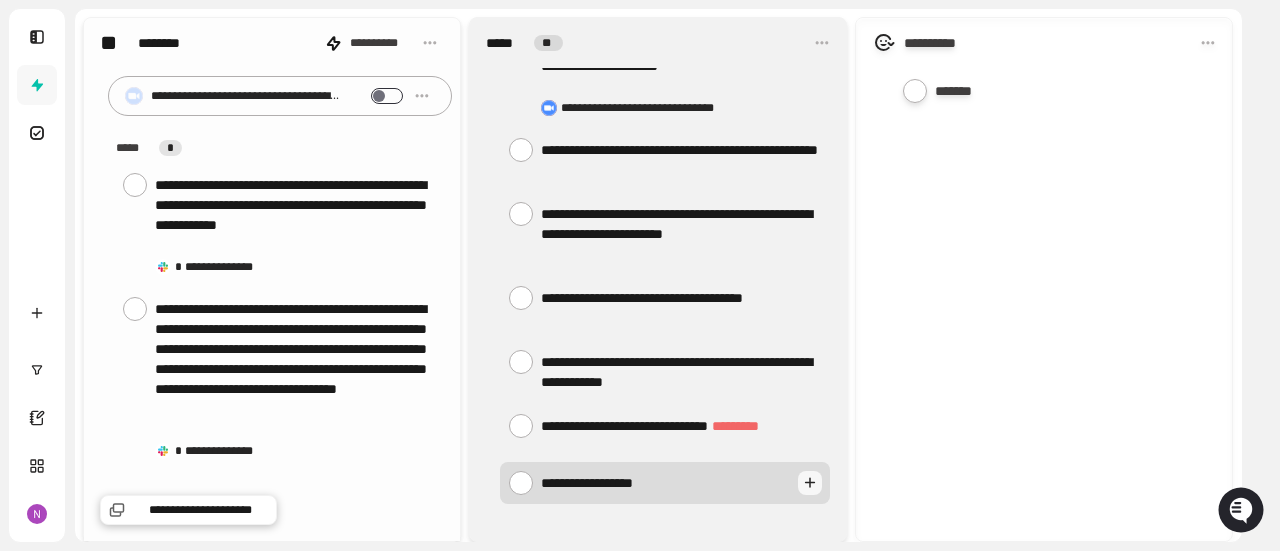 type on "**********" 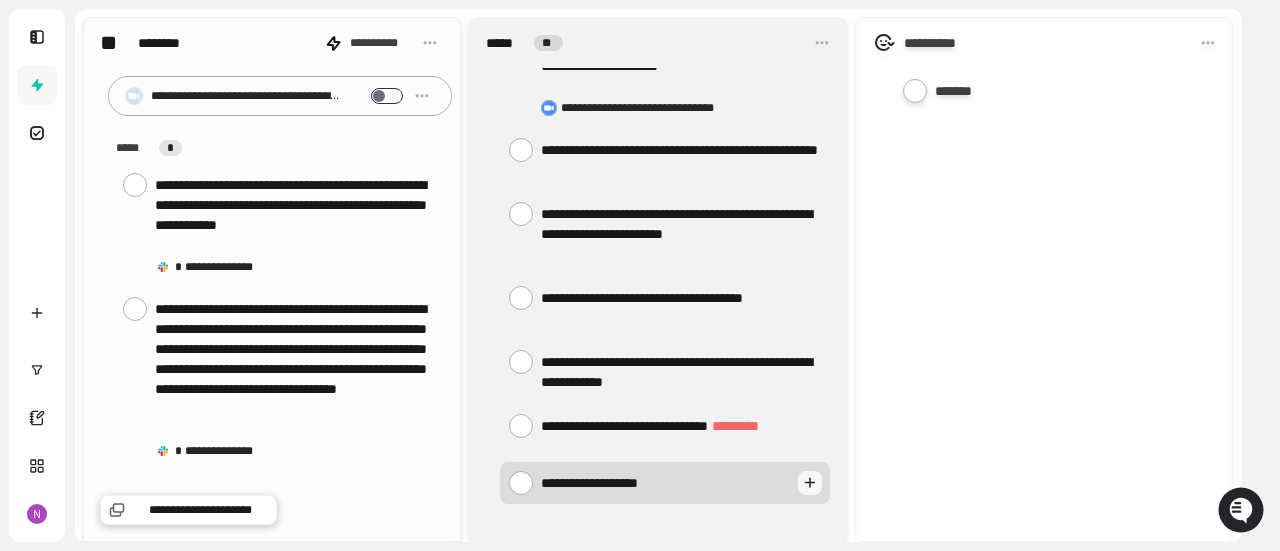 type on "**********" 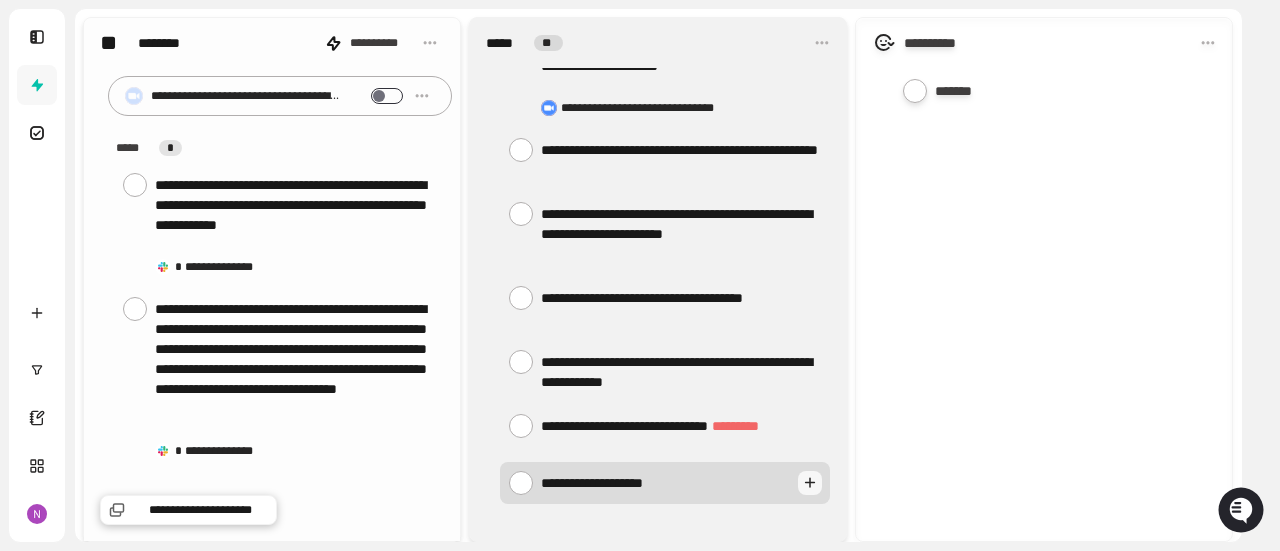 type on "**********" 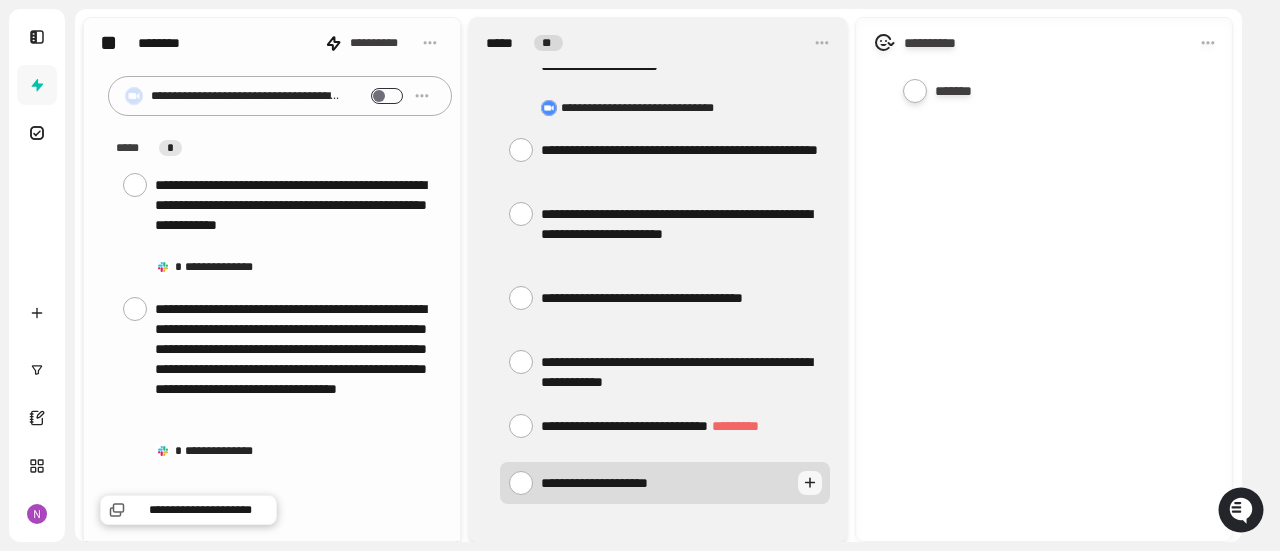 type on "**********" 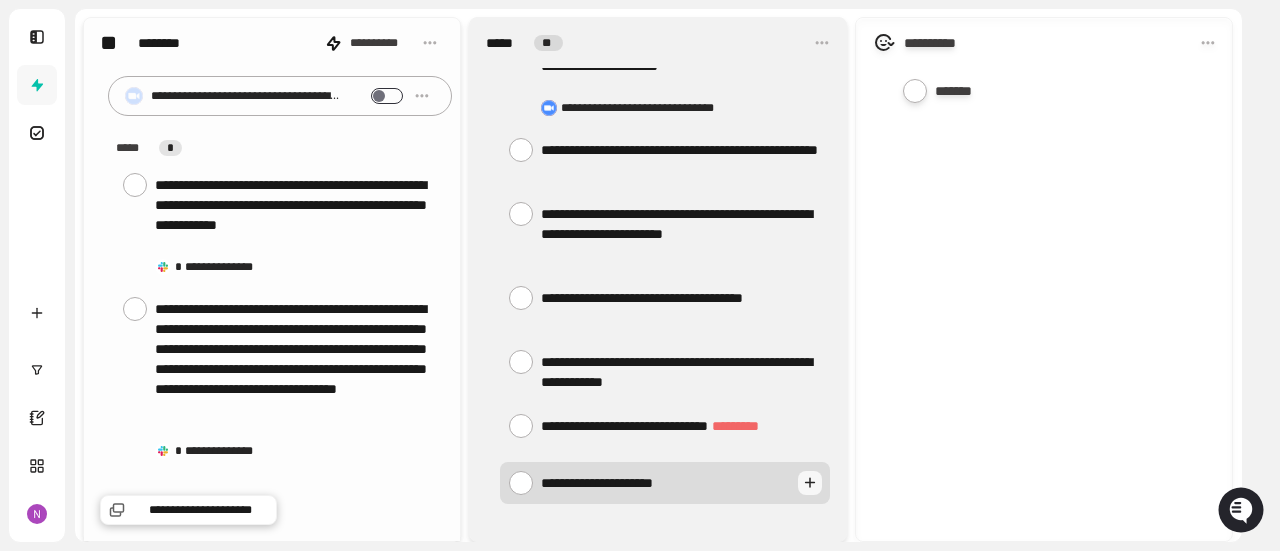 type on "**********" 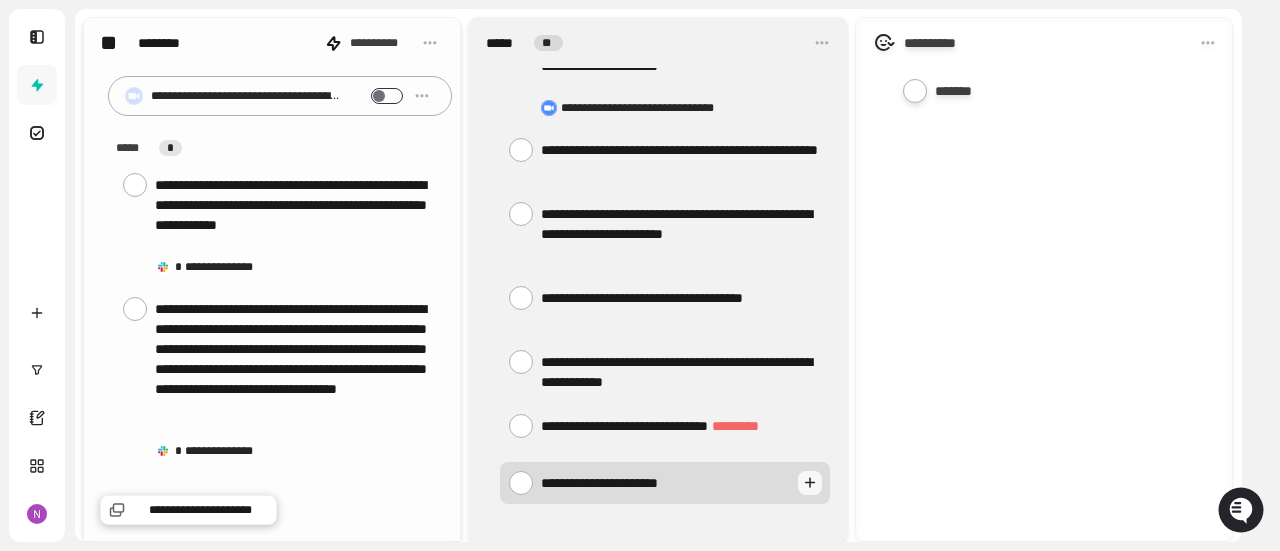 type on "**********" 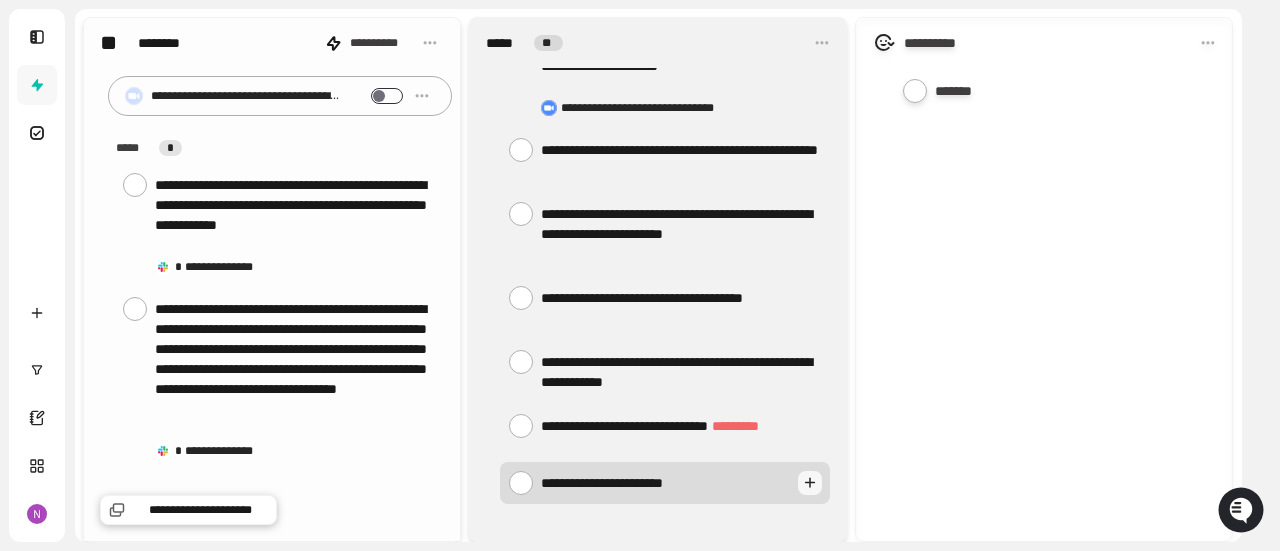 type on "**********" 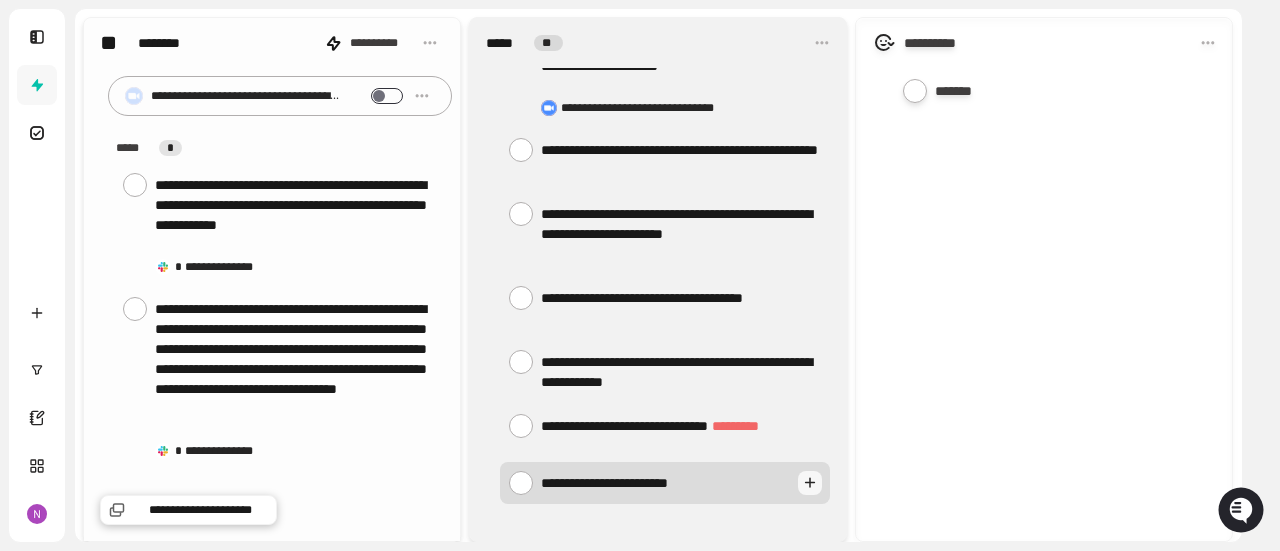 type on "**********" 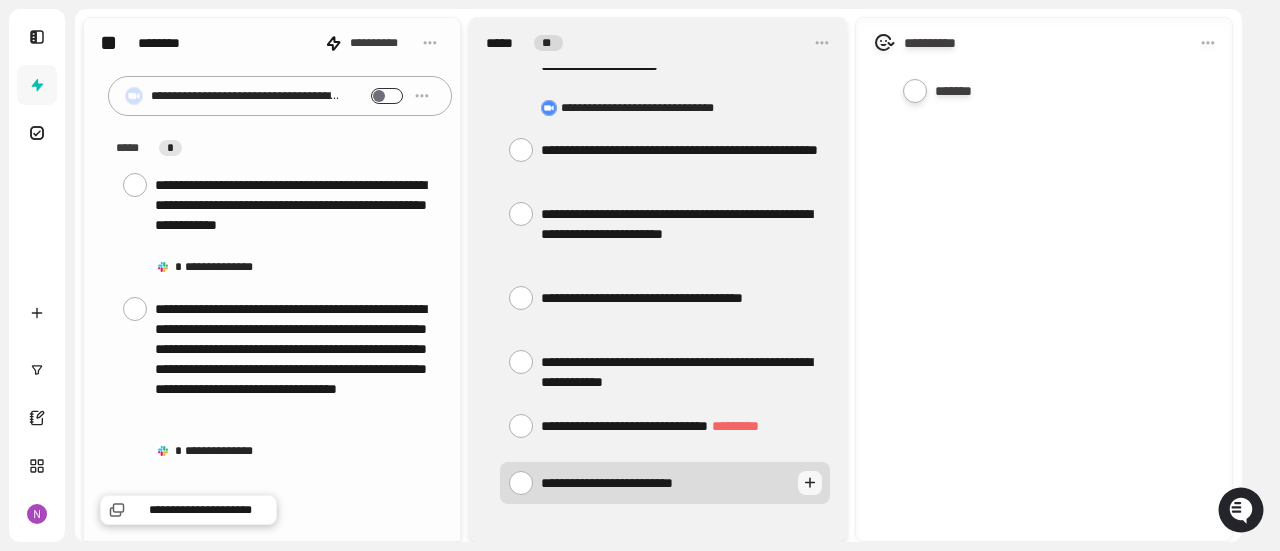 type on "**********" 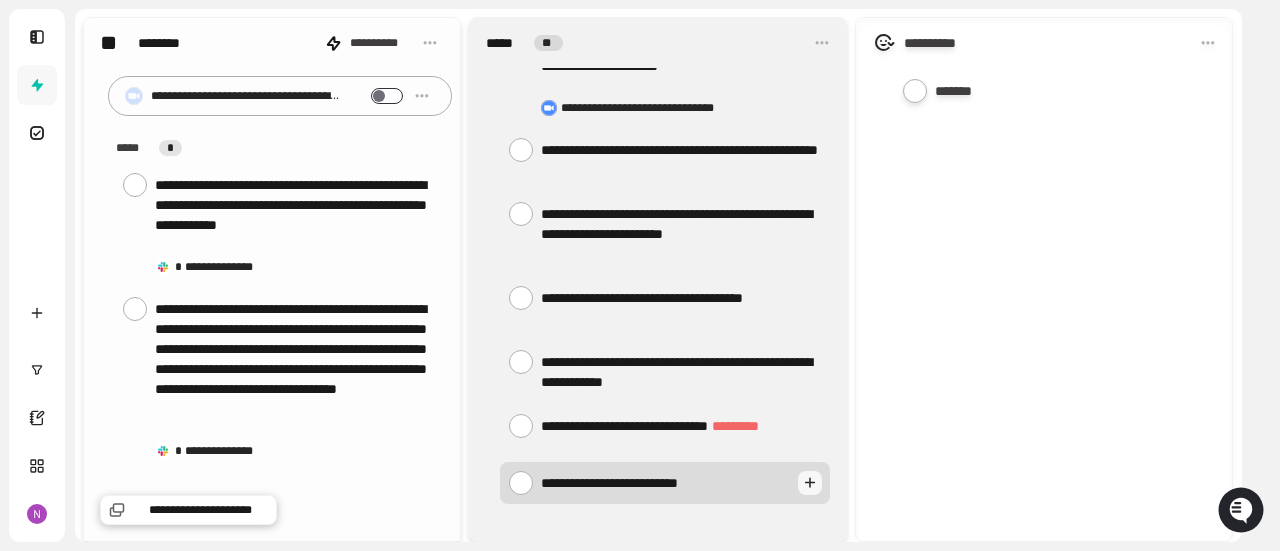 type on "**********" 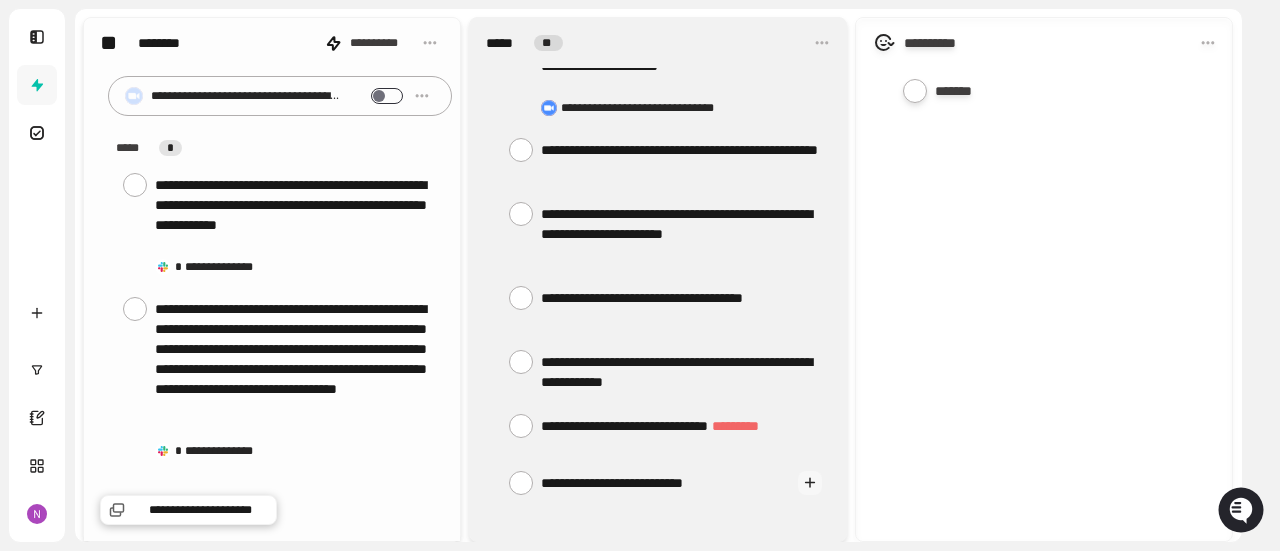 type on "**********" 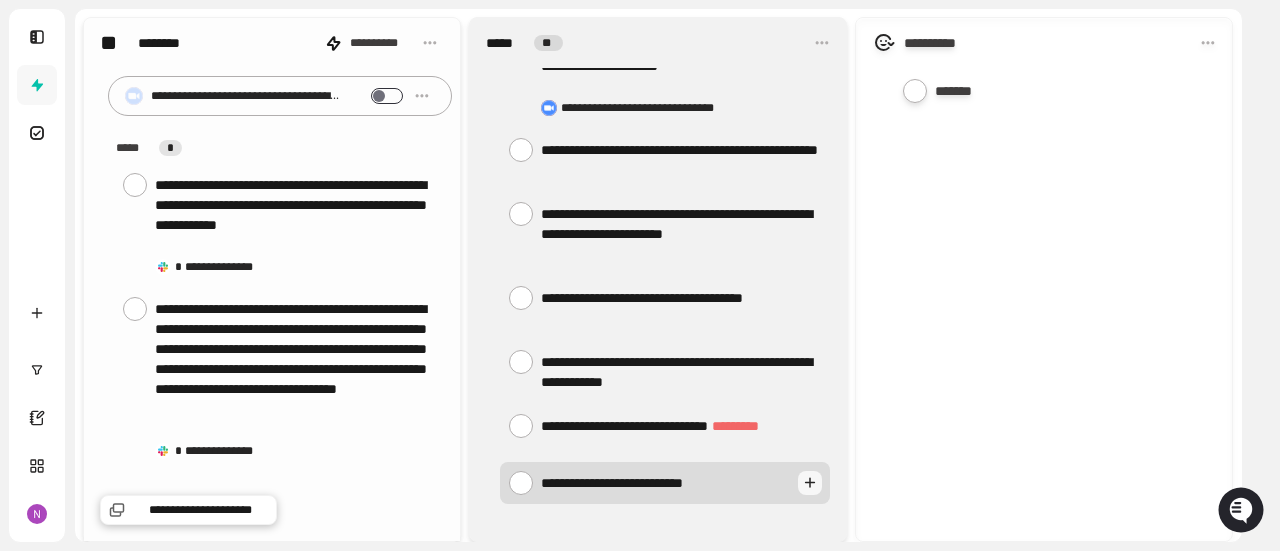 click on "**********" at bounding box center (665, 482) 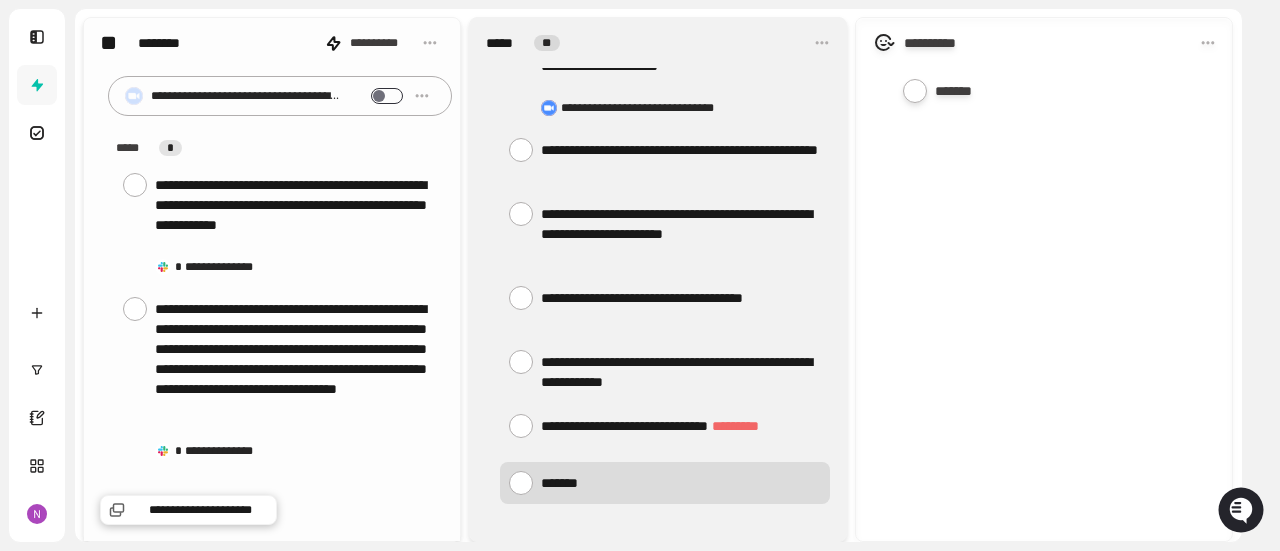 scroll, scrollTop: 450, scrollLeft: 0, axis: vertical 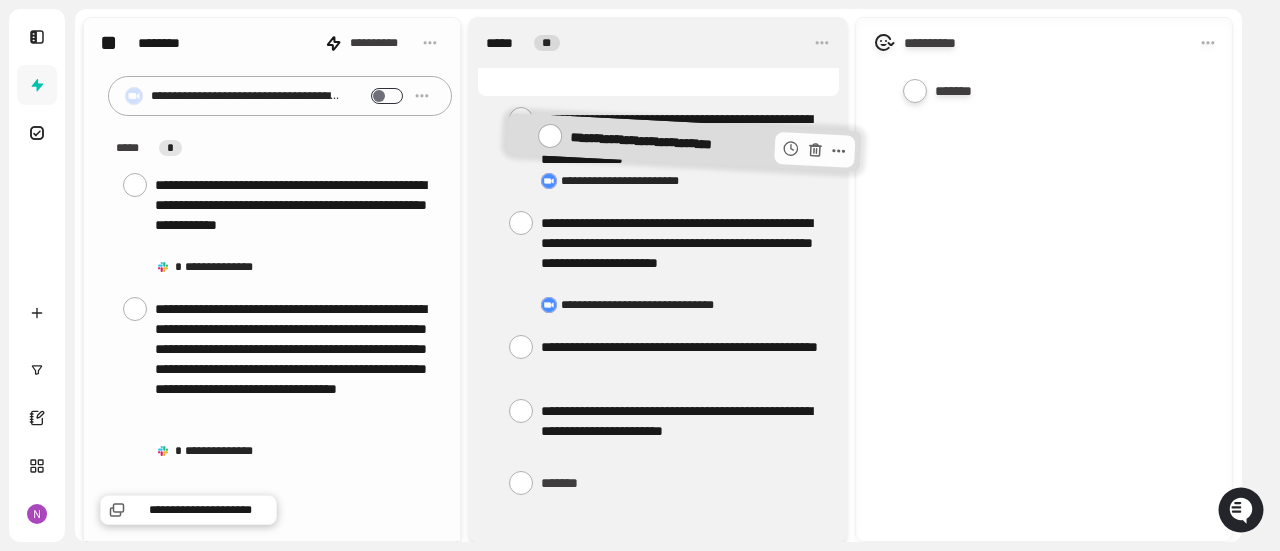 drag, startPoint x: 490, startPoint y: 441, endPoint x: 520, endPoint y: 145, distance: 297.5164 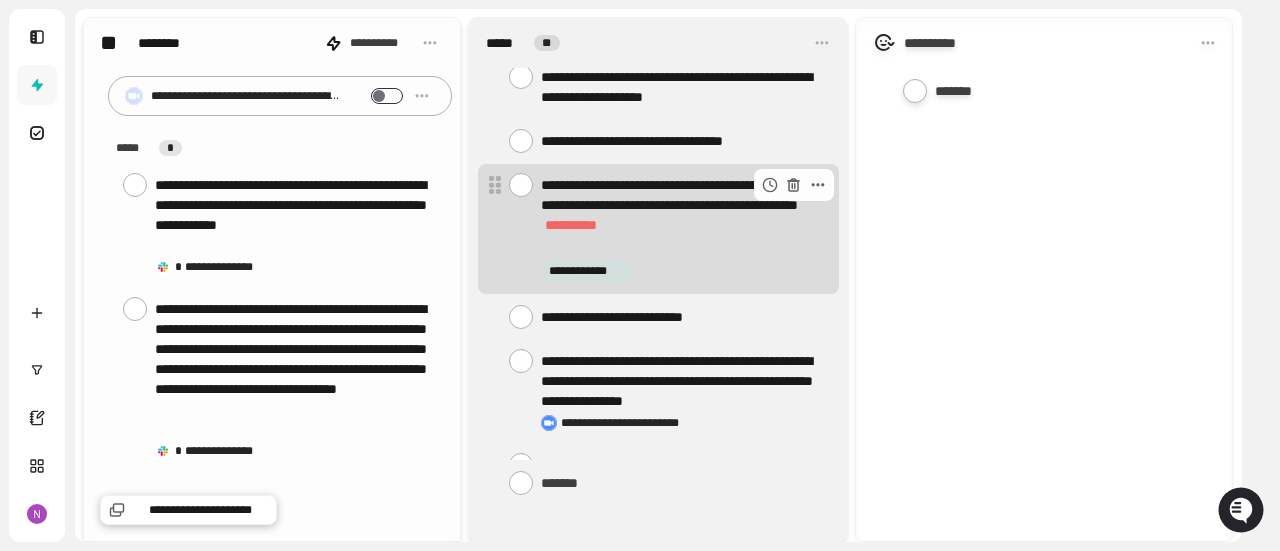 scroll, scrollTop: 0, scrollLeft: 0, axis: both 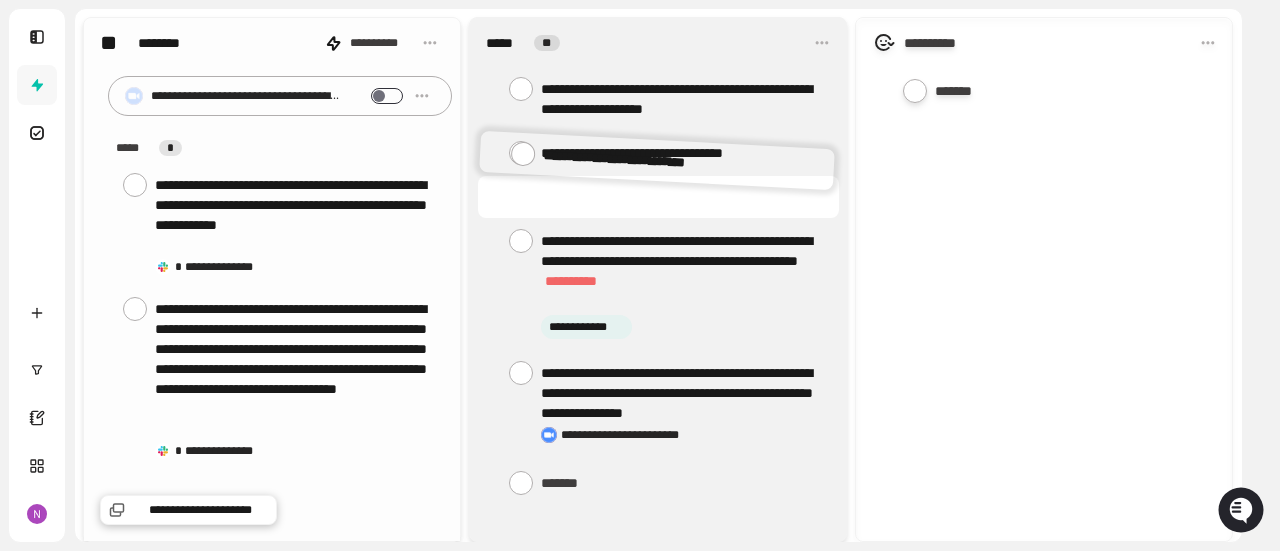 drag, startPoint x: 497, startPoint y: 329, endPoint x: 500, endPoint y: 157, distance: 172.02615 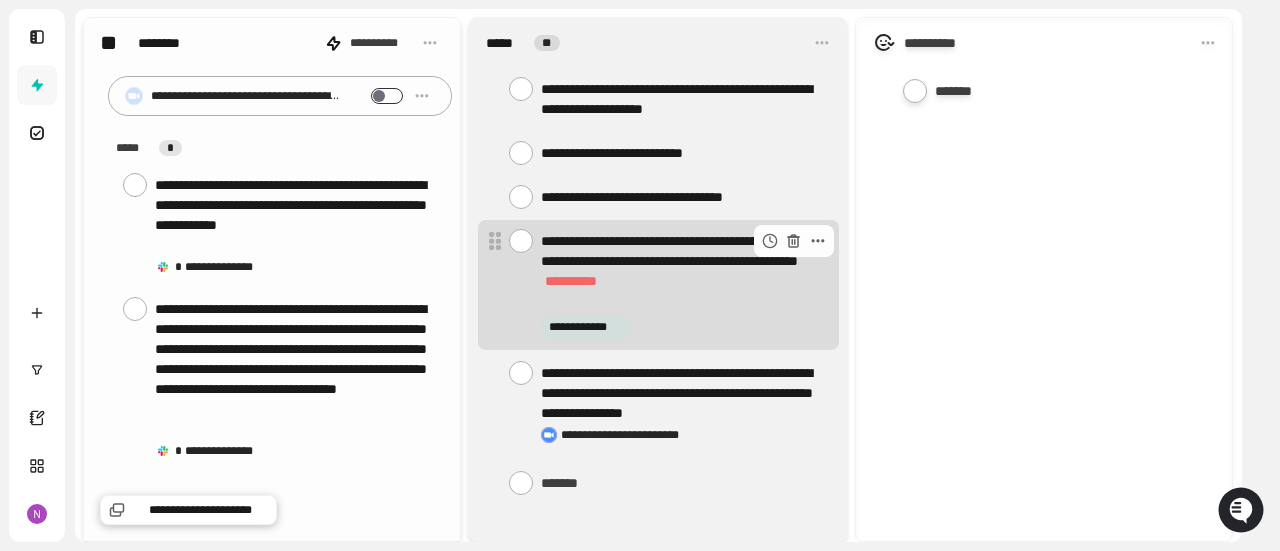 scroll, scrollTop: 450, scrollLeft: 0, axis: vertical 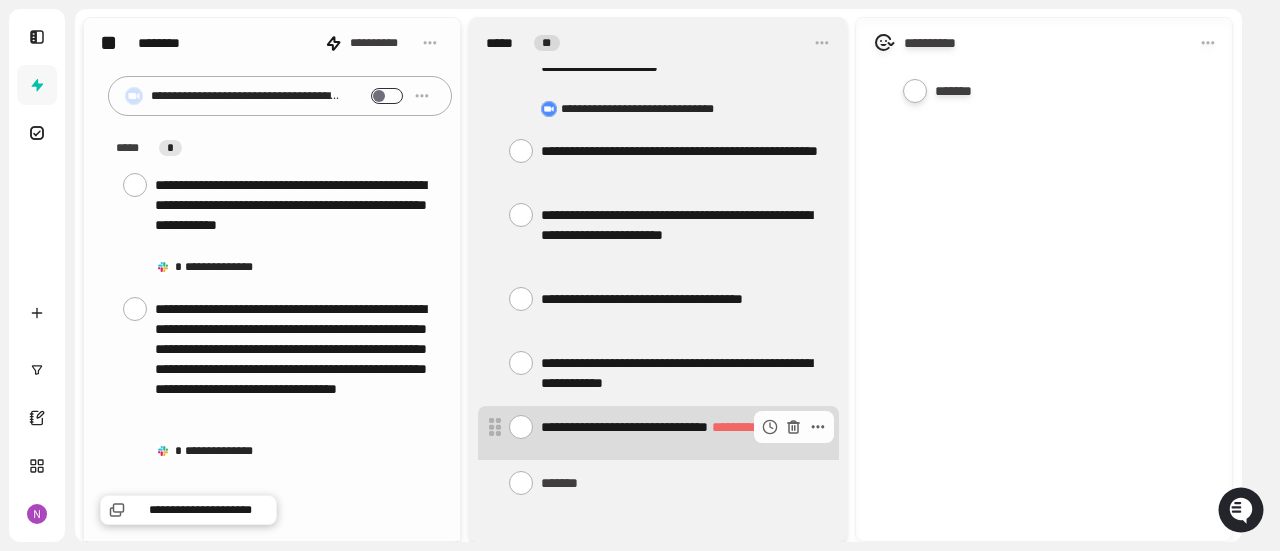 type on "*" 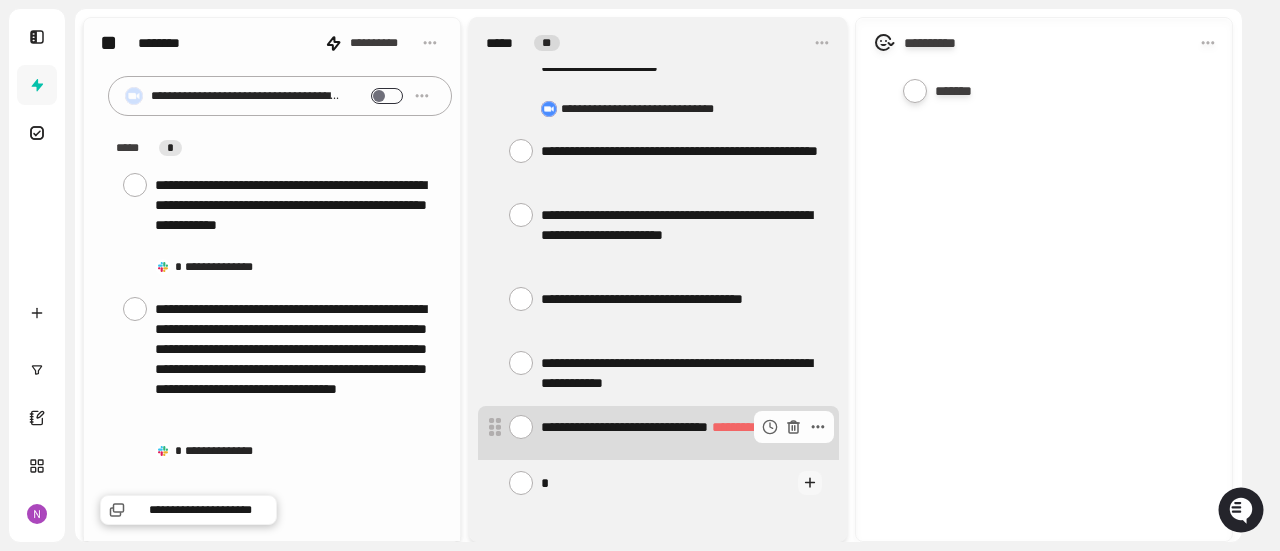 type on "**" 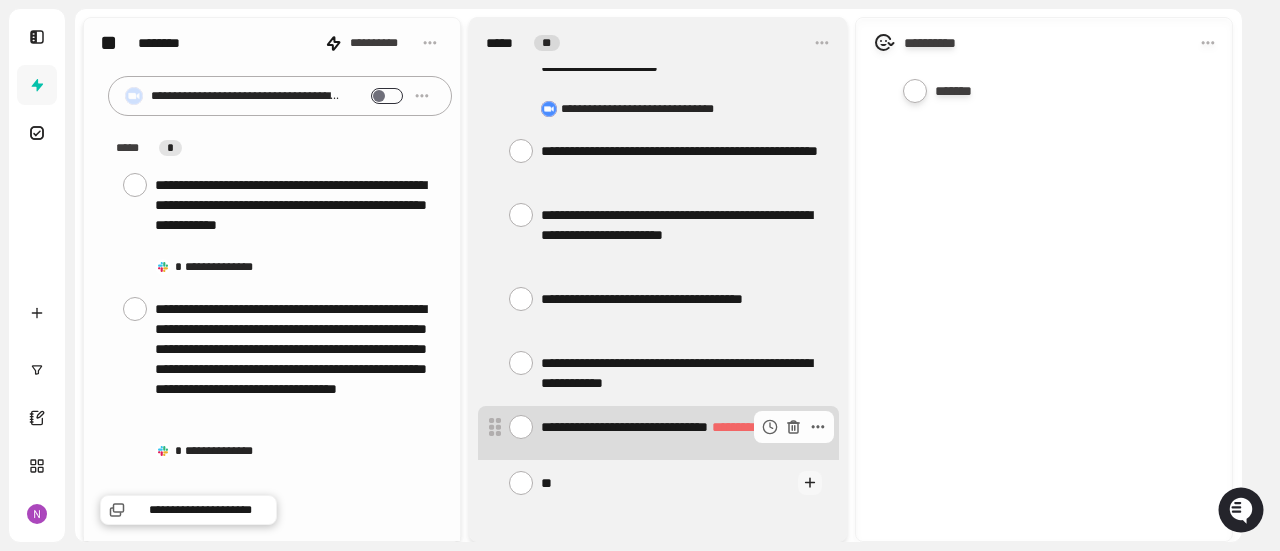type on "***" 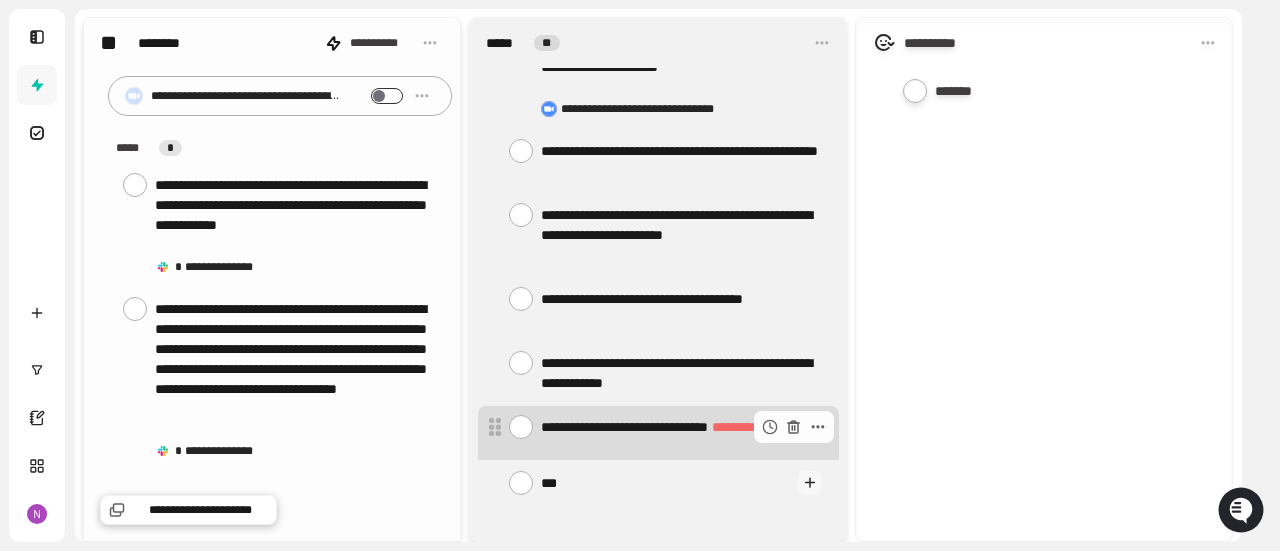 type on "****" 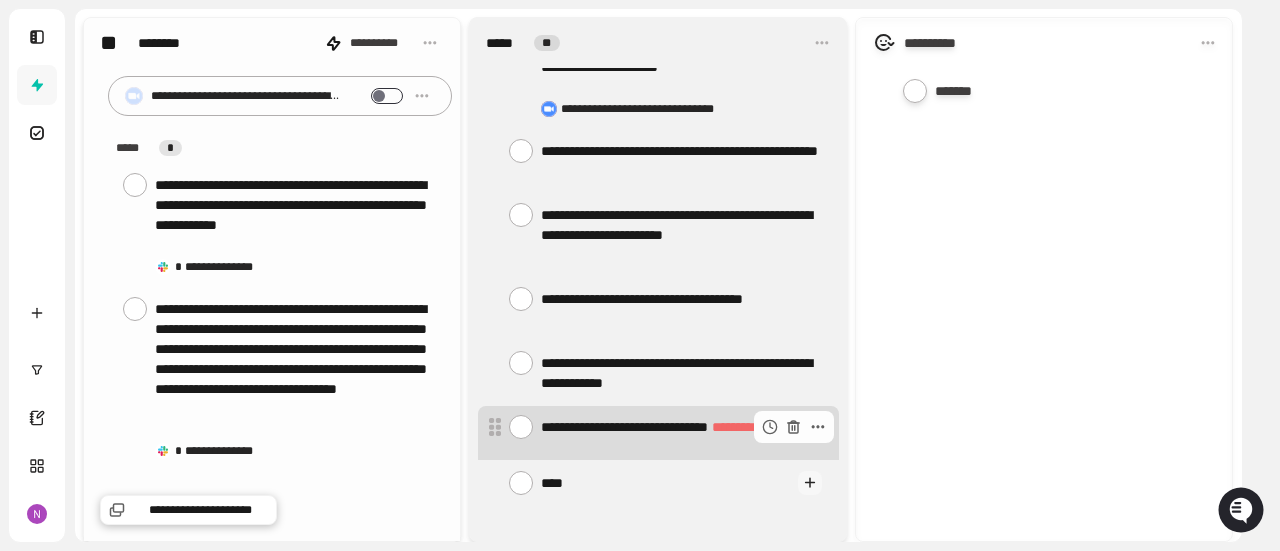 type on "****" 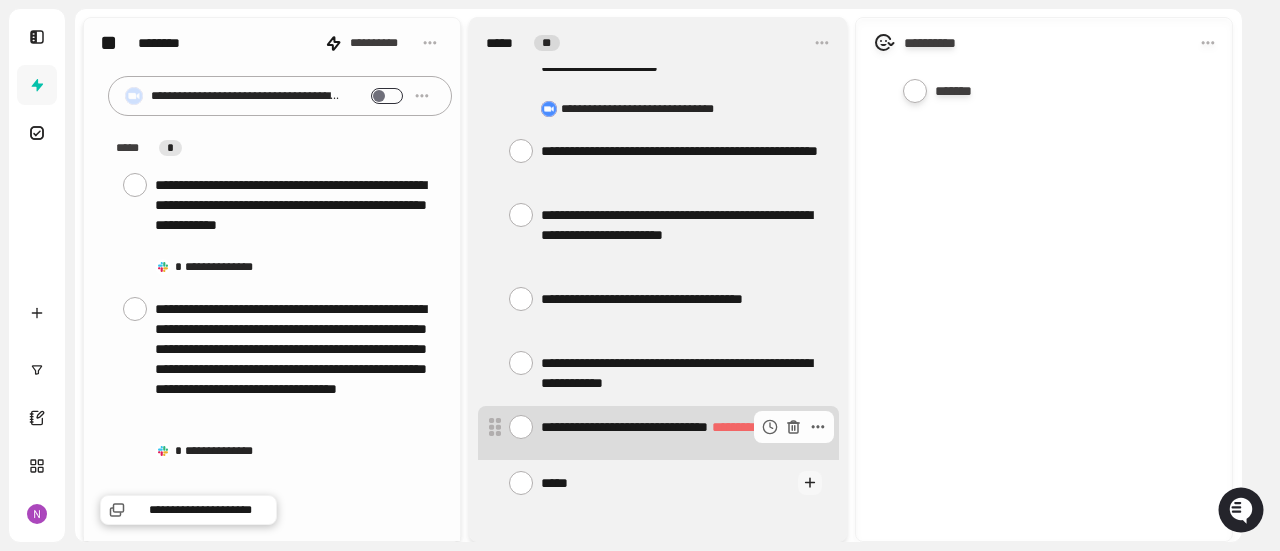 type on "******" 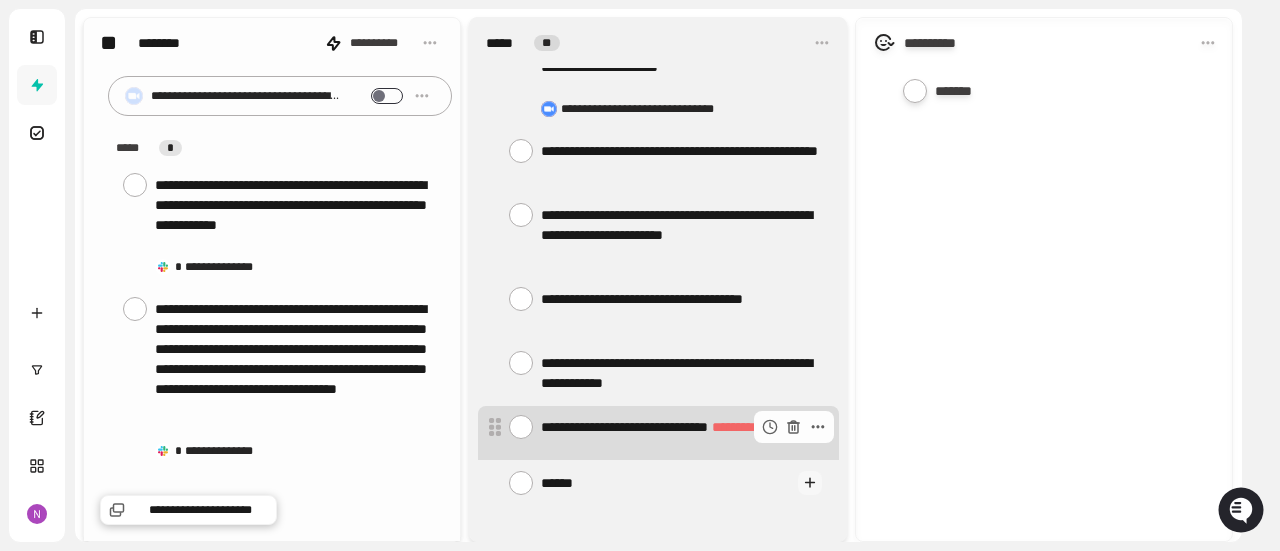type on "*******" 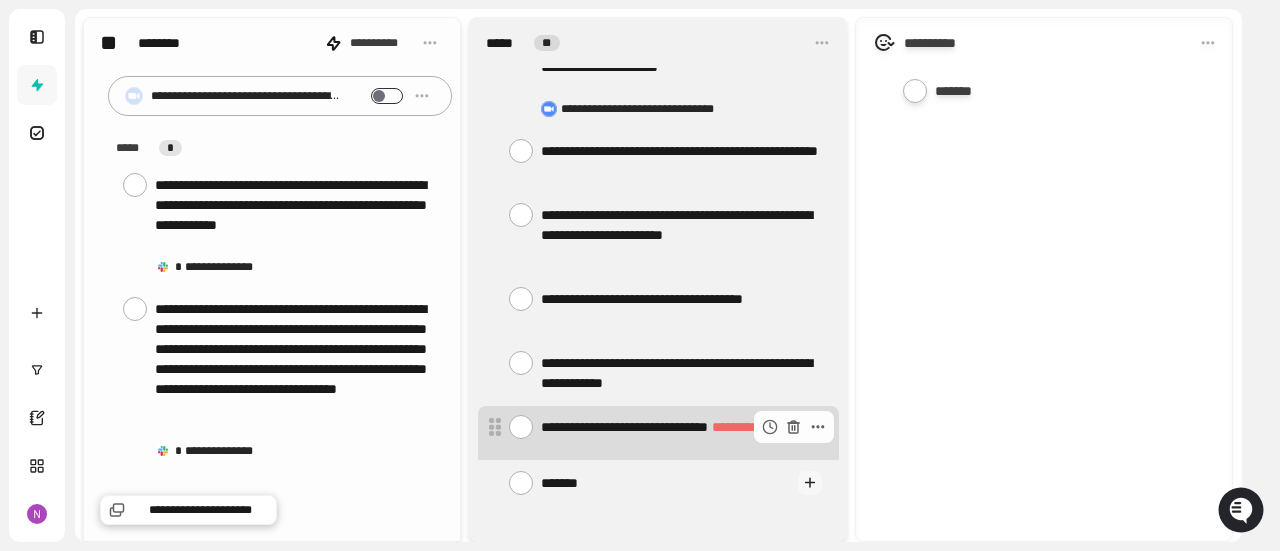 type on "********" 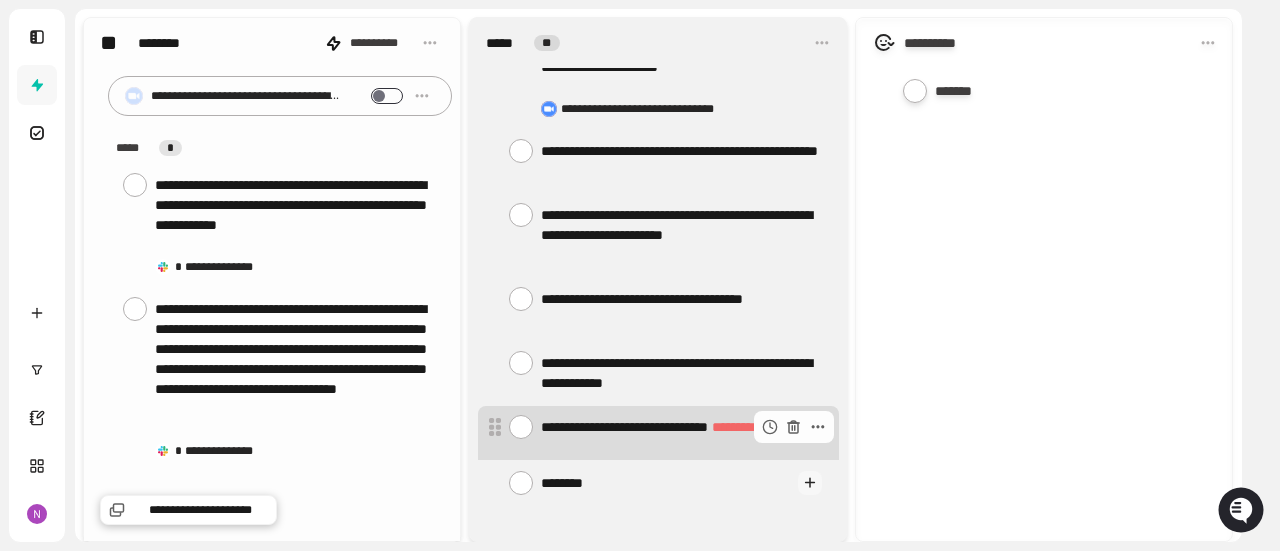 type on "*********" 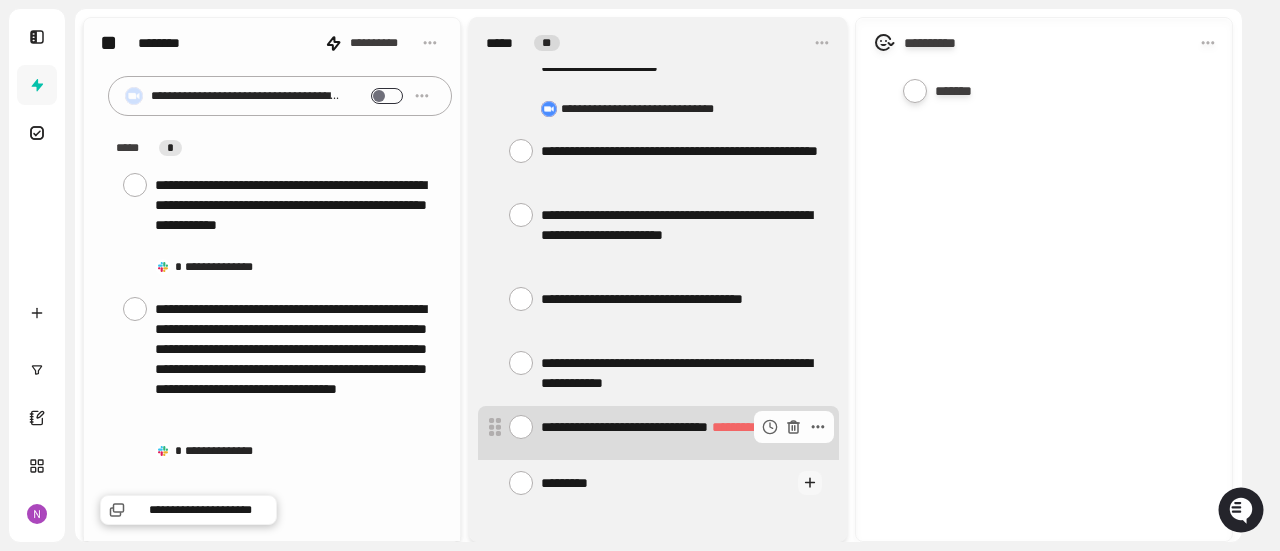 type on "*********" 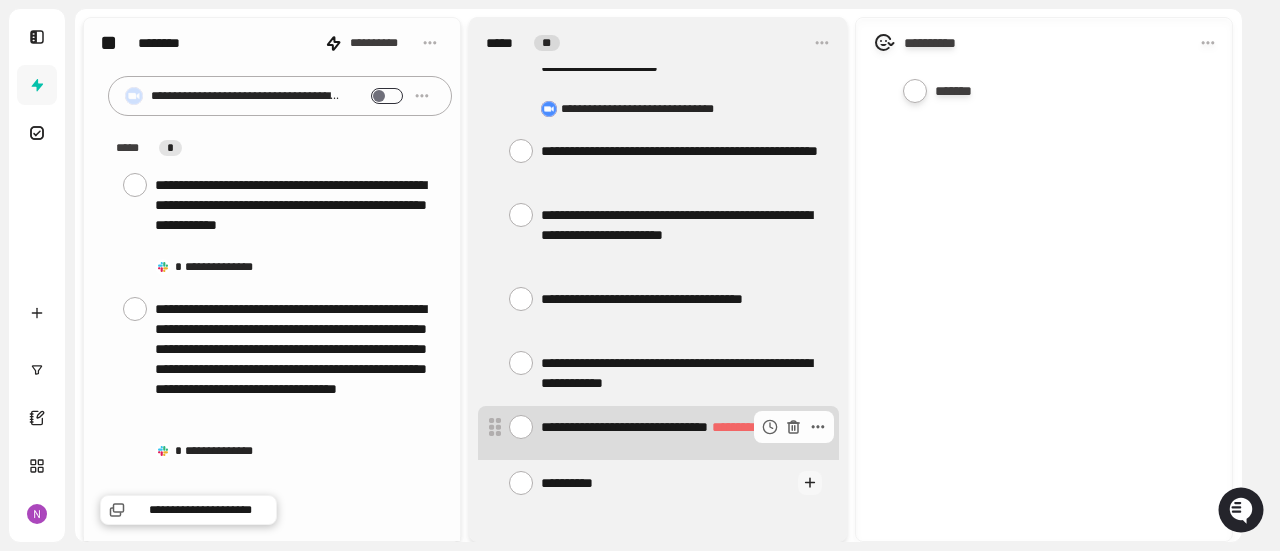 type on "**********" 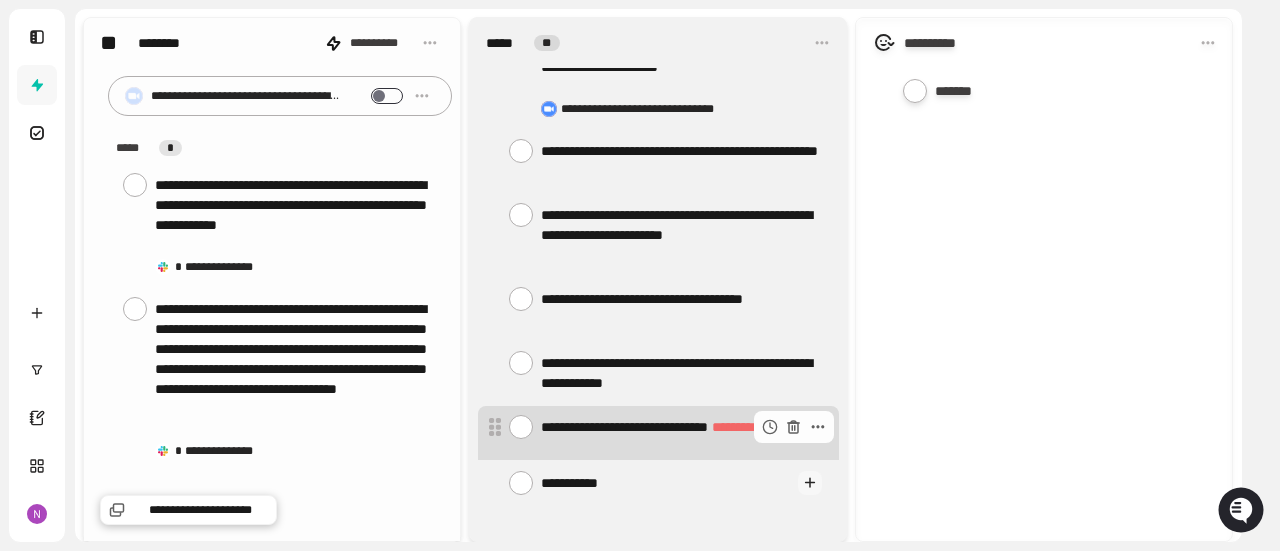 type on "**********" 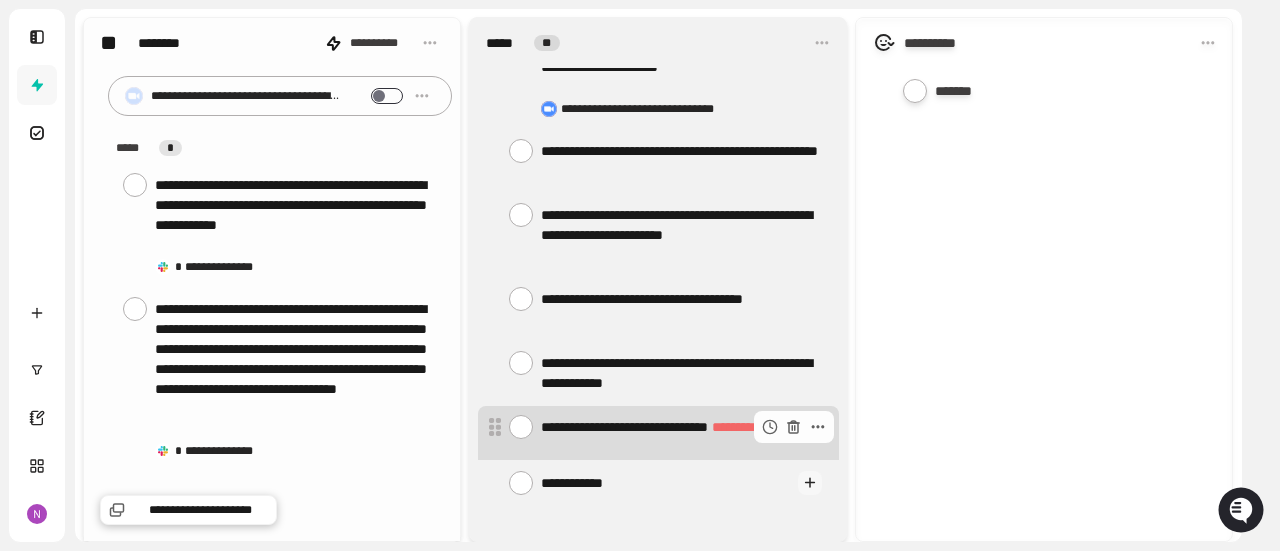 type on "**********" 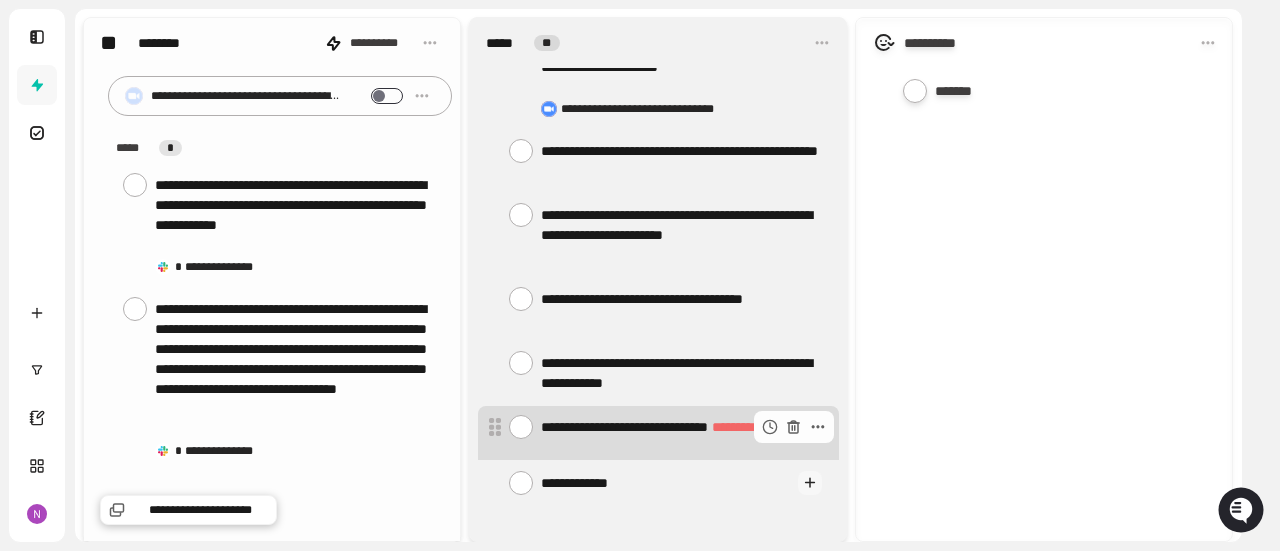 type on "**********" 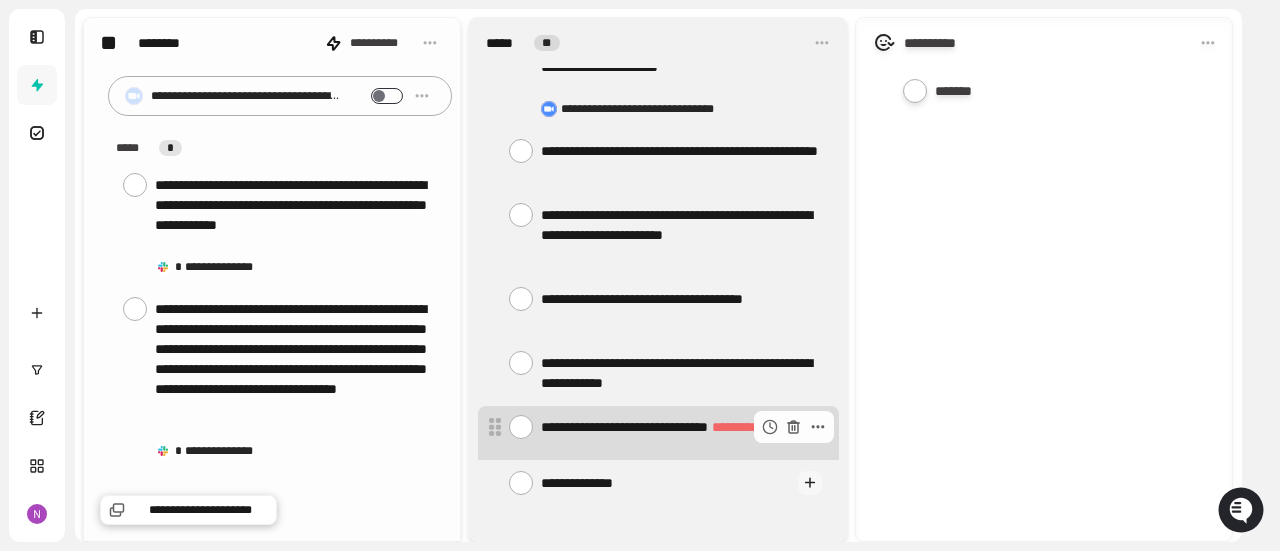 type on "**********" 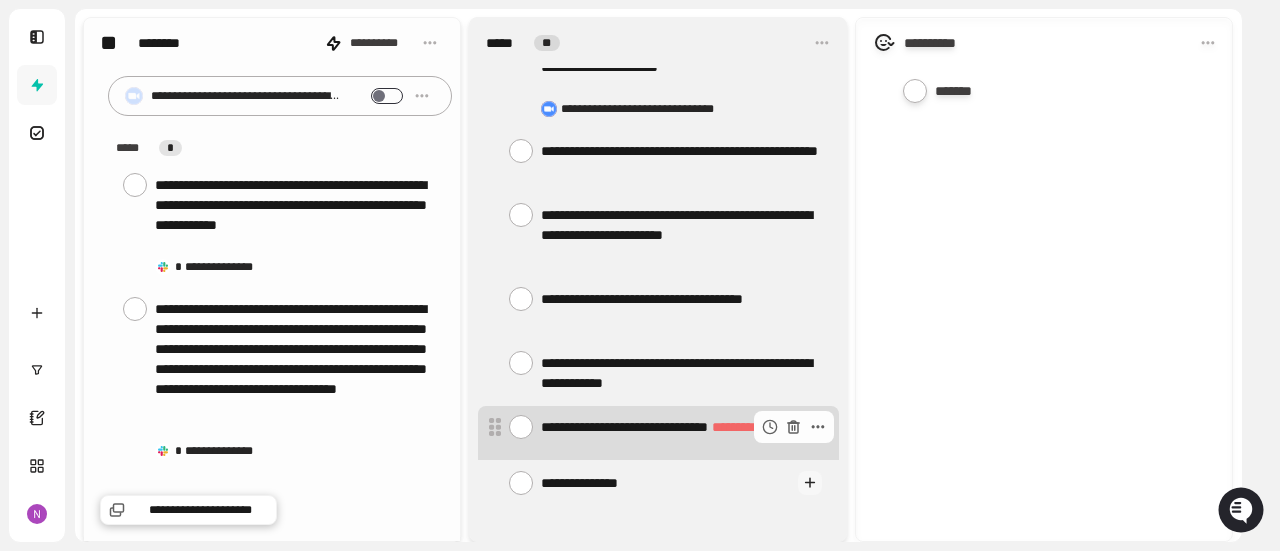 type on "**********" 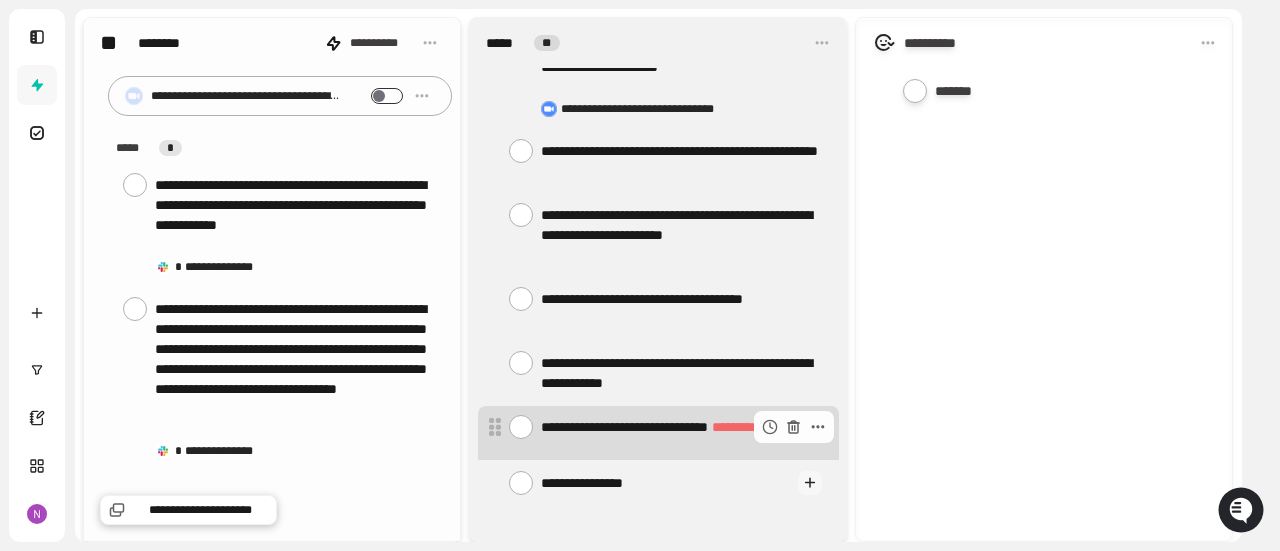 type on "**********" 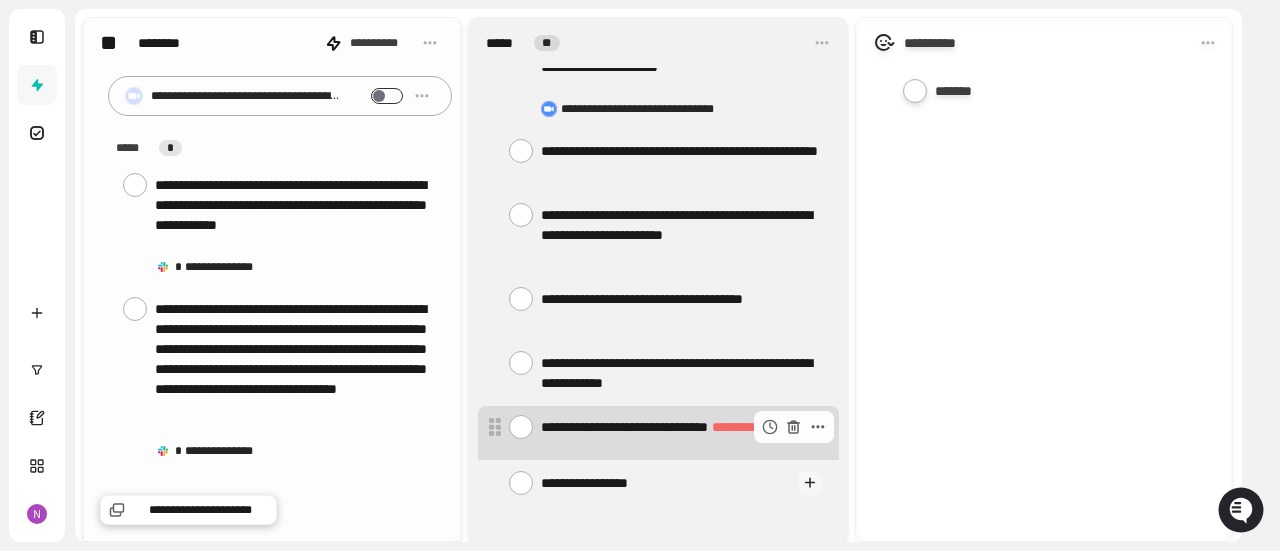 type on "**********" 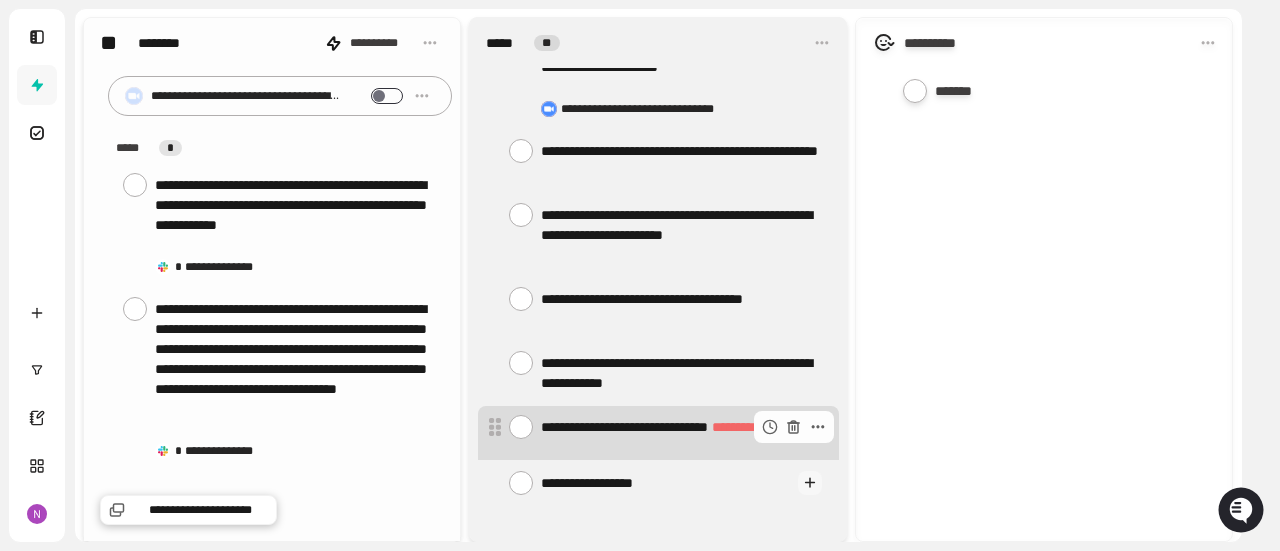 type on "**********" 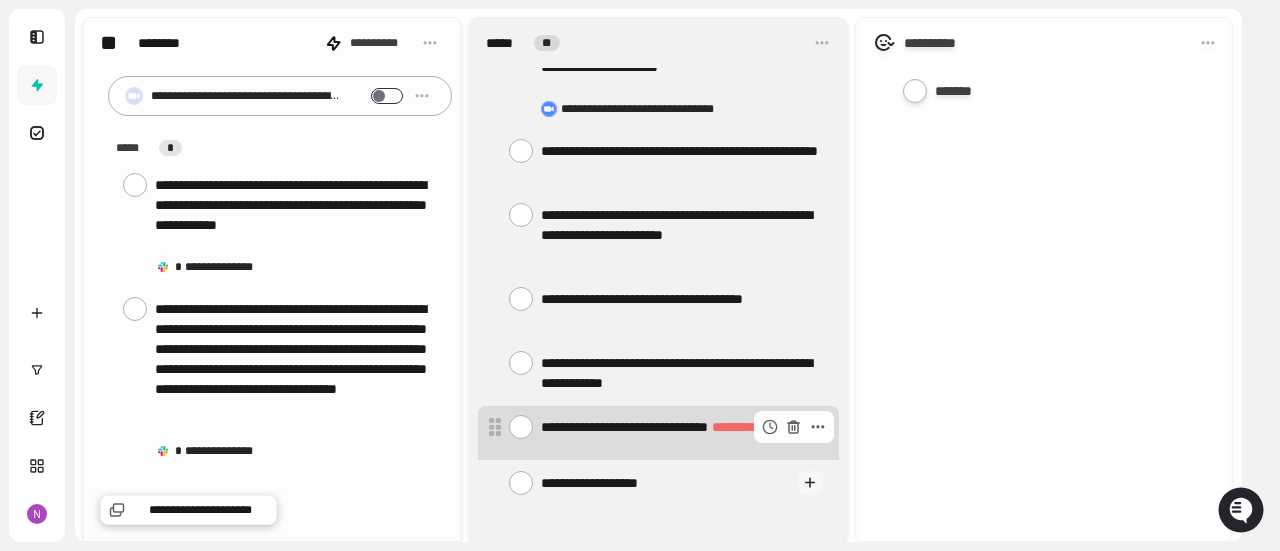 type on "**********" 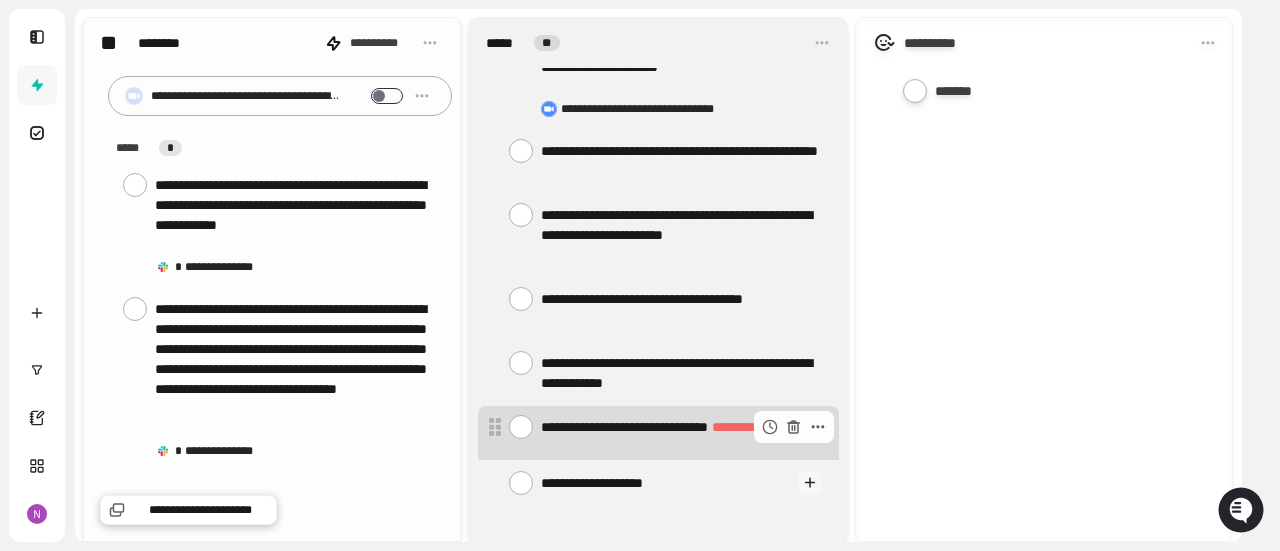 type on "**********" 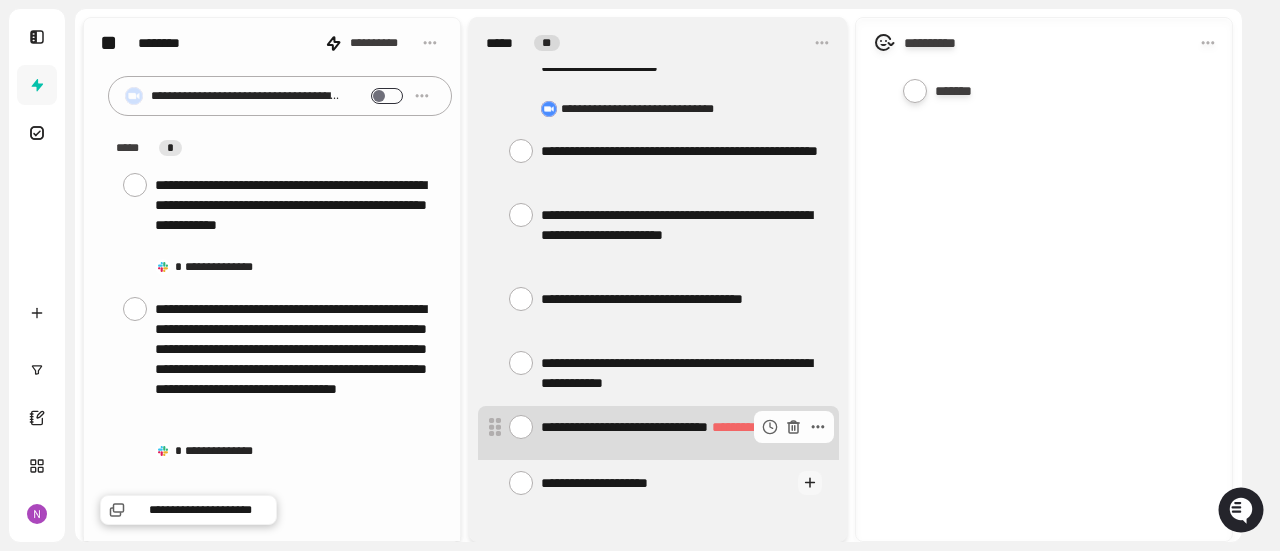 type on "**********" 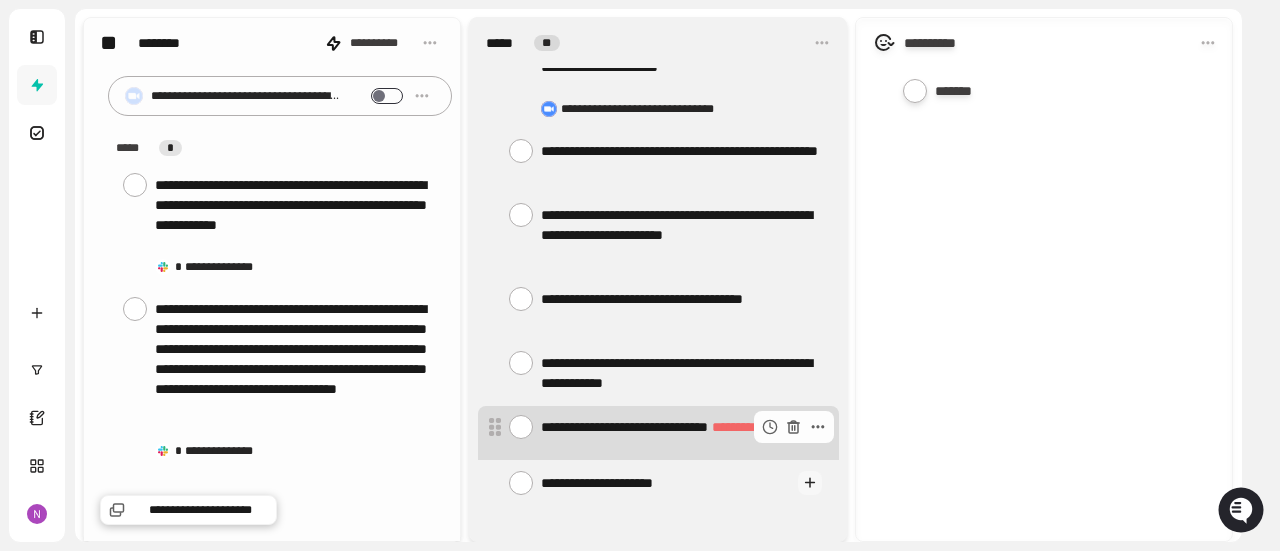type on "**********" 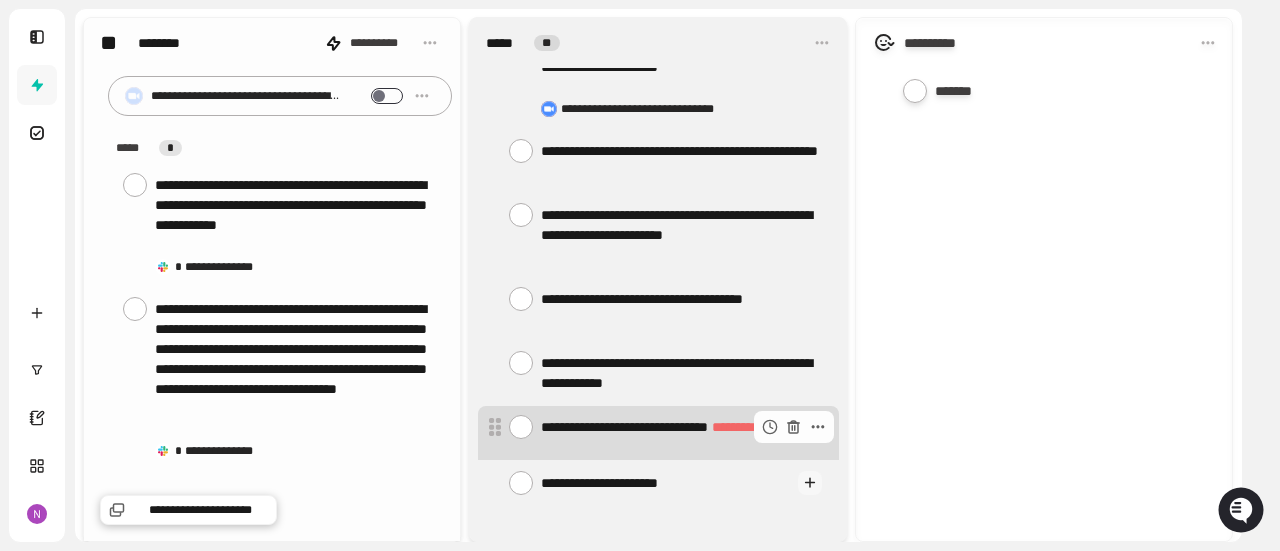 type on "**********" 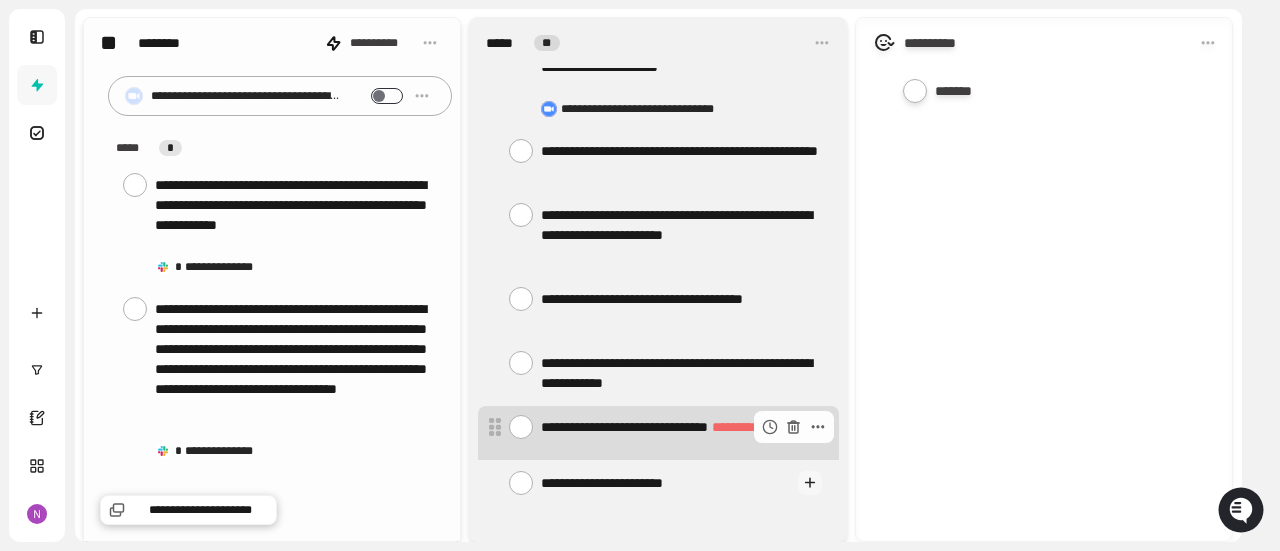 type on "**********" 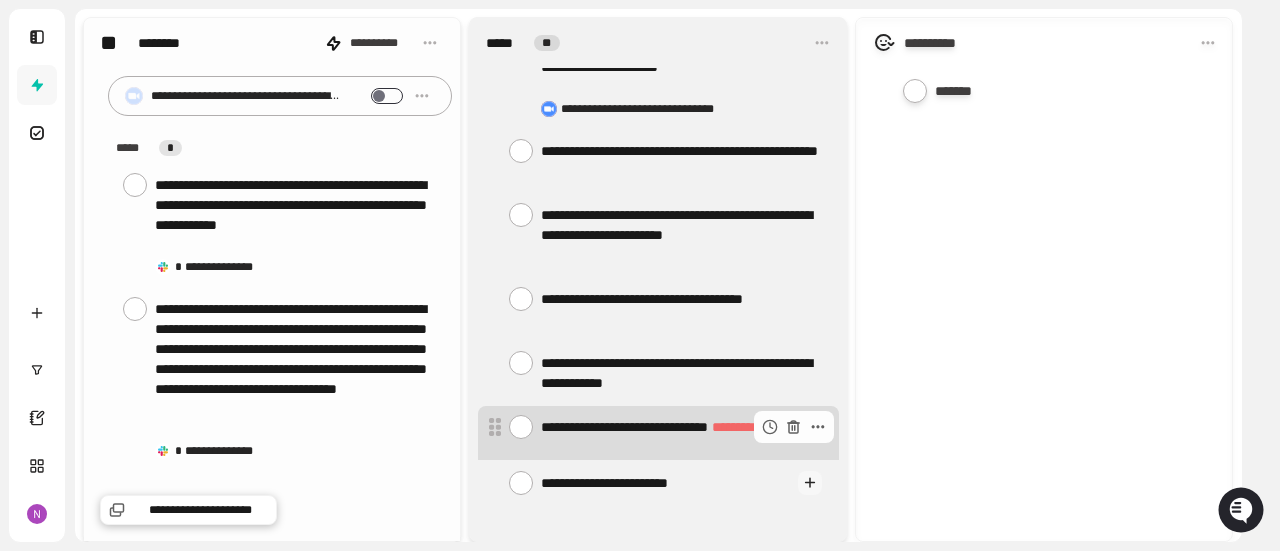 type on "**********" 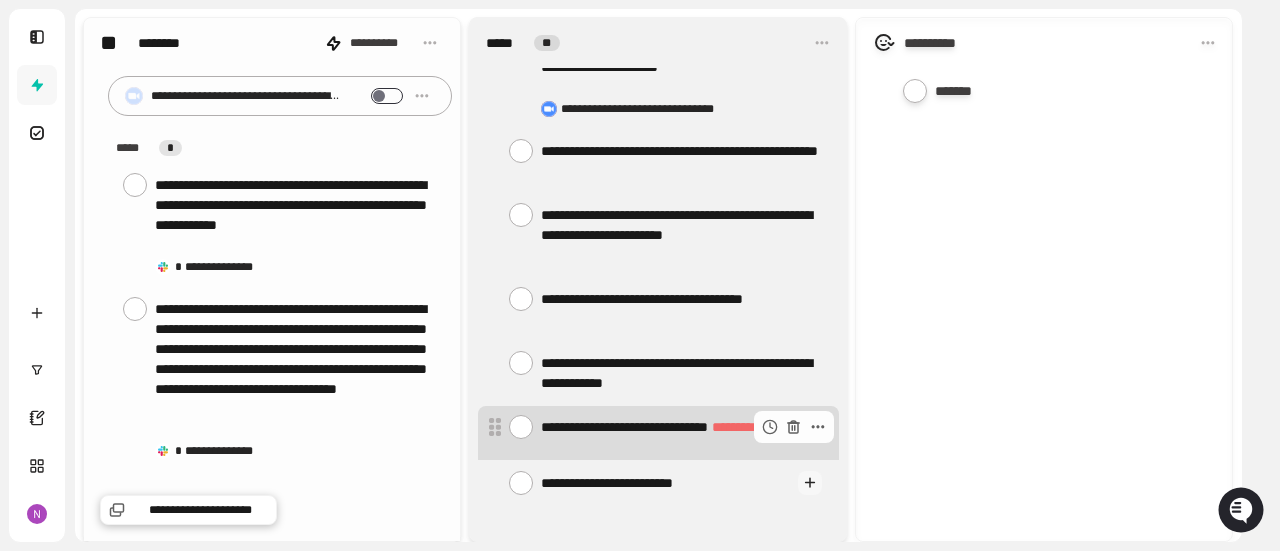type on "**********" 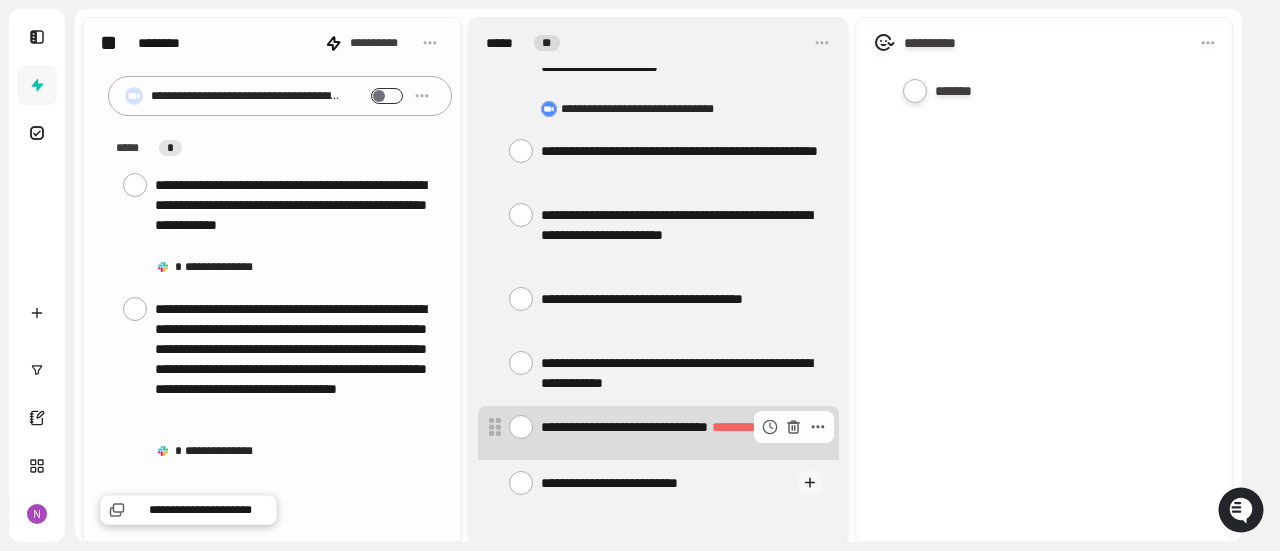 type on "**********" 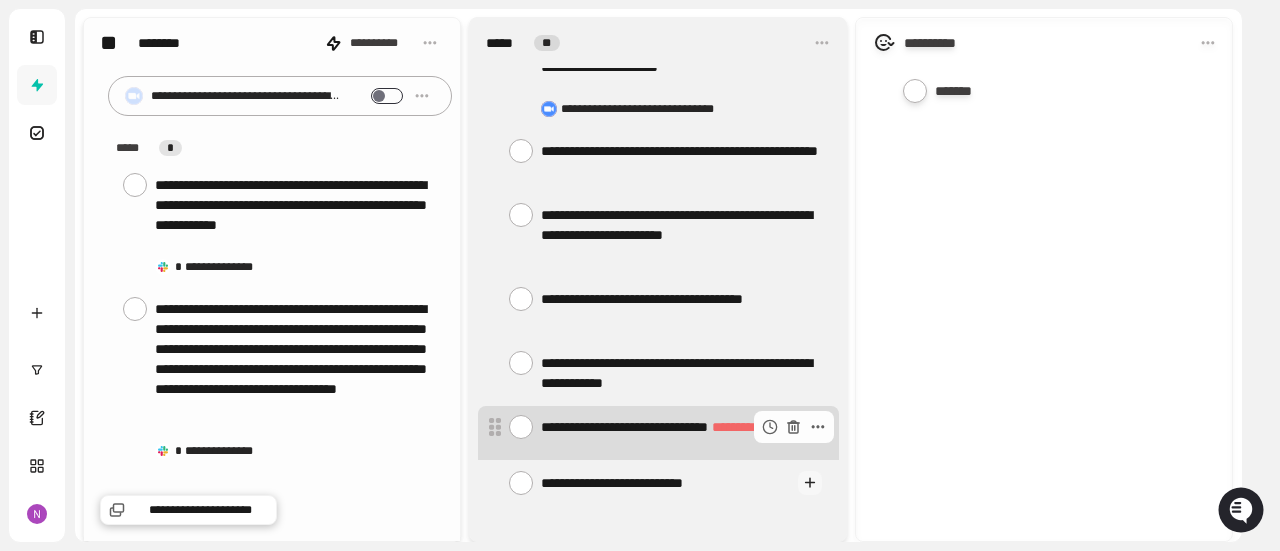 type on "**********" 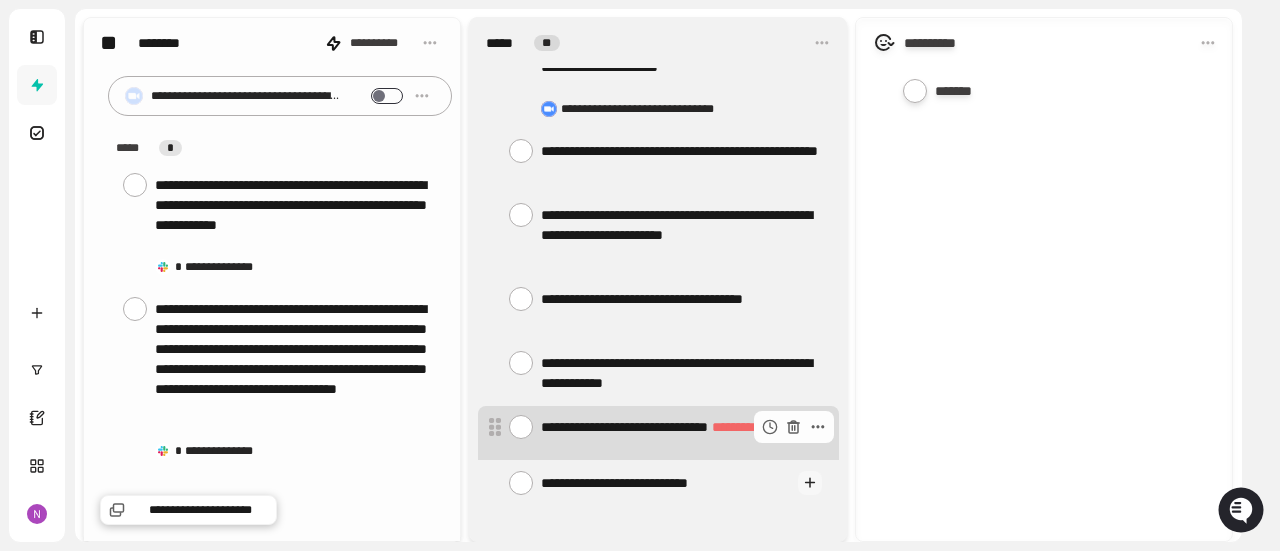 type on "**********" 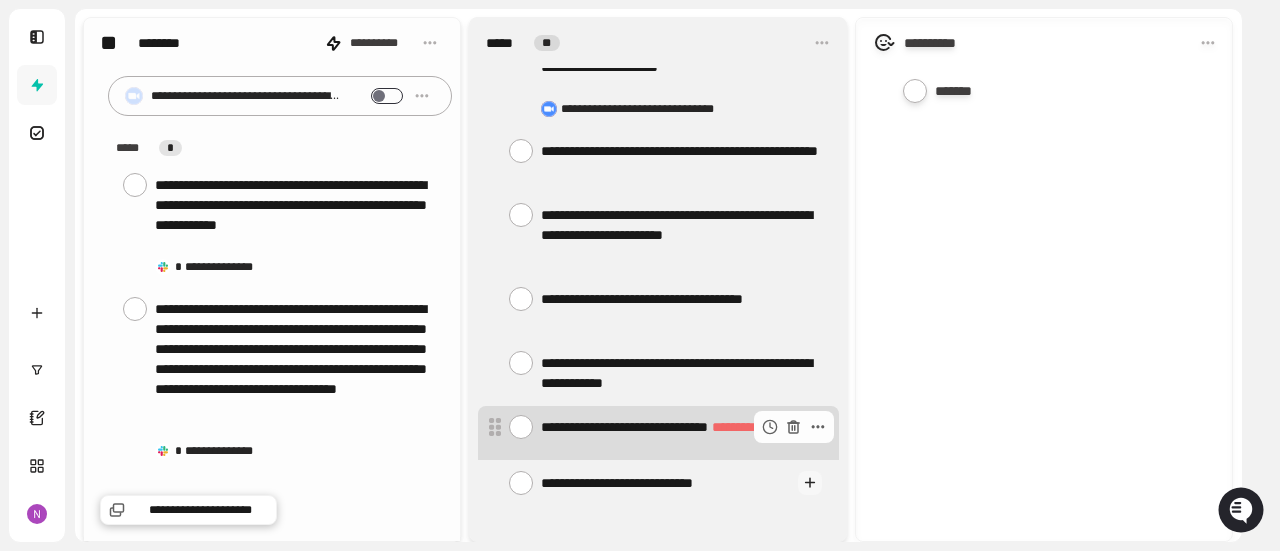 type on "**********" 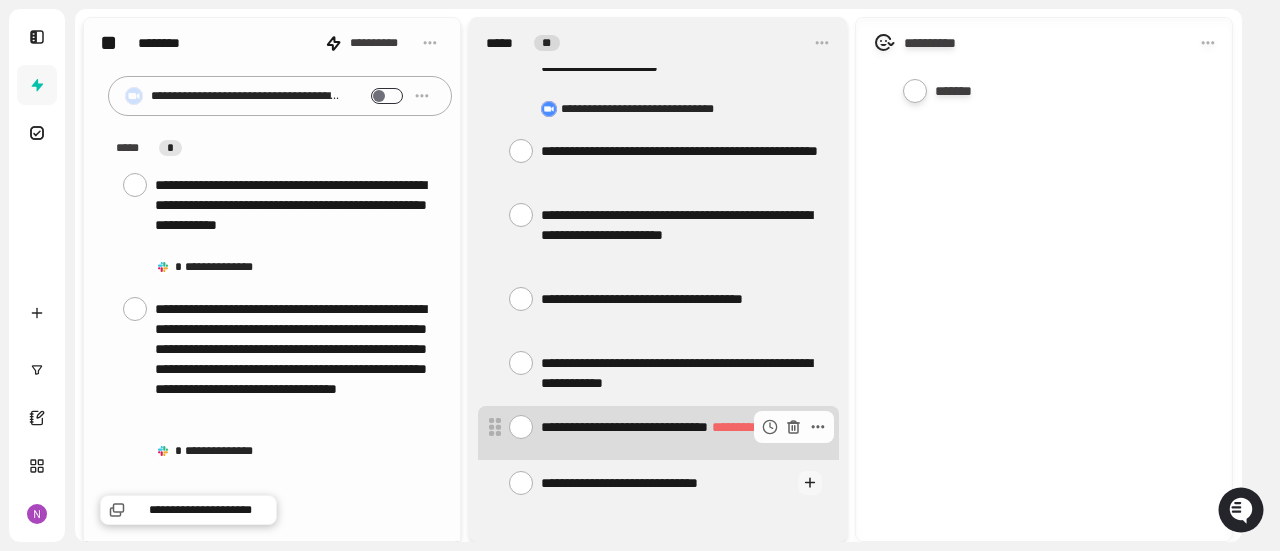 type on "**********" 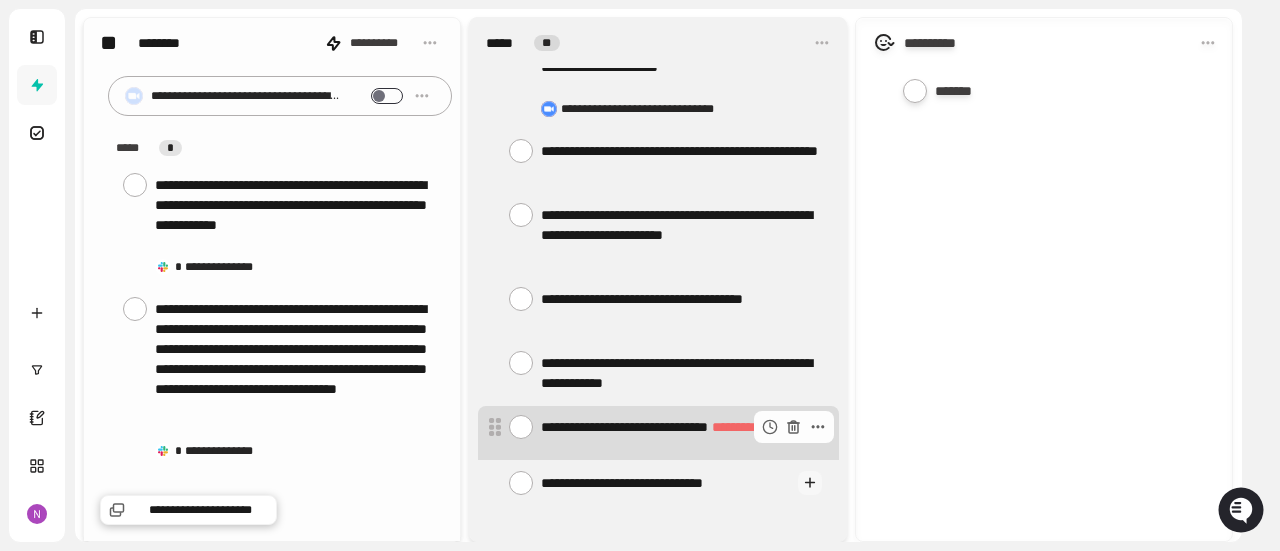 type 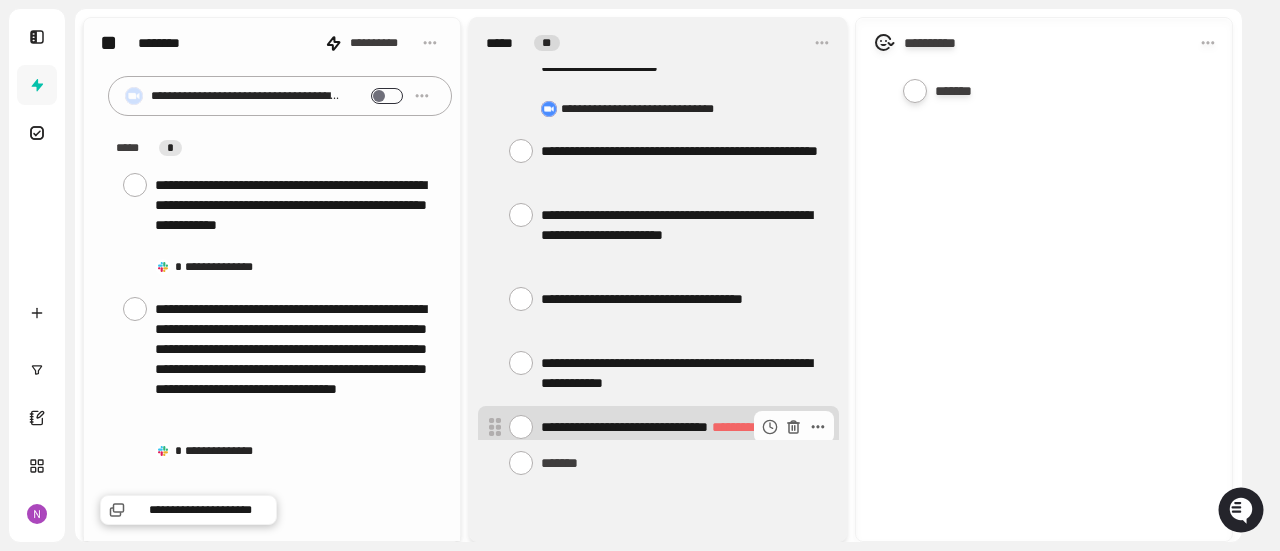 scroll, scrollTop: 514, scrollLeft: 0, axis: vertical 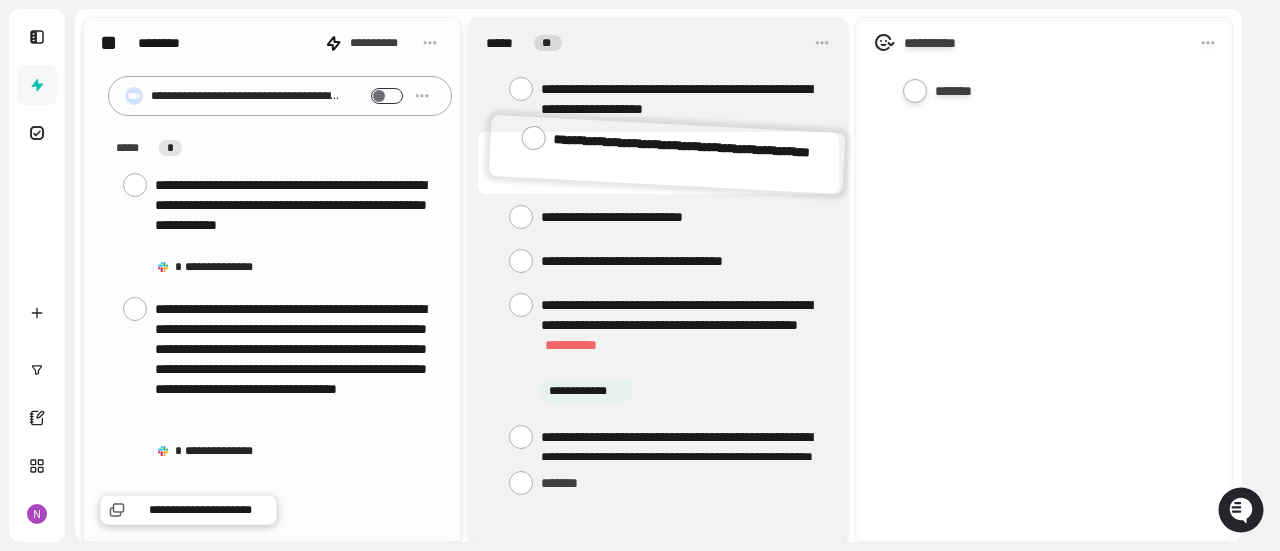drag, startPoint x: 498, startPoint y: 423, endPoint x: 508, endPoint y: 147, distance: 276.1811 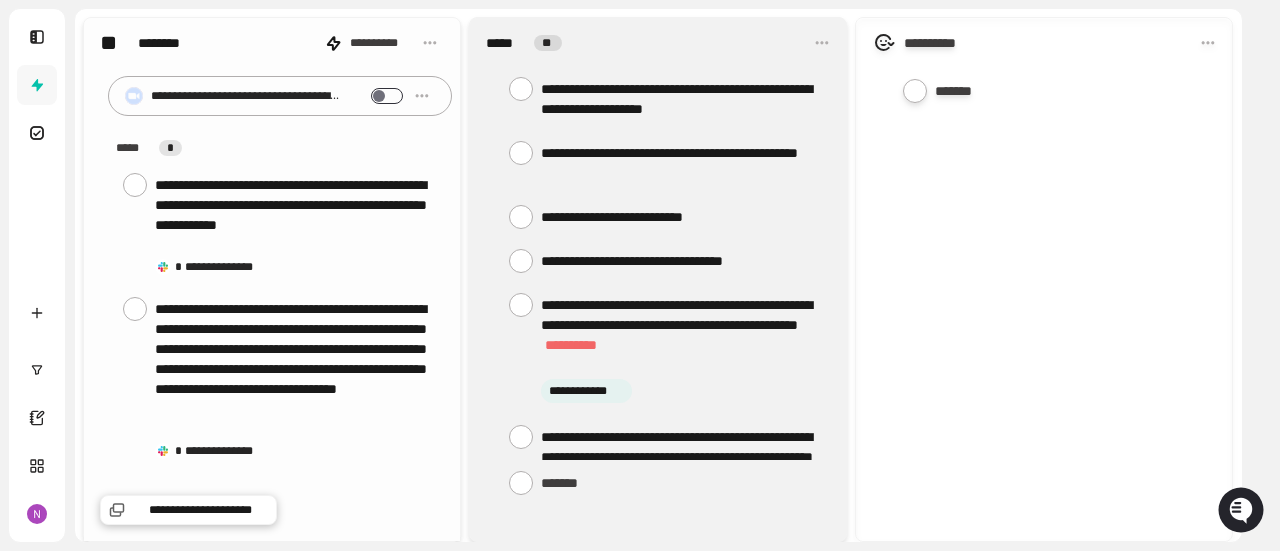 click on "**********" at bounding box center [1044, 279] 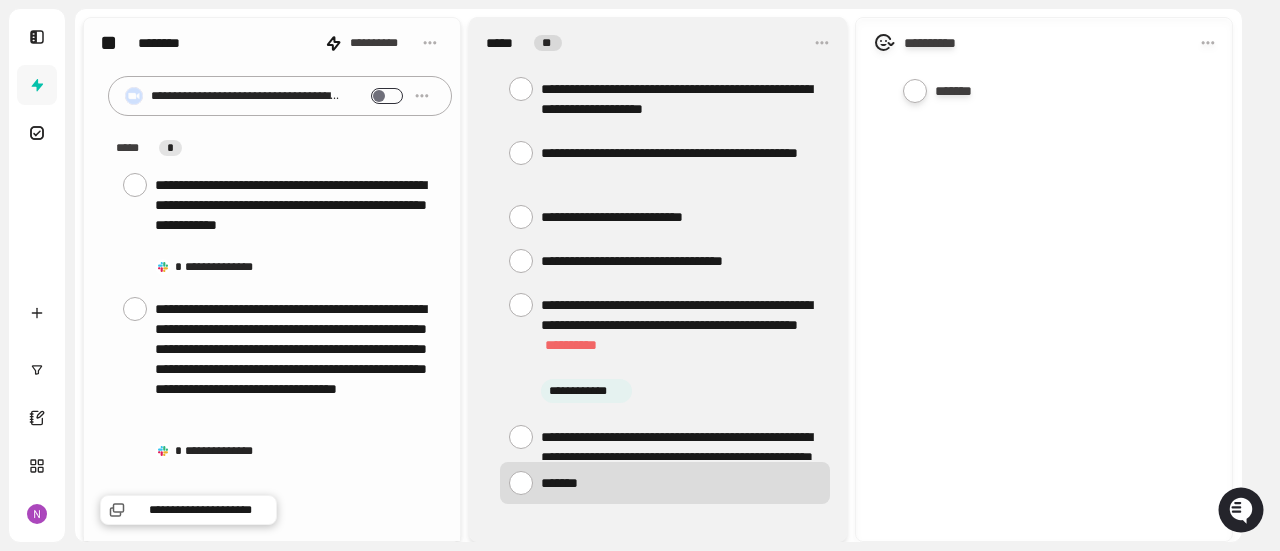 click at bounding box center (665, 483) 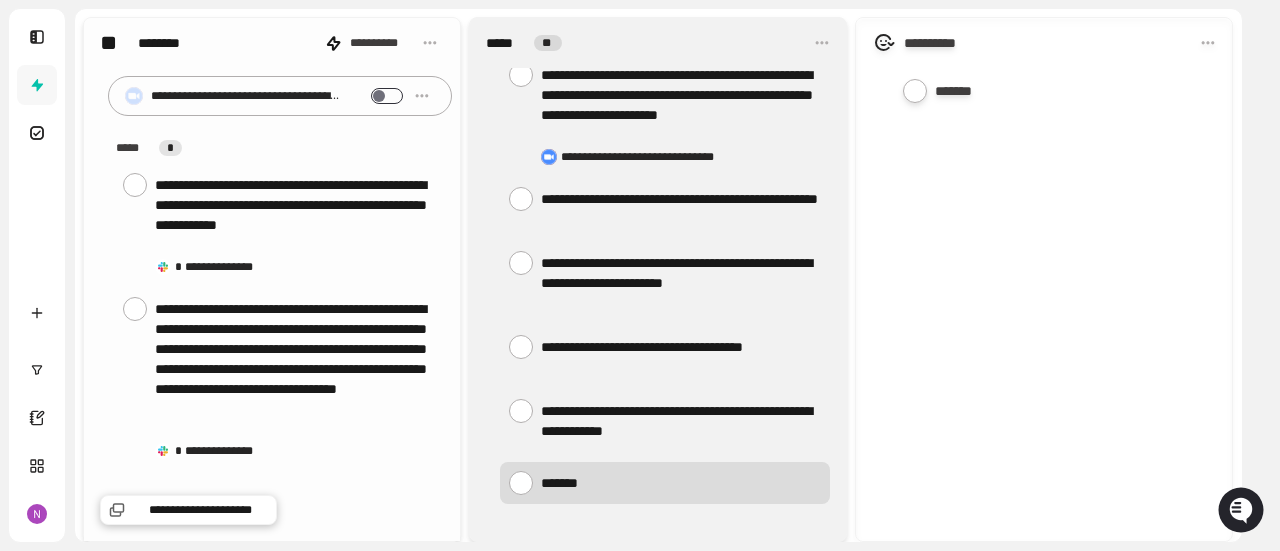 scroll, scrollTop: 617, scrollLeft: 0, axis: vertical 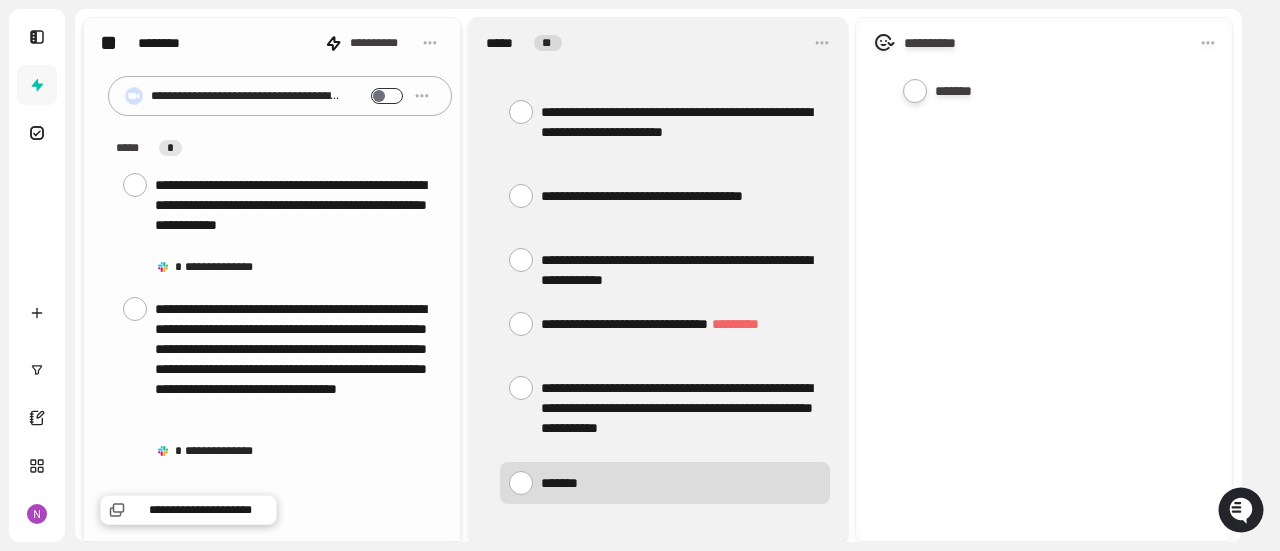 click at bounding box center [681, 482] 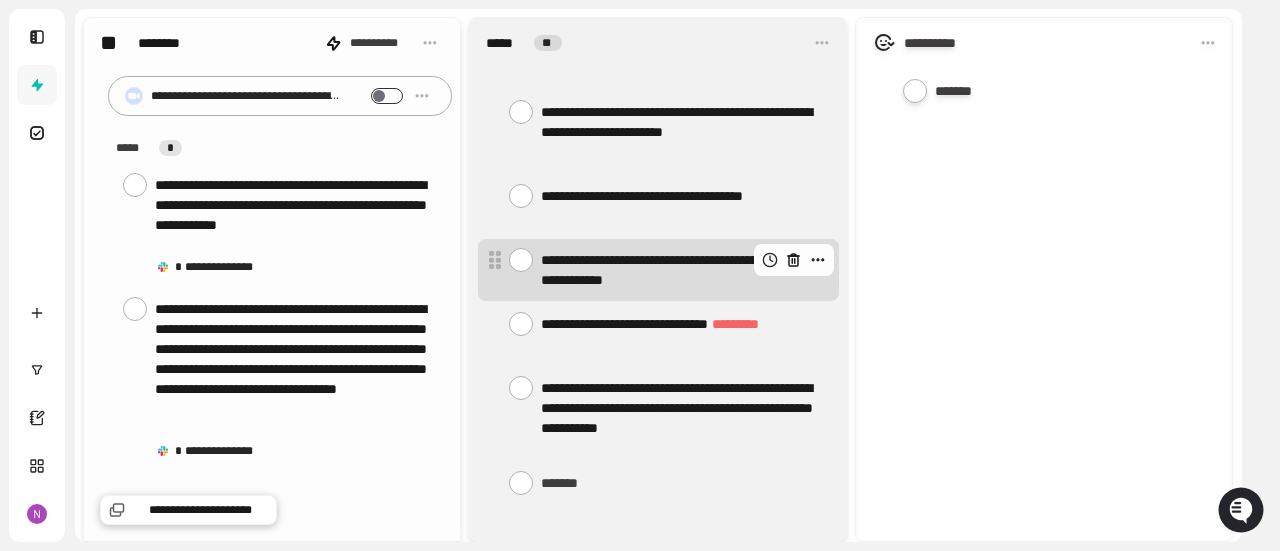 click 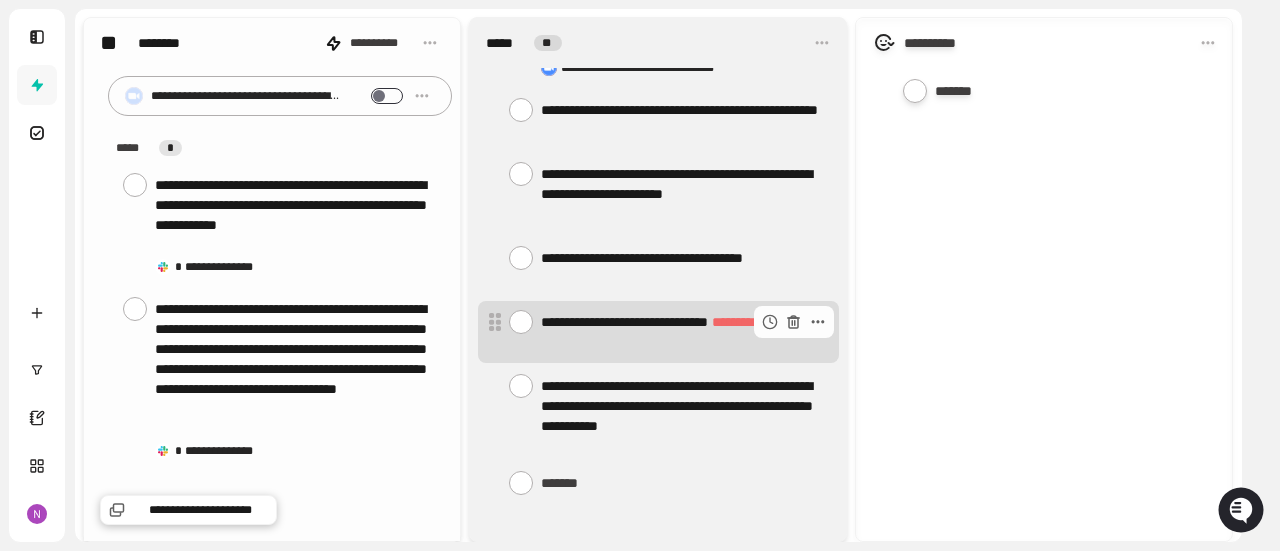 scroll, scrollTop: 554, scrollLeft: 0, axis: vertical 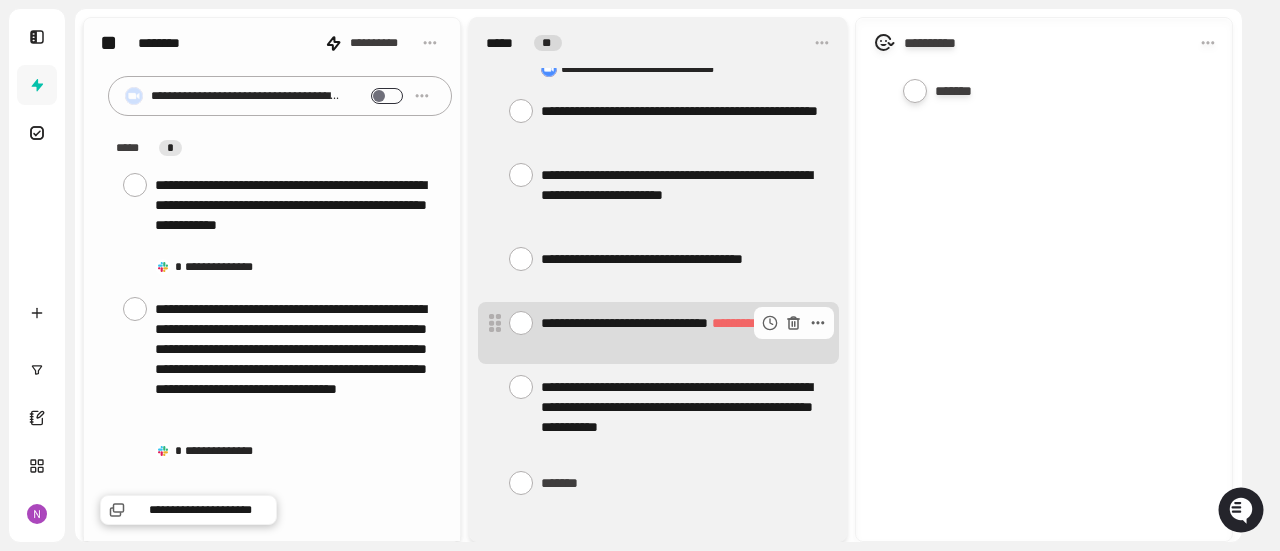 click on "**********" at bounding box center (681, 333) 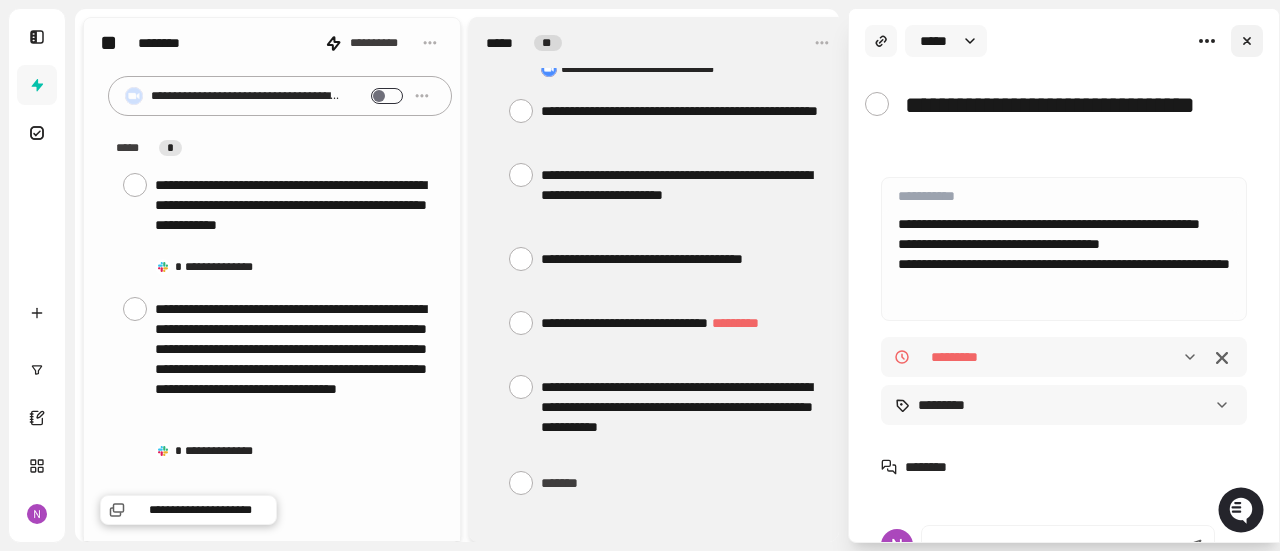 click at bounding box center (1247, 41) 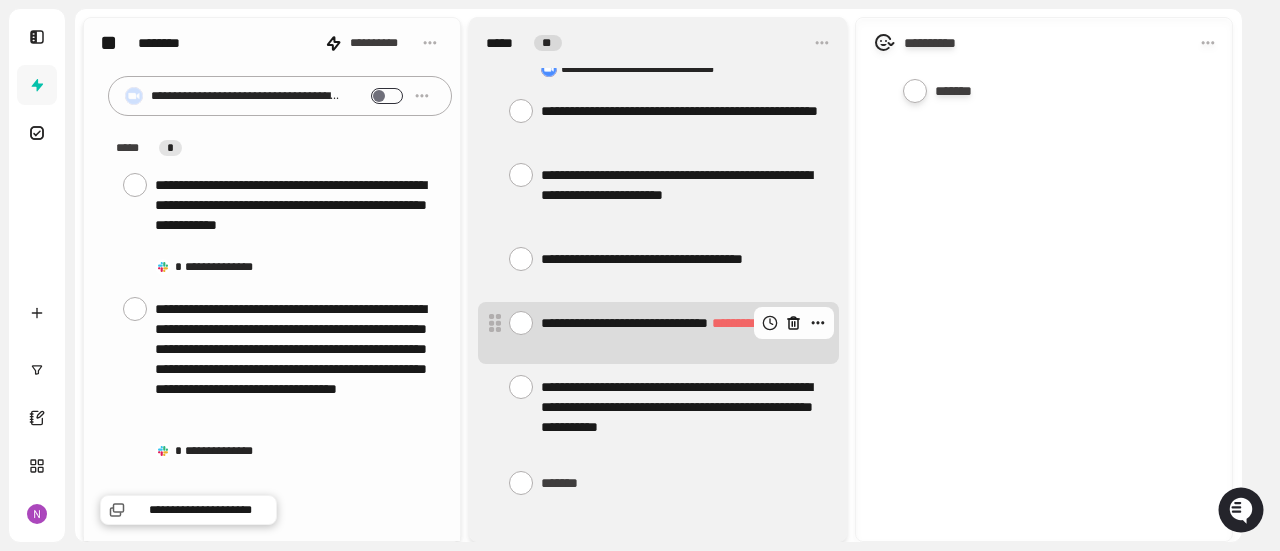 click at bounding box center (794, 323) 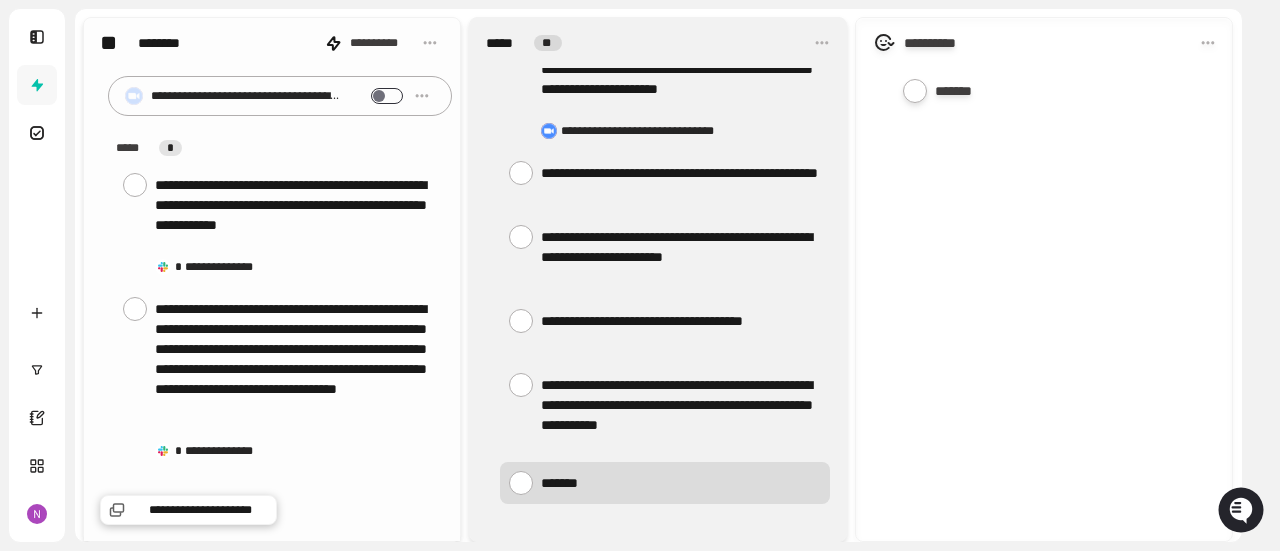 scroll, scrollTop: 490, scrollLeft: 0, axis: vertical 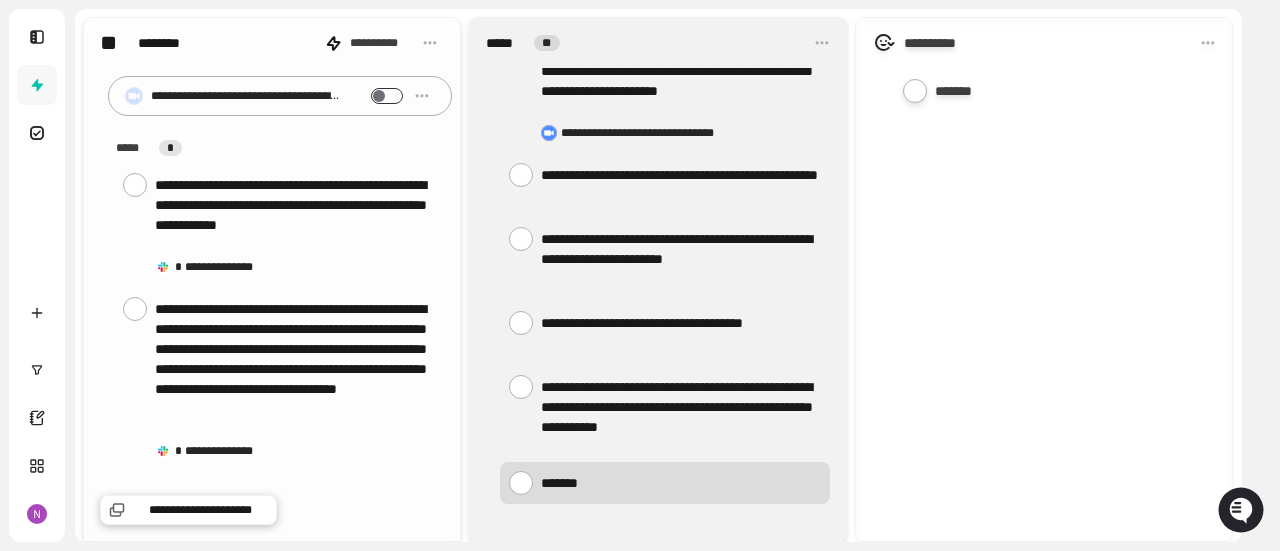 click at bounding box center [681, 482] 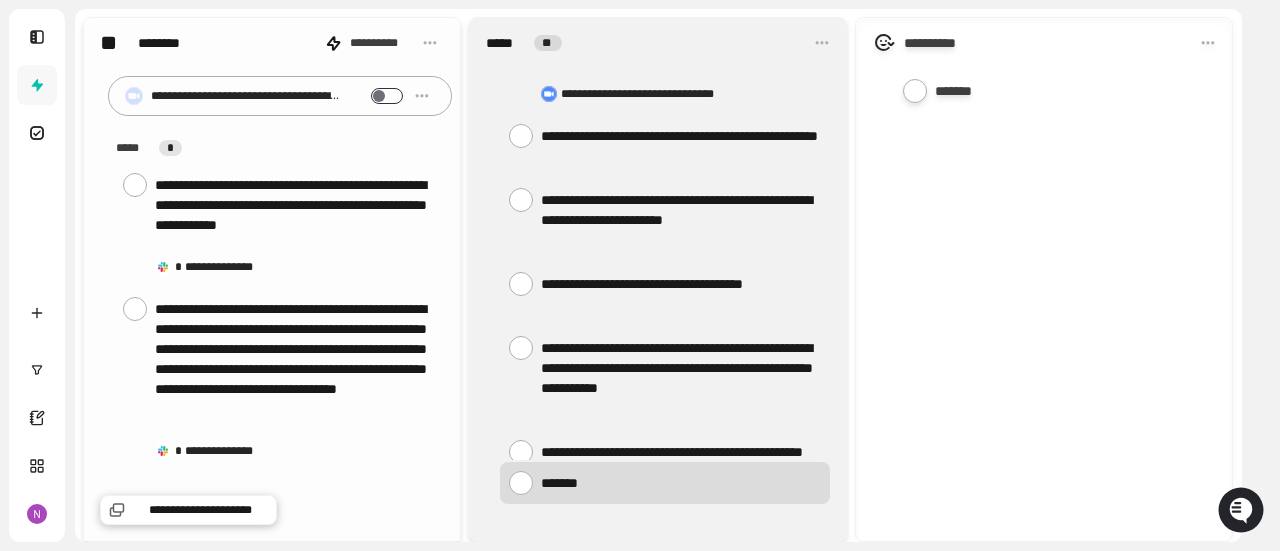 scroll, scrollTop: 554, scrollLeft: 0, axis: vertical 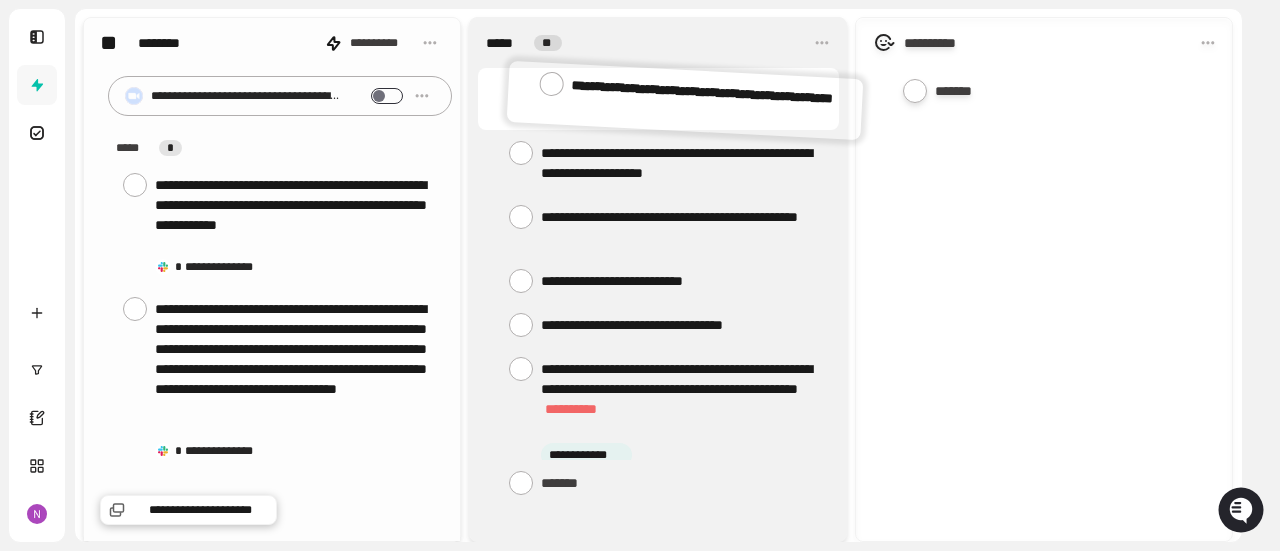 drag, startPoint x: 495, startPoint y: 419, endPoint x: 518, endPoint y: 97, distance: 322.82037 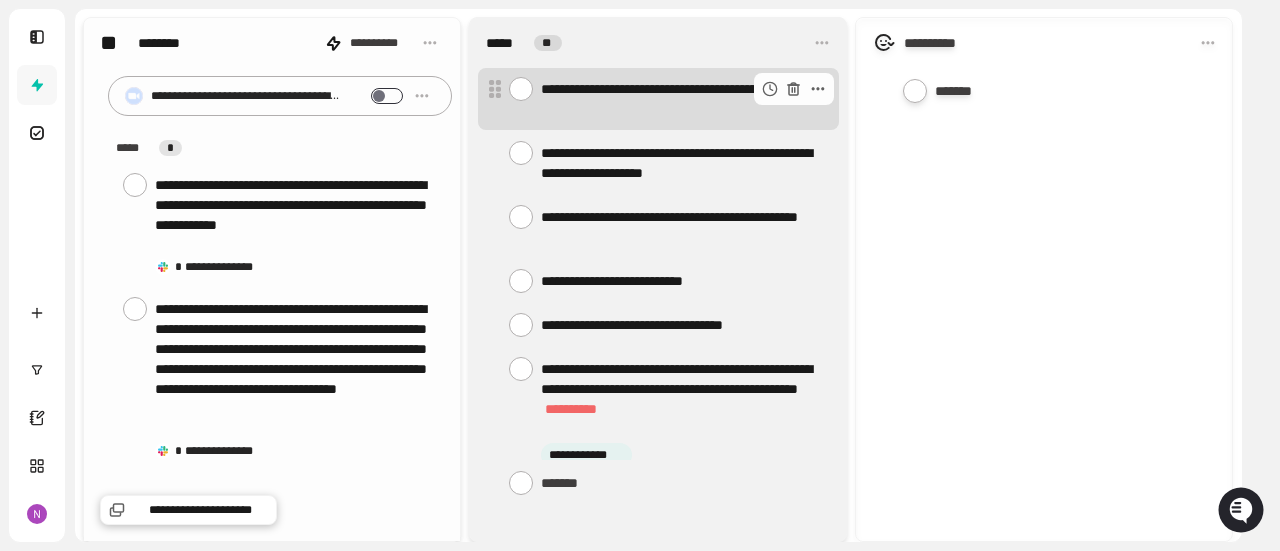 click on "**********" at bounding box center (681, 99) 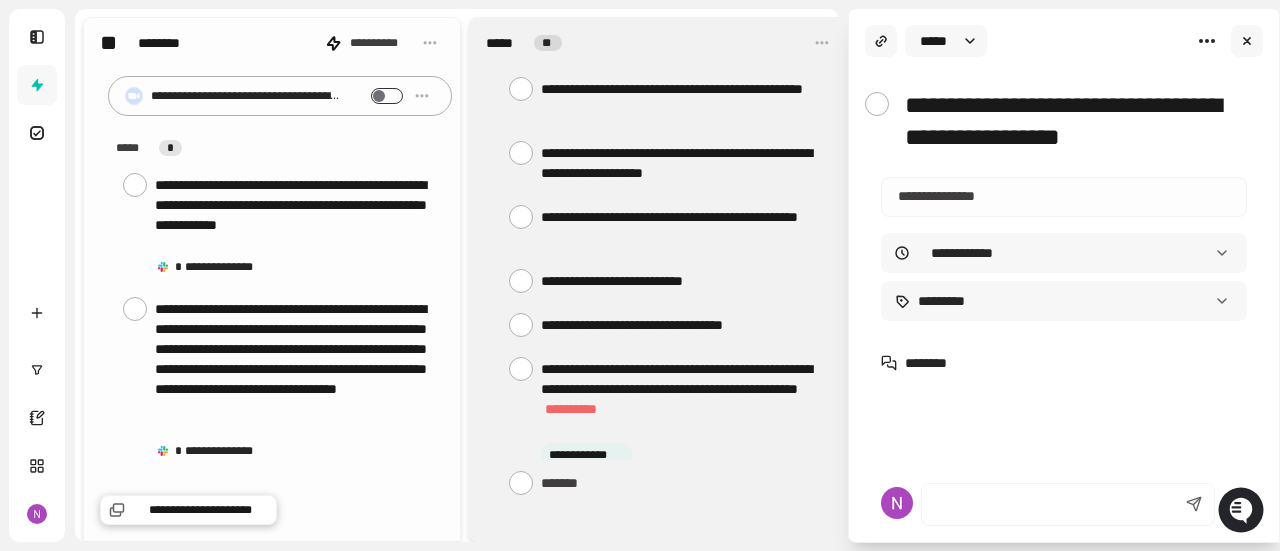 click at bounding box center [1064, 194] 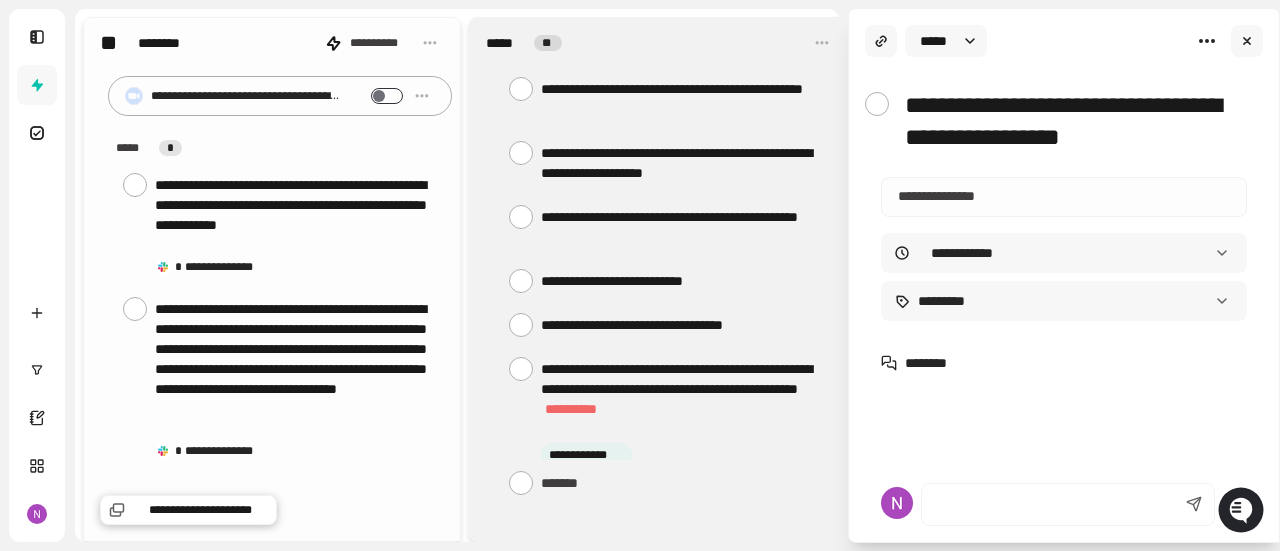 paste on "**********" 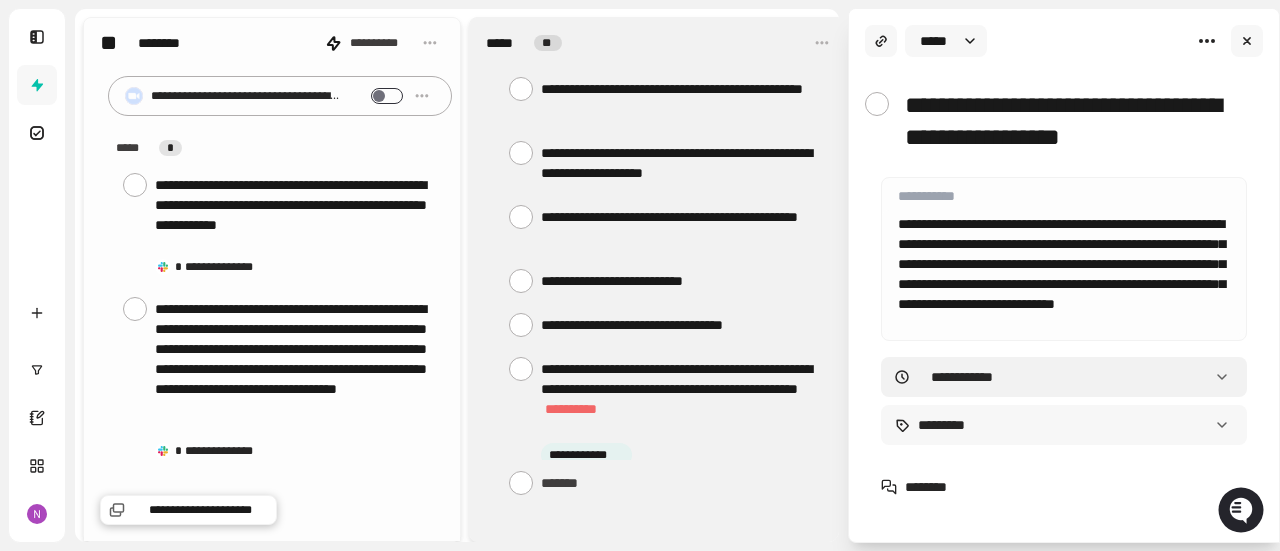 click on "**********" at bounding box center [640, 275] 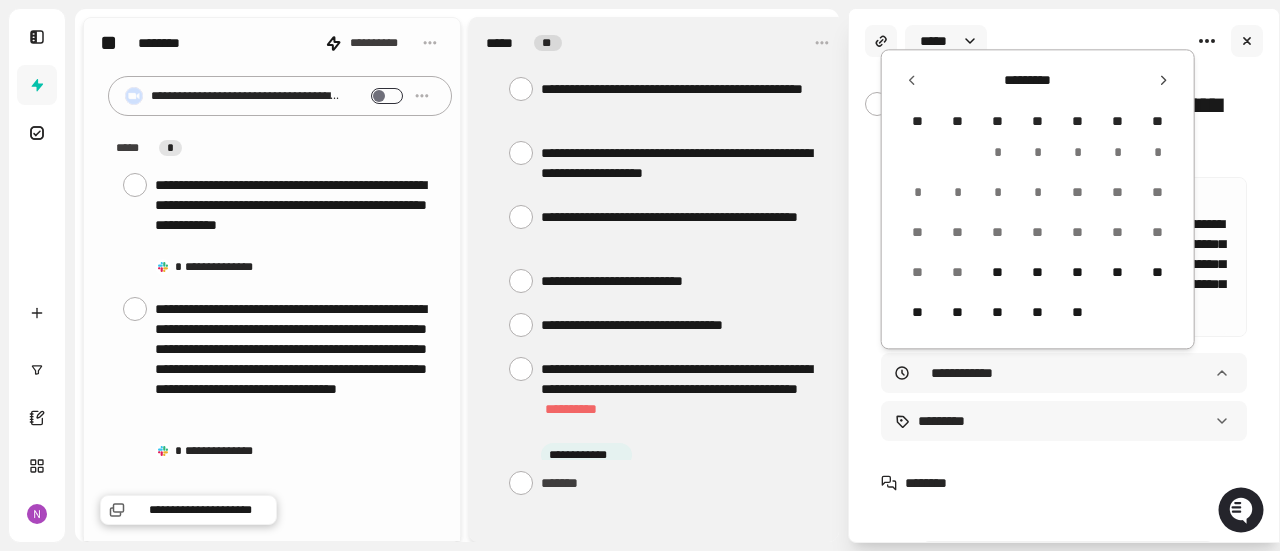 click on "**********" at bounding box center (640, 275) 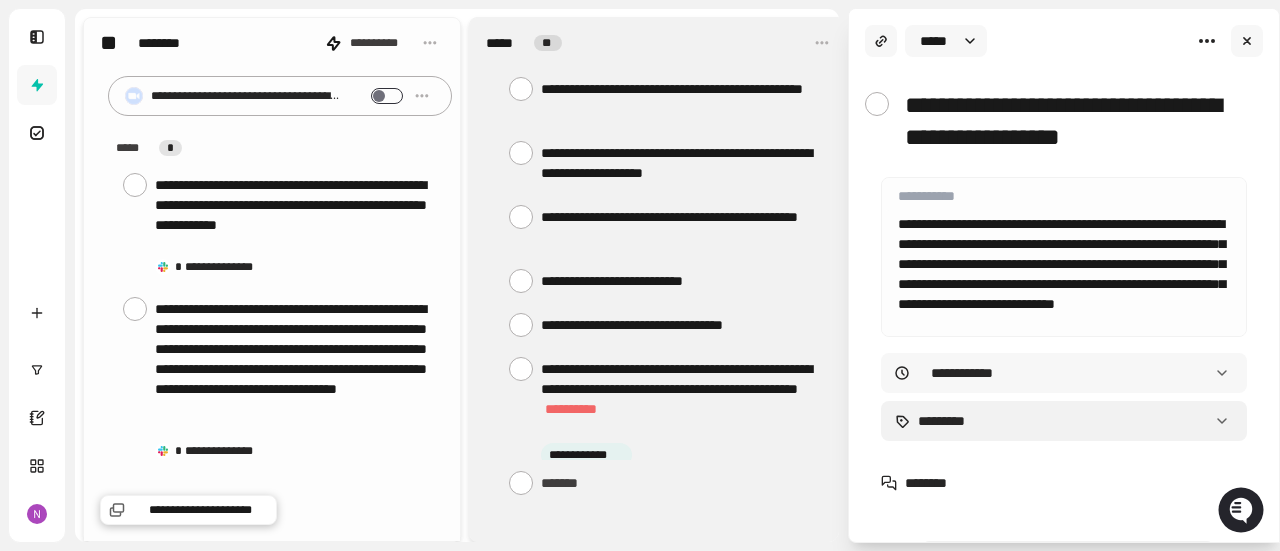 click on "**********" at bounding box center (640, 275) 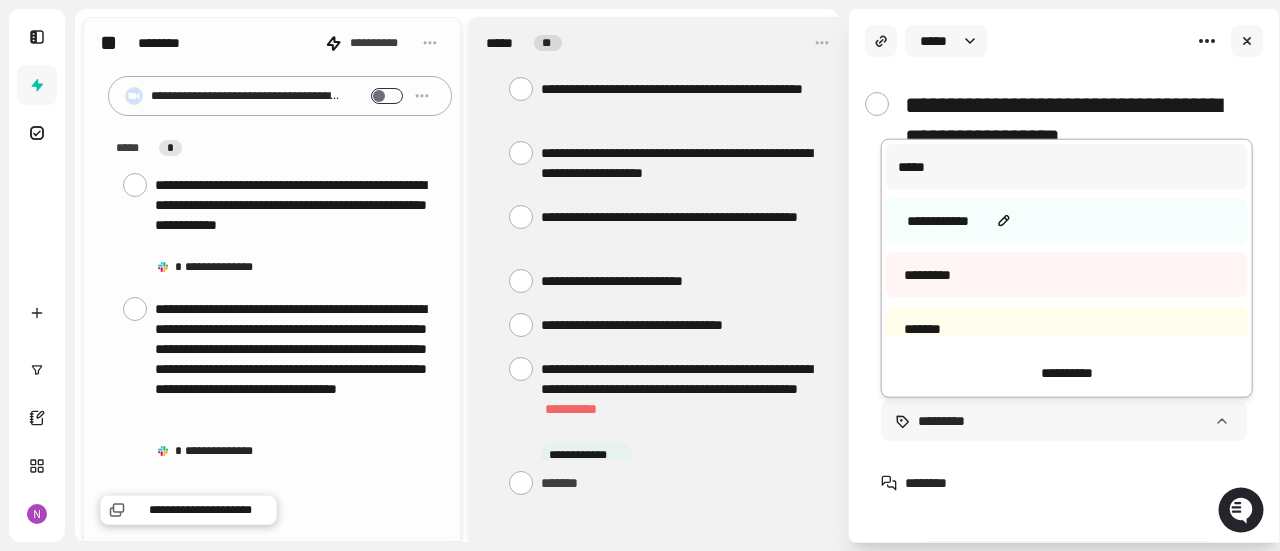 click on "**   *********" at bounding box center [938, 221] 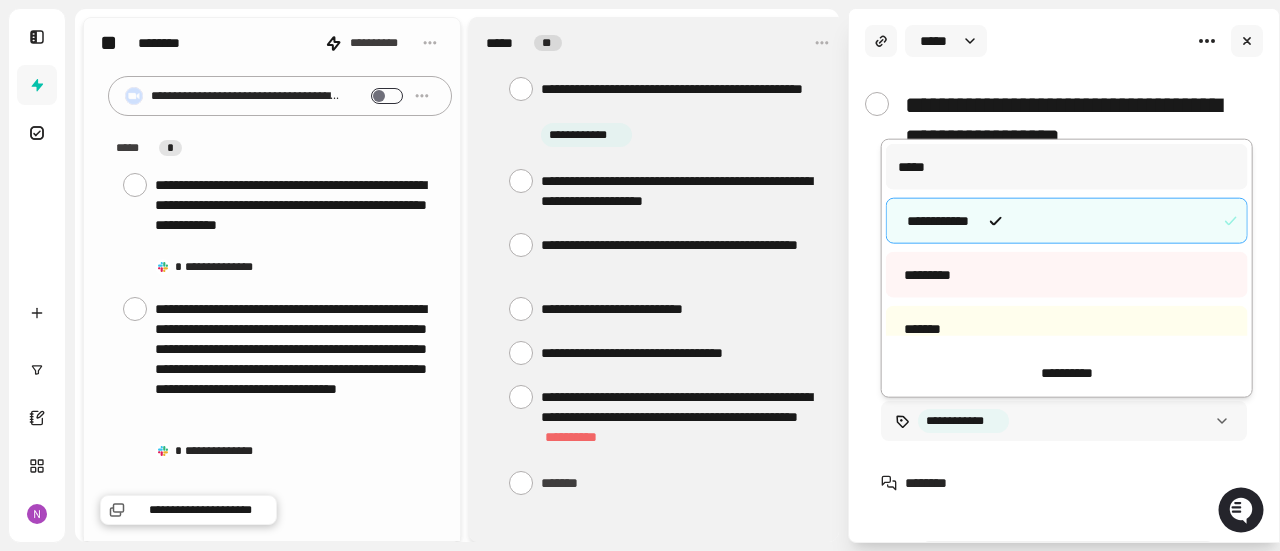 click on "**********" at bounding box center [640, 275] 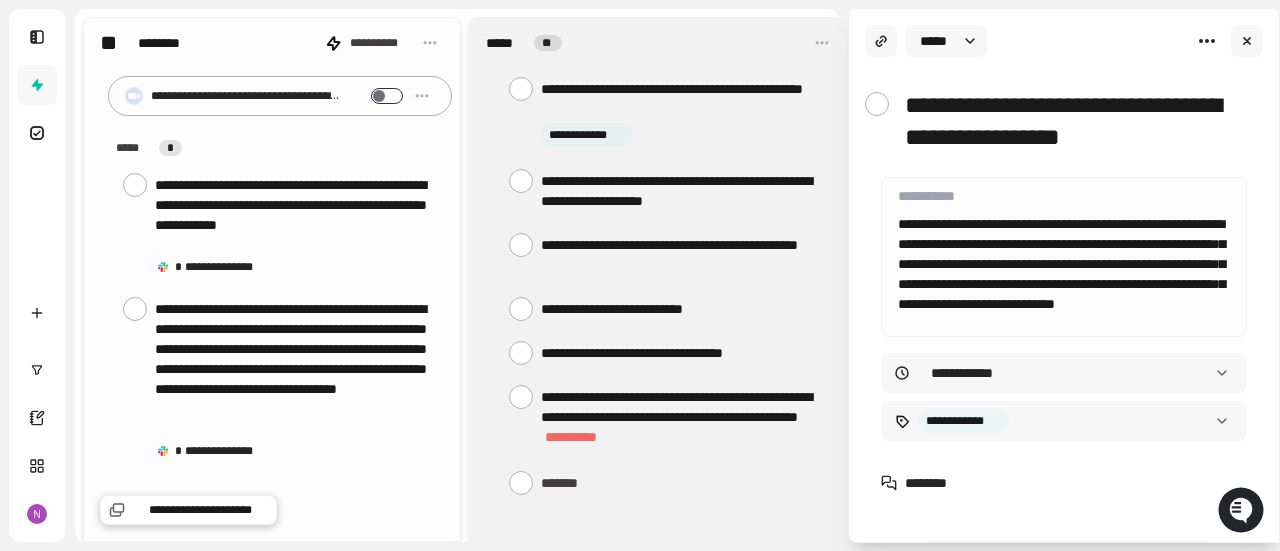 click at bounding box center [1247, 41] 